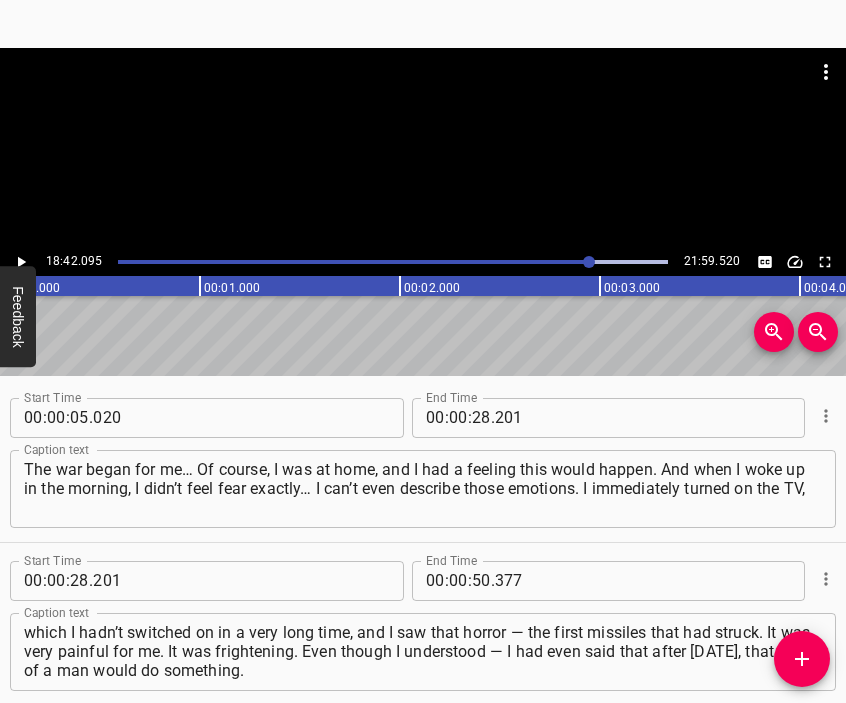 scroll, scrollTop: 0, scrollLeft: 0, axis: both 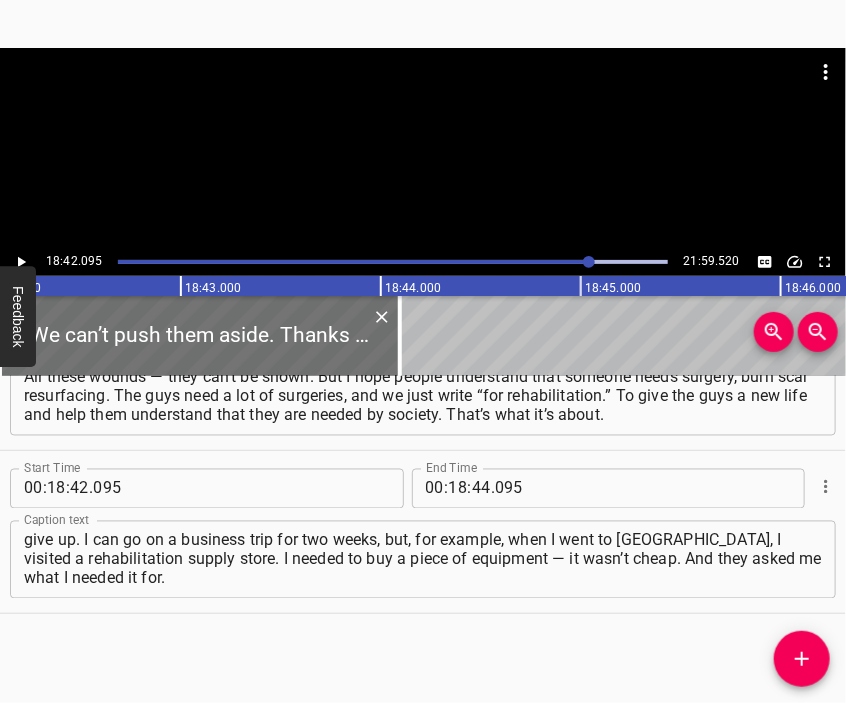 click at bounding box center (423, 98) 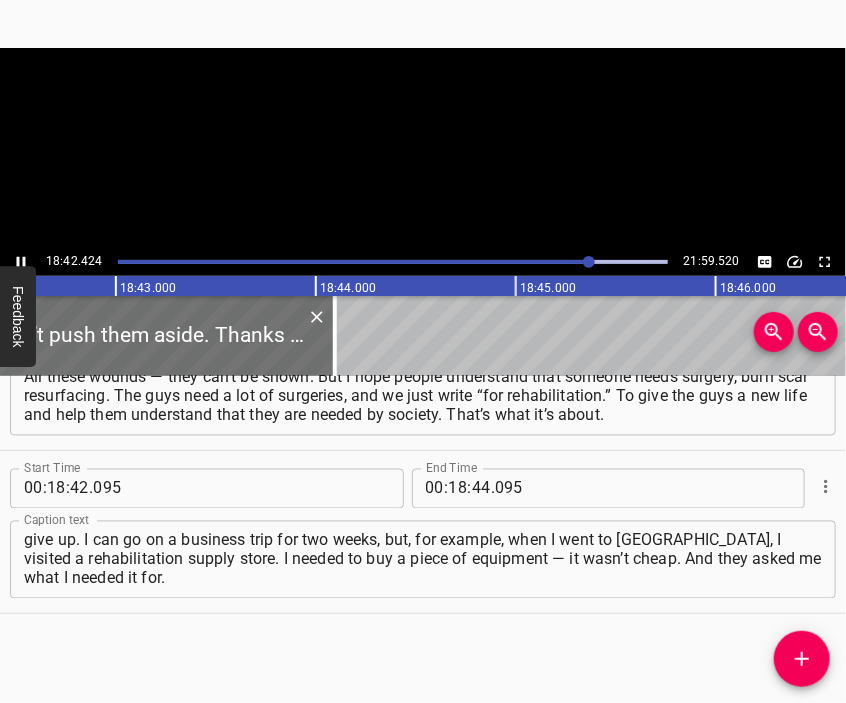 click at bounding box center (423, 148) 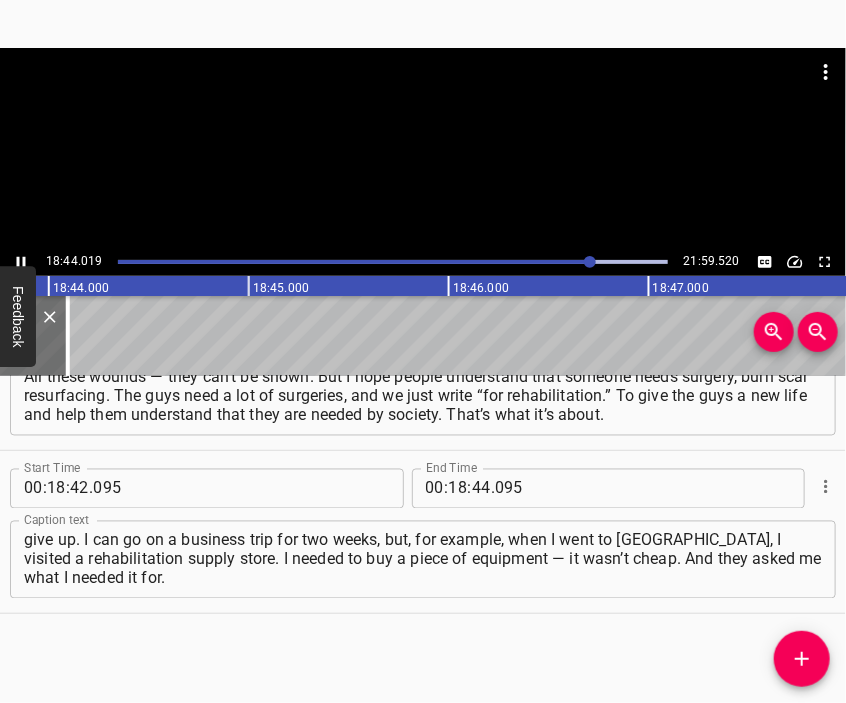 scroll, scrollTop: 0, scrollLeft: 224787, axis: horizontal 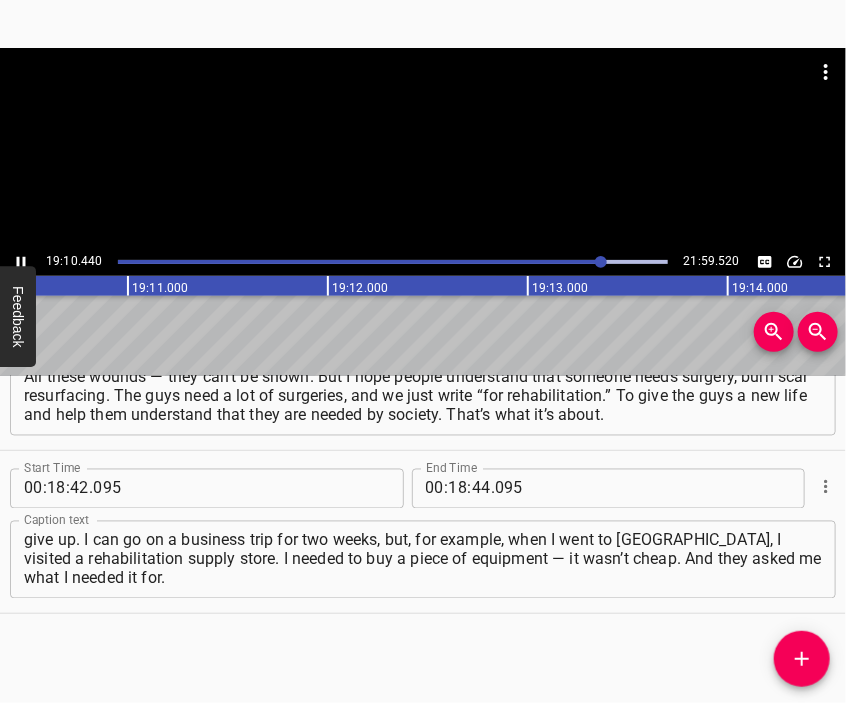 click at bounding box center [423, 148] 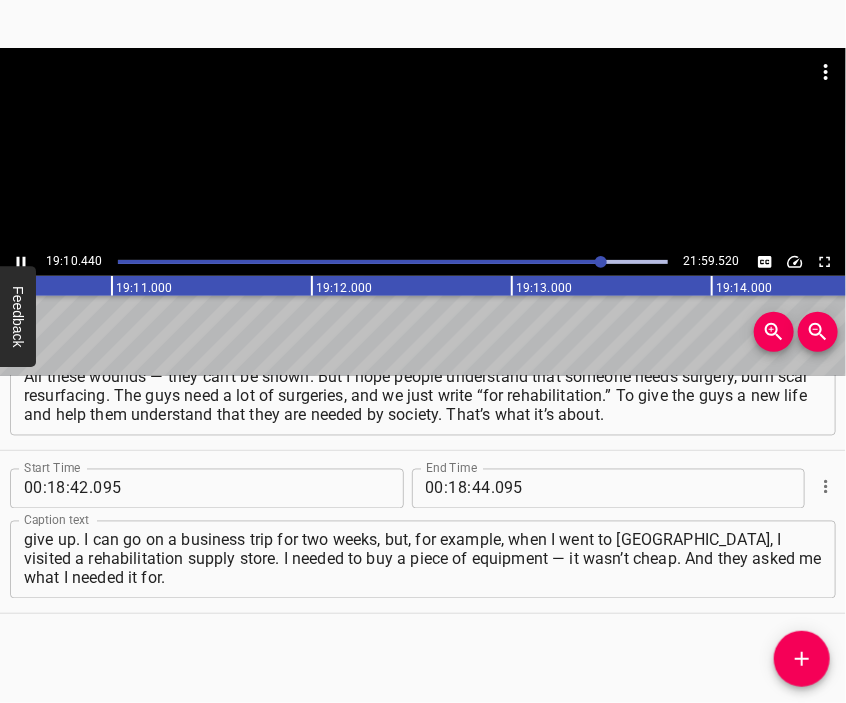 scroll, scrollTop: 0, scrollLeft: 230116, axis: horizontal 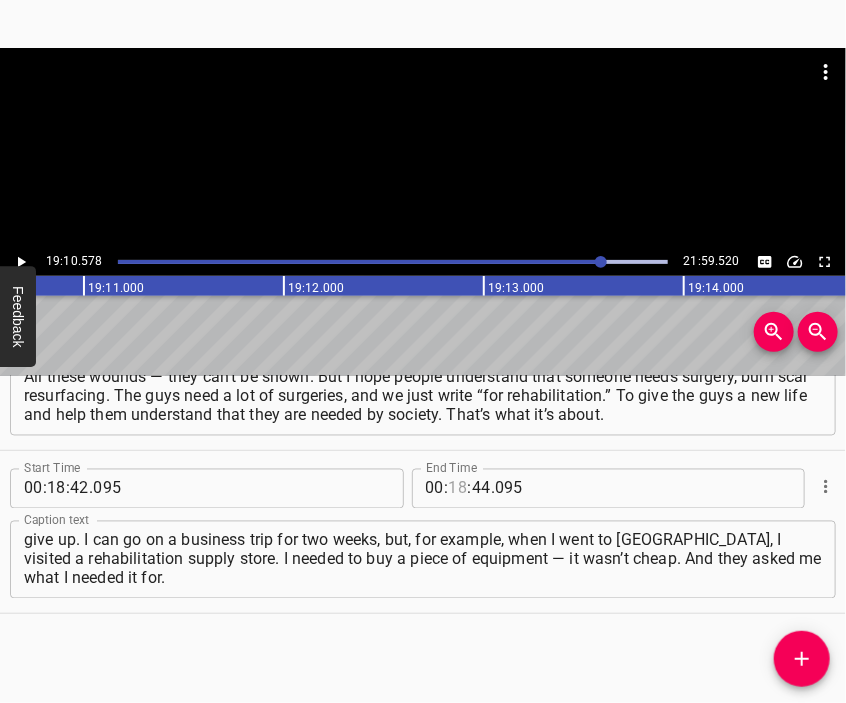 click at bounding box center (458, 489) 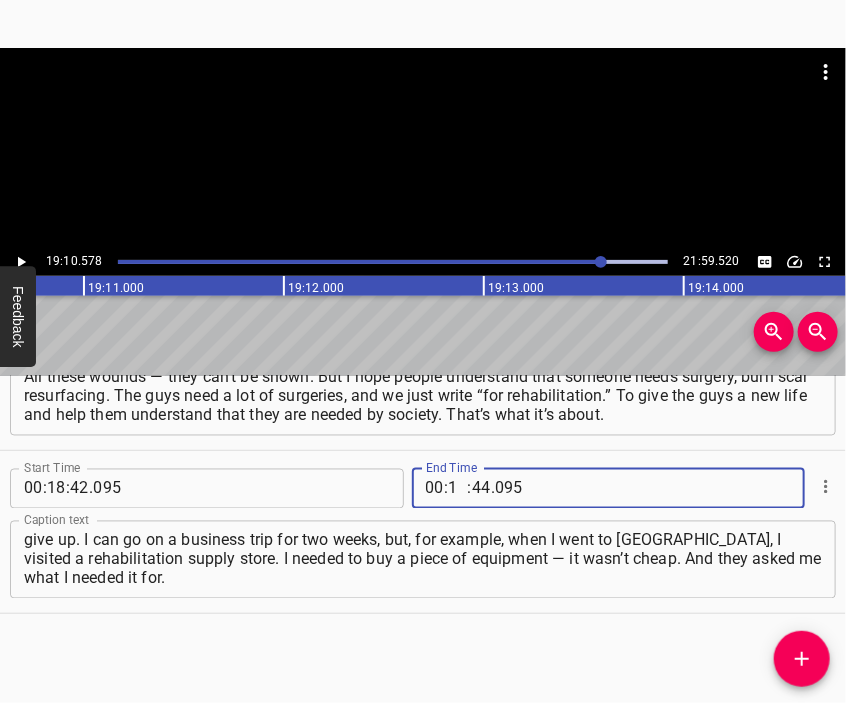 type on "19" 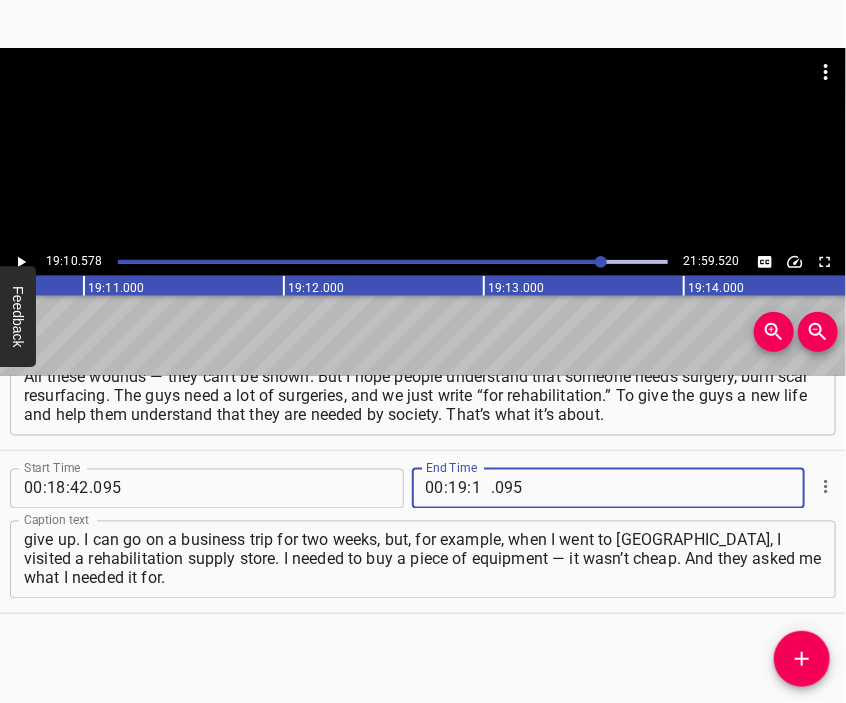 type on "10" 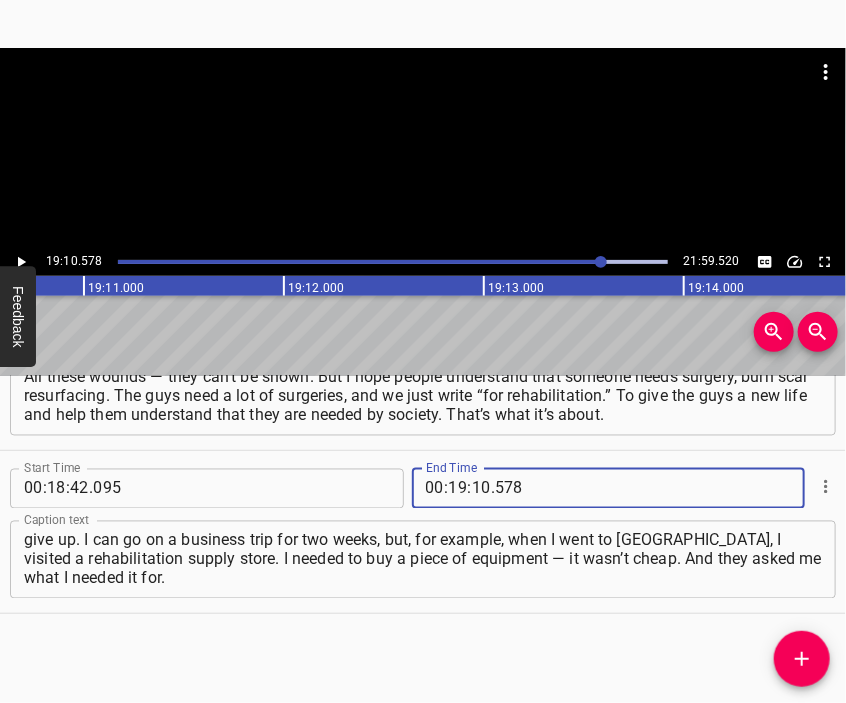 type on "578" 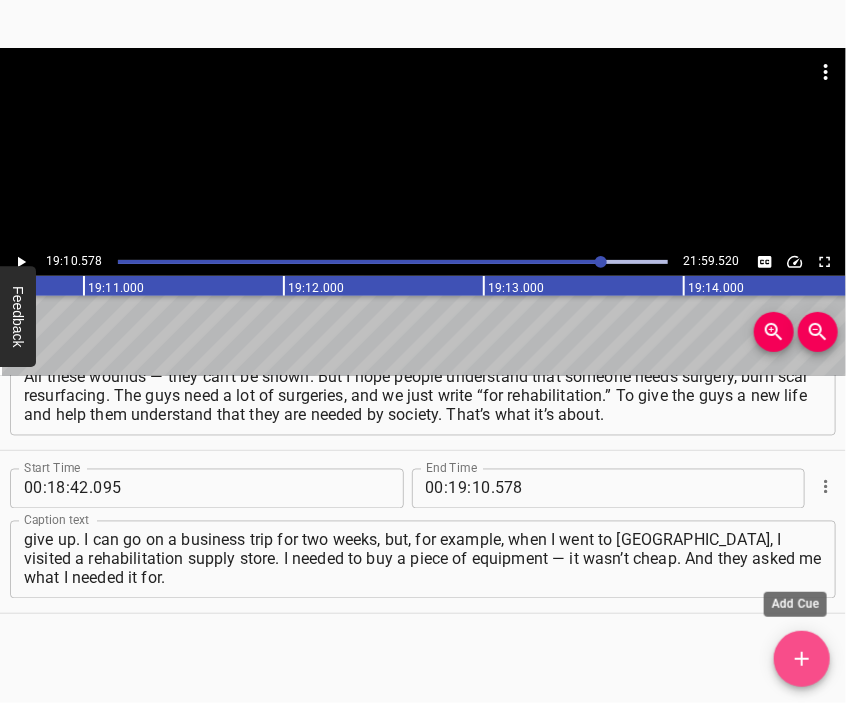 click at bounding box center (802, 659) 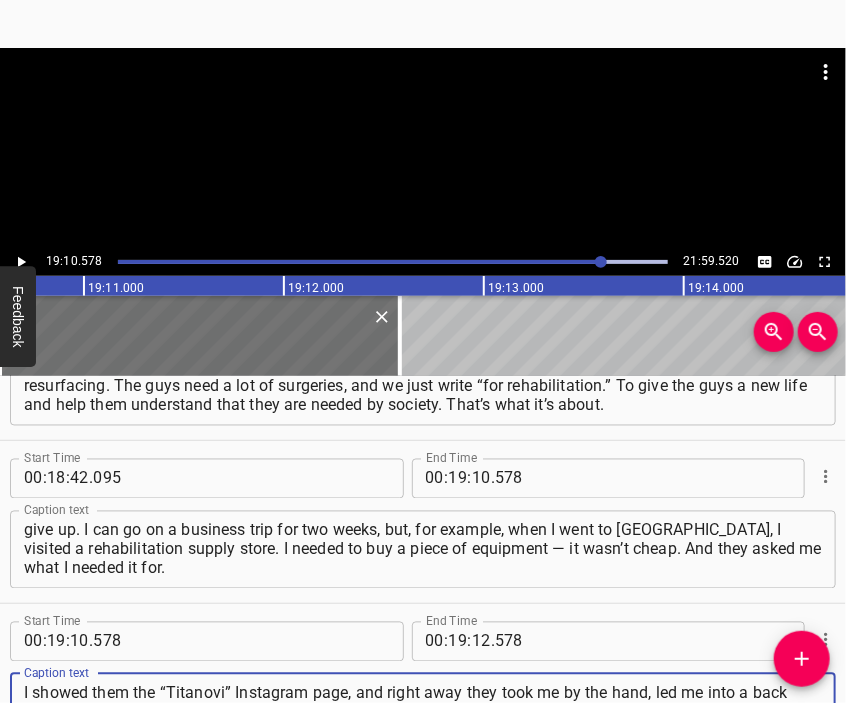 type on "I showed them the “Titanovi” Instagram page, and right away they took me by the hand, led me into a back room, and showed me how much humanitarian aid they had stored. These were ostomy supplies — which the guys really need. I called a taxi immediately. And it turned out to be a full truckload, because they really…" 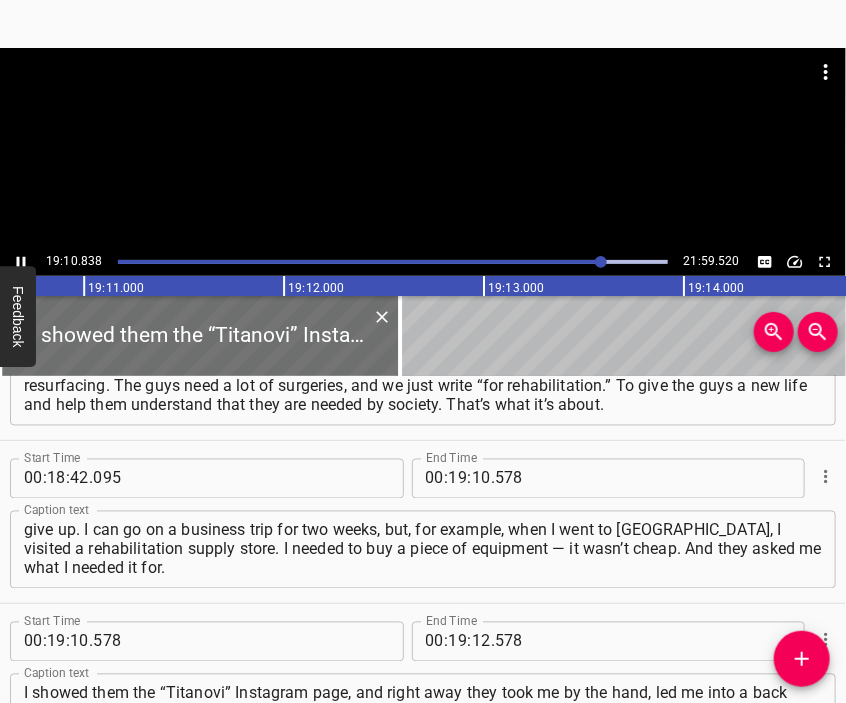 scroll, scrollTop: 7534, scrollLeft: 0, axis: vertical 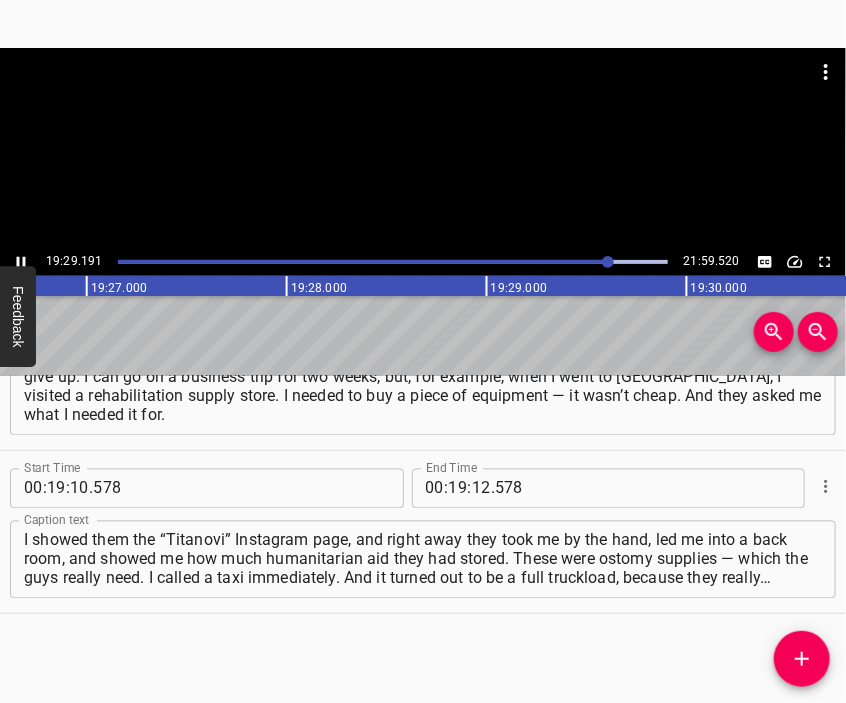 click at bounding box center (423, 148) 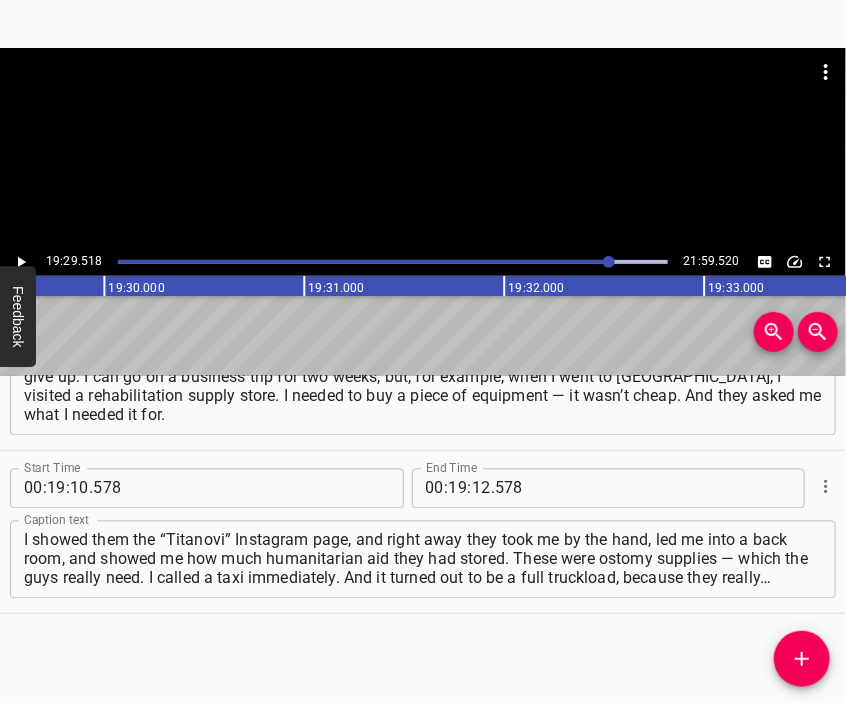 scroll, scrollTop: 0, scrollLeft: 233904, axis: horizontal 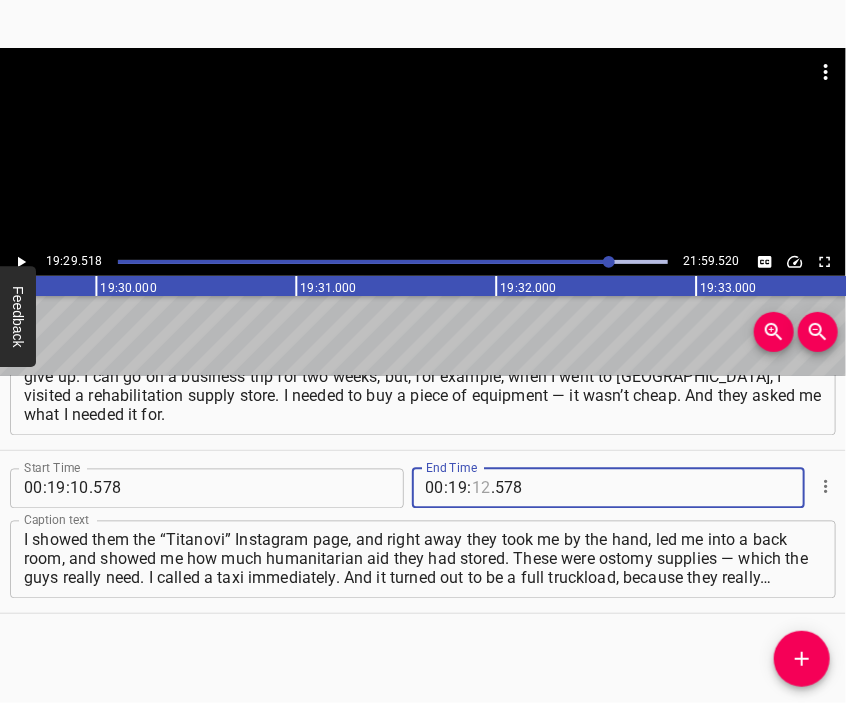 click at bounding box center [481, 489] 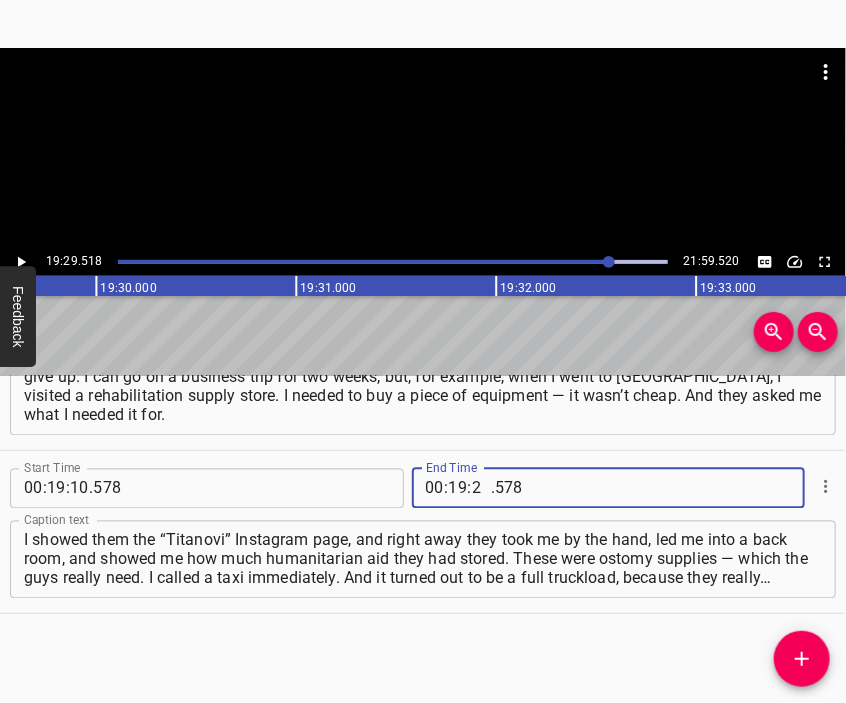 type on "29" 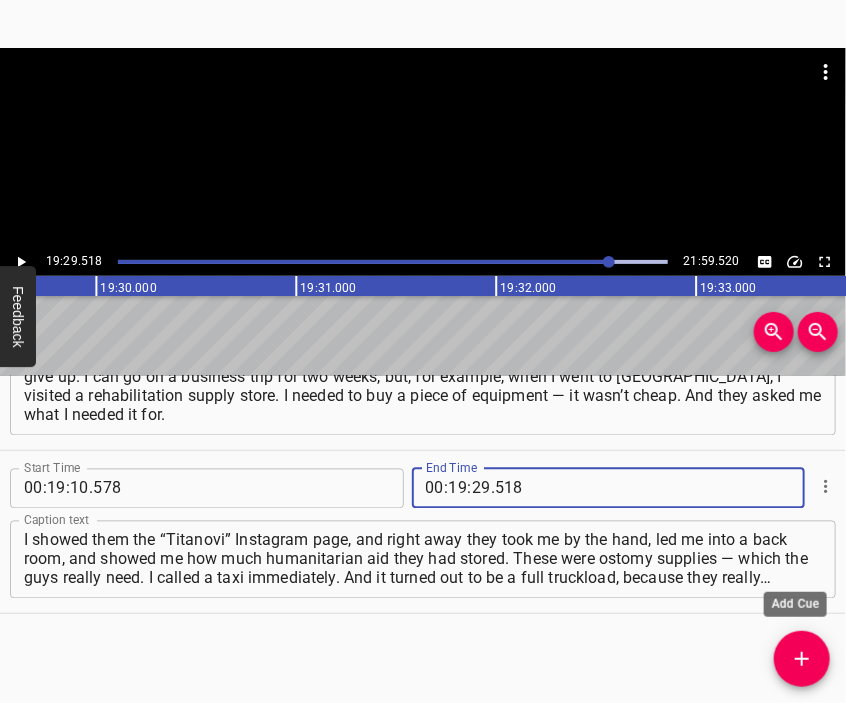 type on "518" 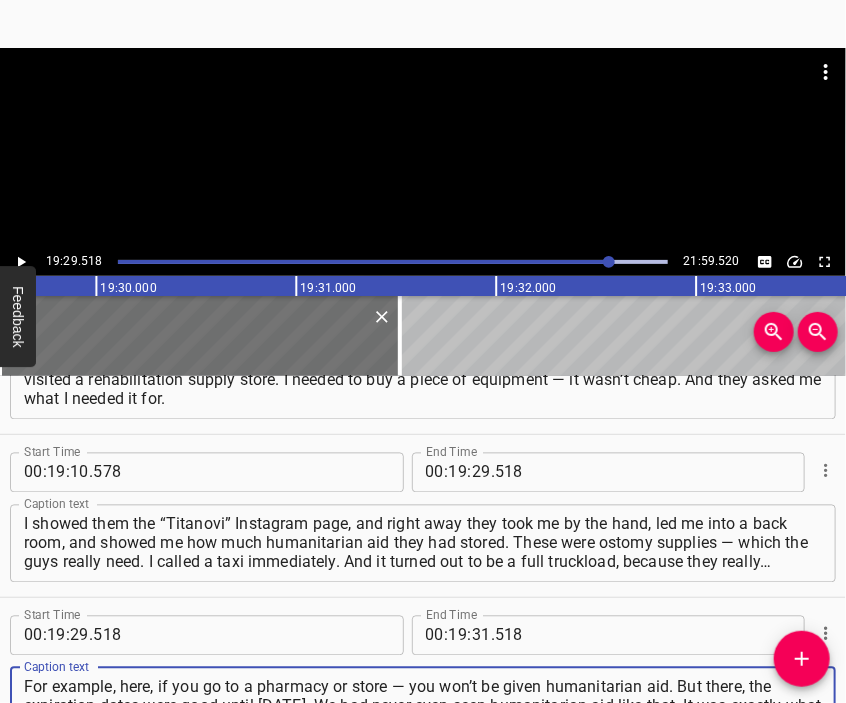 type on "For example, here, if you go to a pharmacy or store — you won’t be given humanitarian aid. But there, the expiration dates were good until [DATE]. We had never even seen humanitarian aid like that. It was exactly what our hospitals needed. I rushed home, brought everything back. My sister and I handled it." 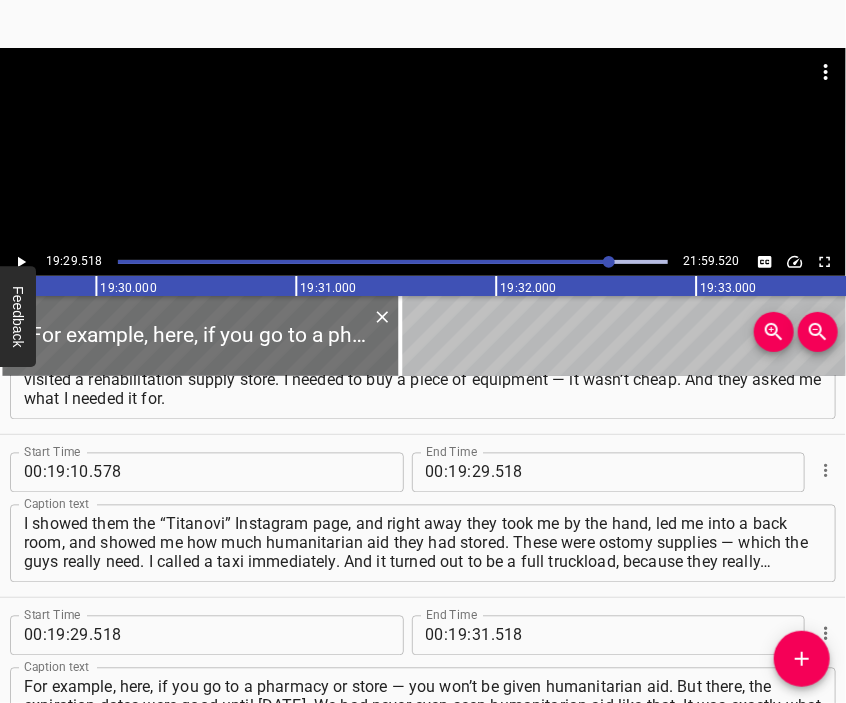 click at bounding box center [423, 98] 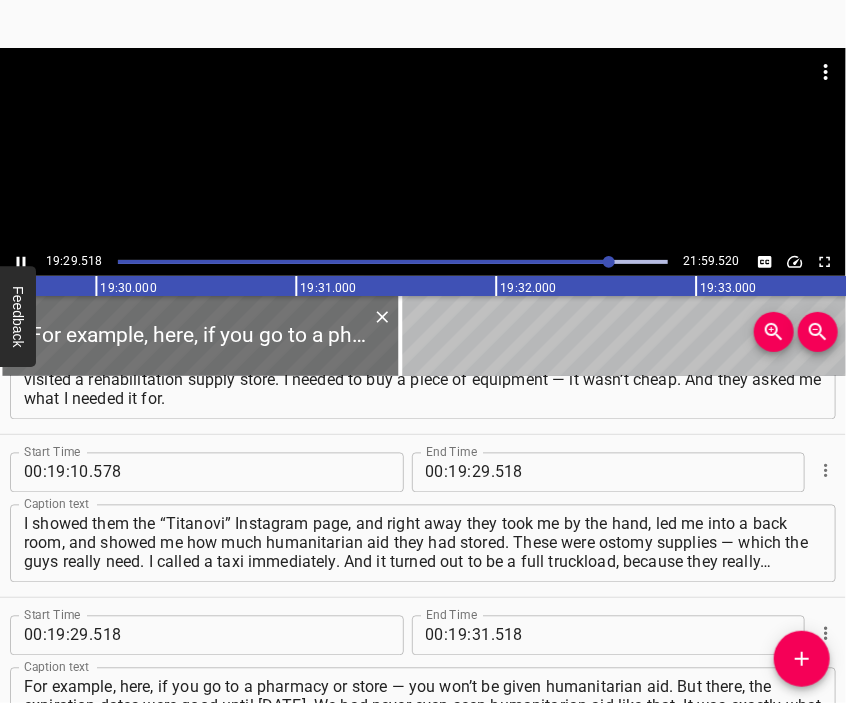 scroll, scrollTop: 7684, scrollLeft: 0, axis: vertical 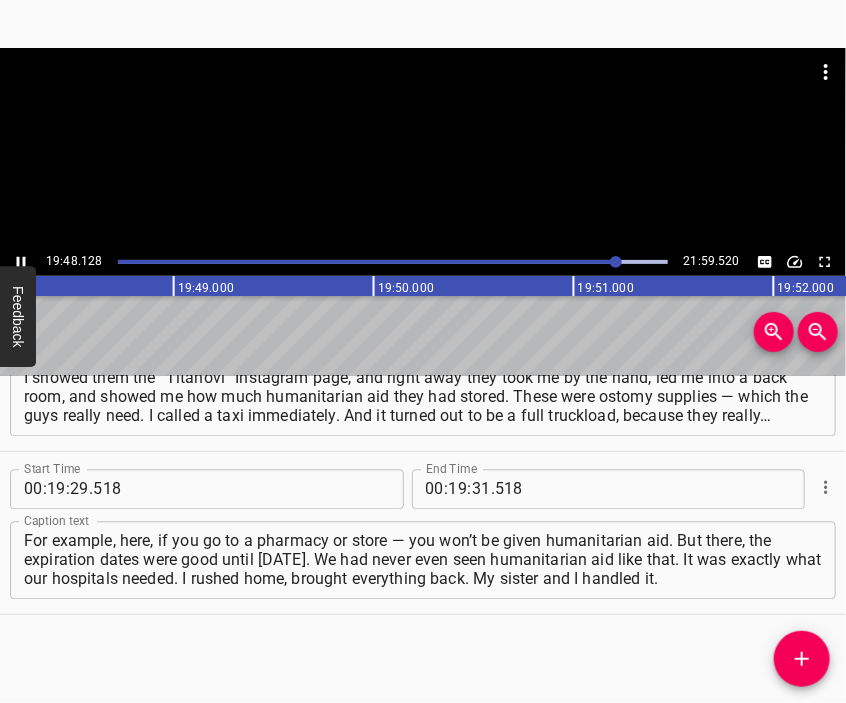 click at bounding box center (423, 98) 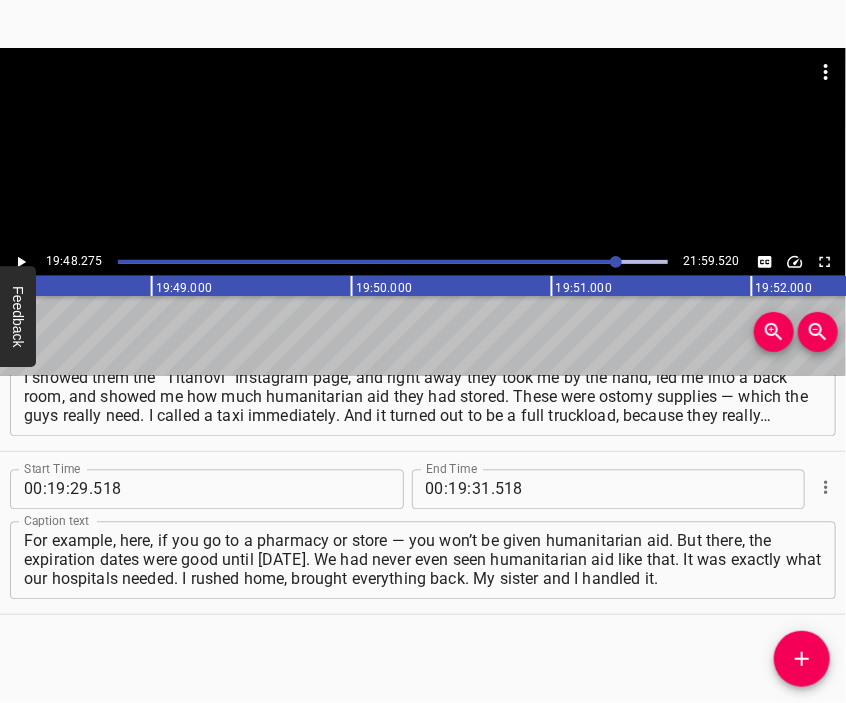 scroll, scrollTop: 0, scrollLeft: 237655, axis: horizontal 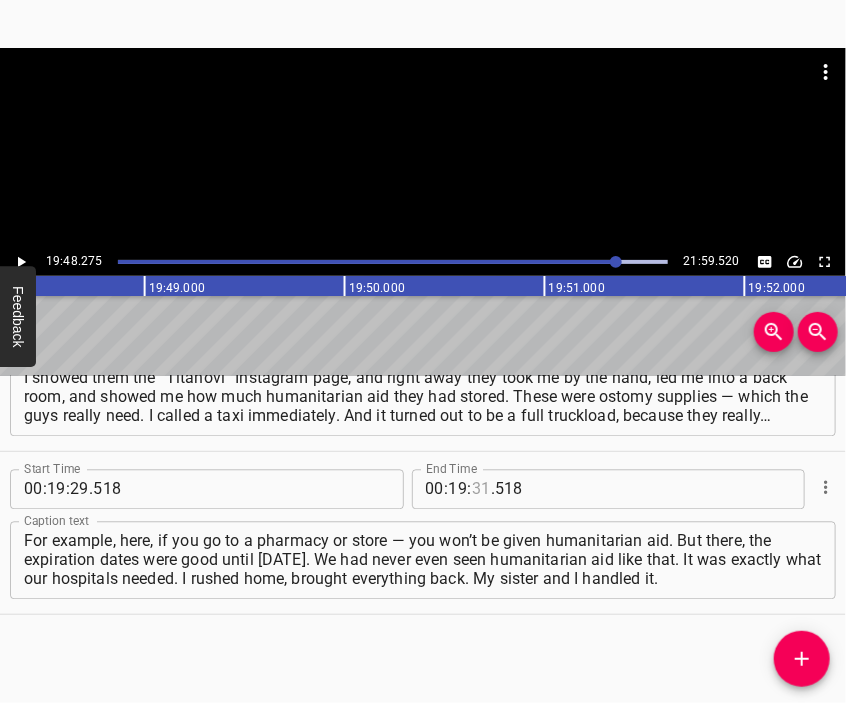 click at bounding box center (481, 490) 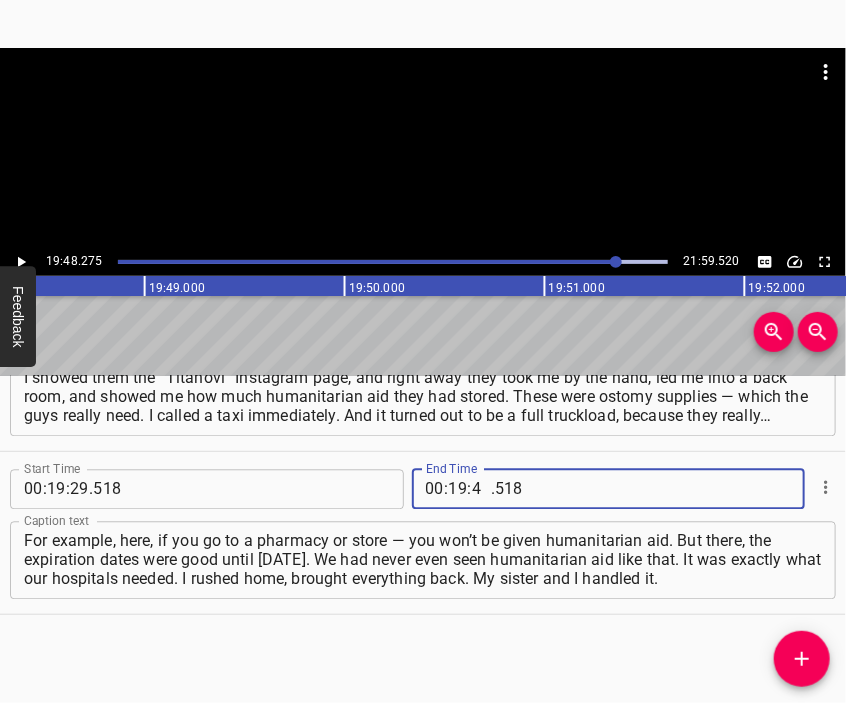type on "48" 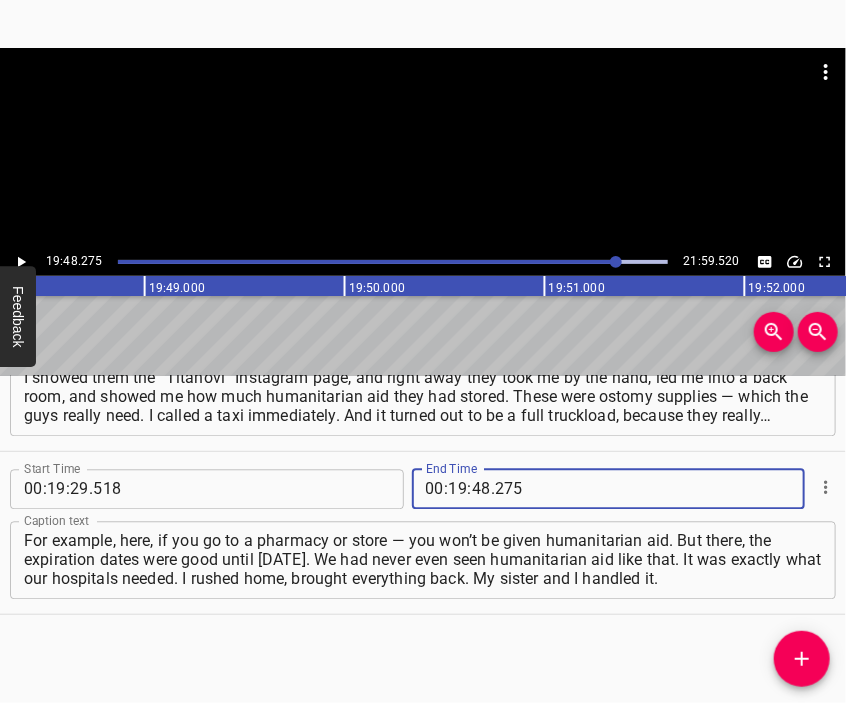 type on "275" 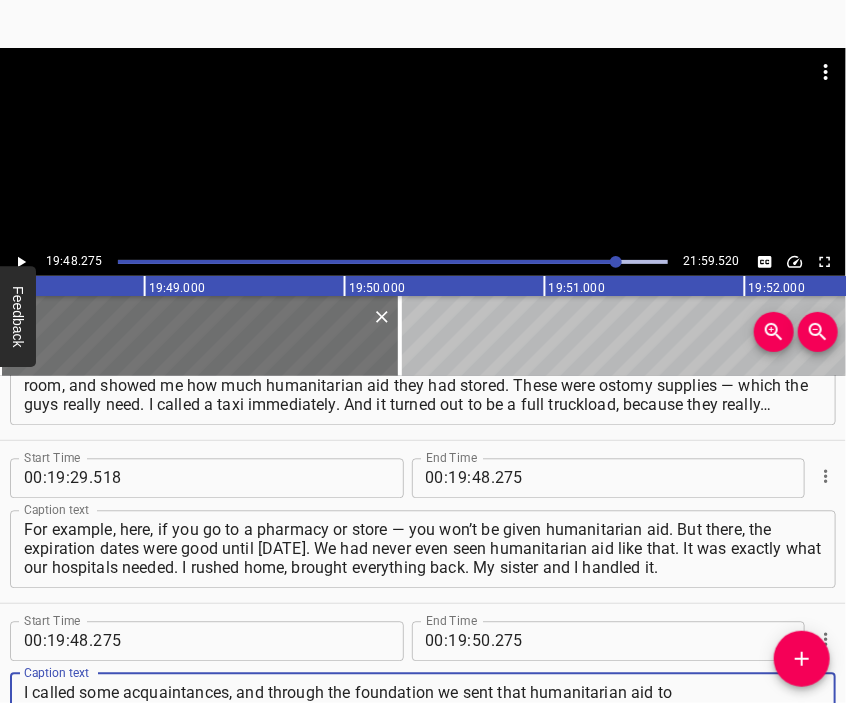 type on "I called some acquaintances, and through the foundation we sent that humanitarian aid to [GEOGRAPHIC_DATA] — because honestly… as I say, it’s like a continuous flow of guys there. And they were very grateful. We’ve already been hit by [PERSON_NAME] — that was about [DATE]." 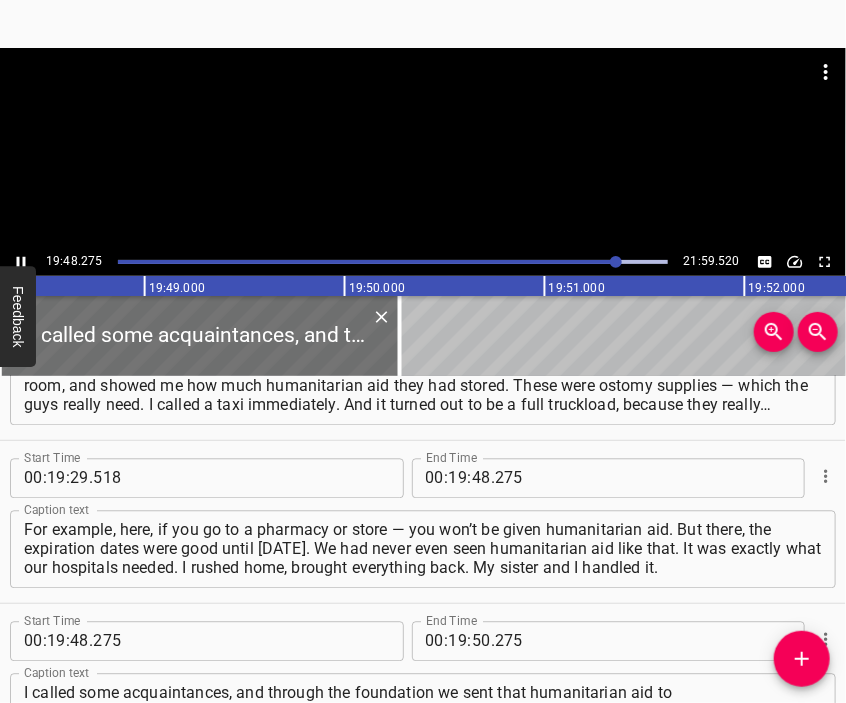 scroll, scrollTop: 7841, scrollLeft: 0, axis: vertical 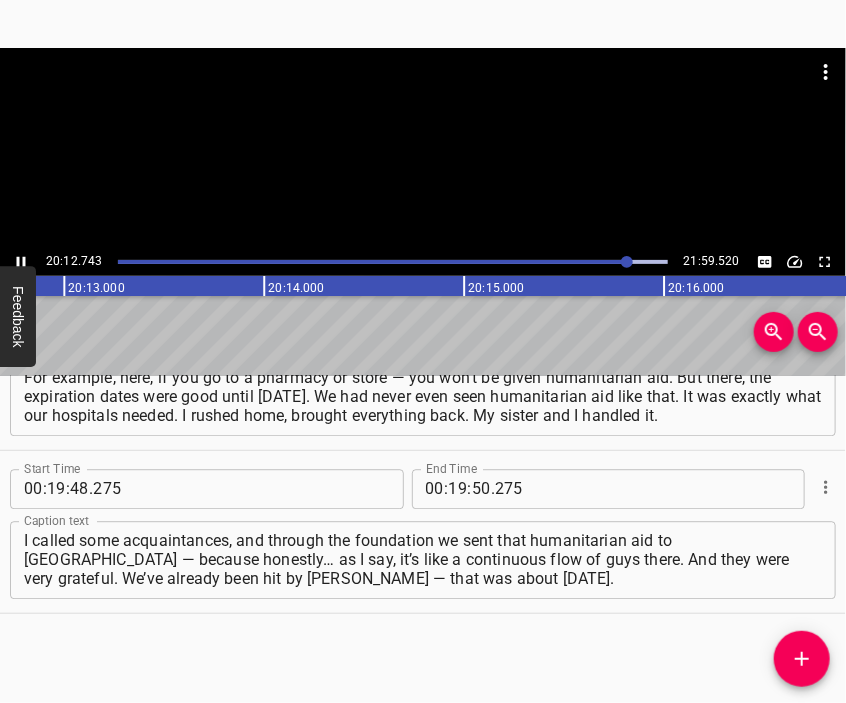 click at bounding box center (423, 98) 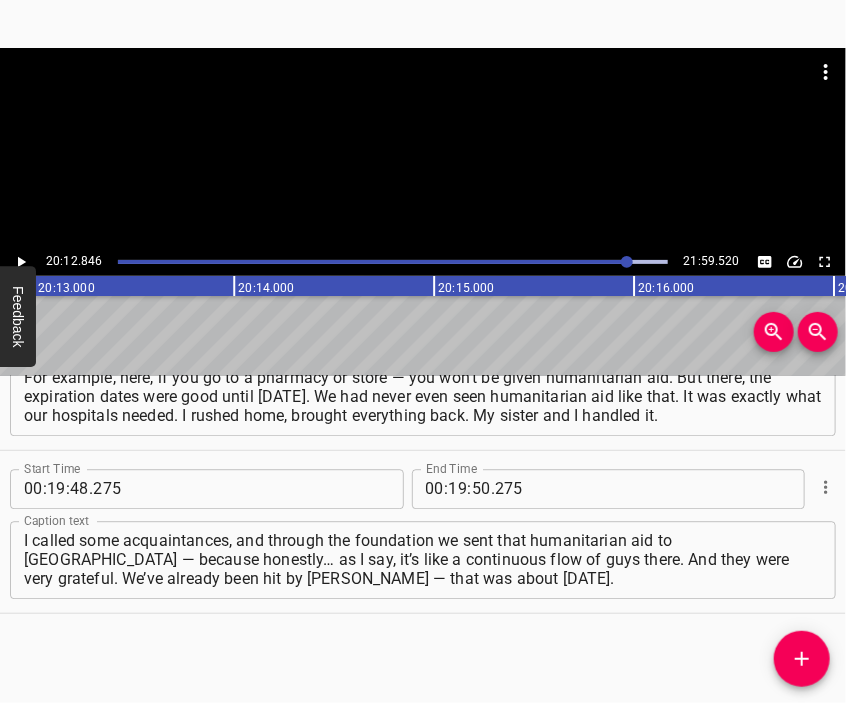scroll, scrollTop: 0, scrollLeft: 242568, axis: horizontal 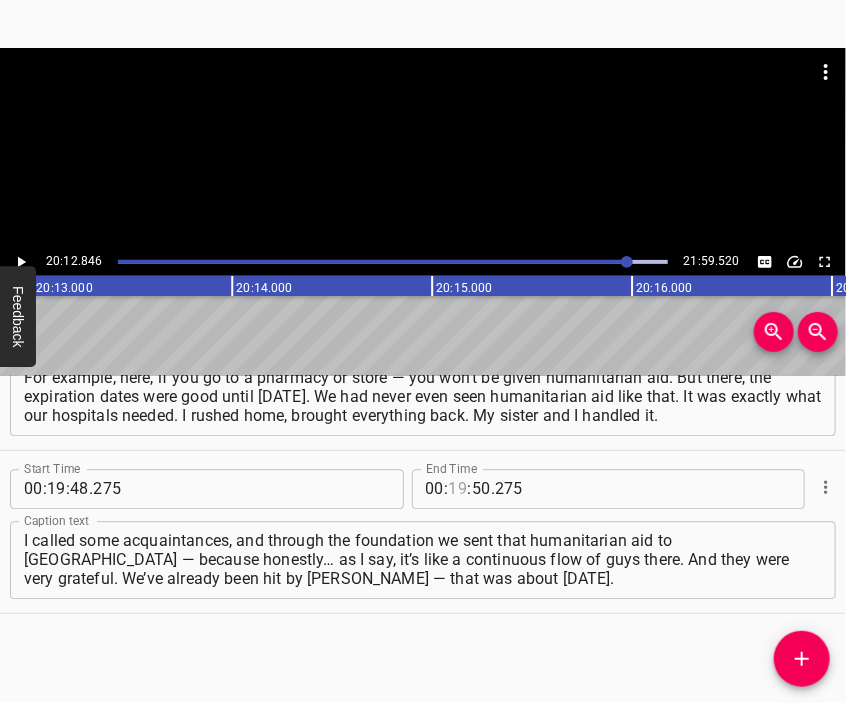 click at bounding box center [458, 489] 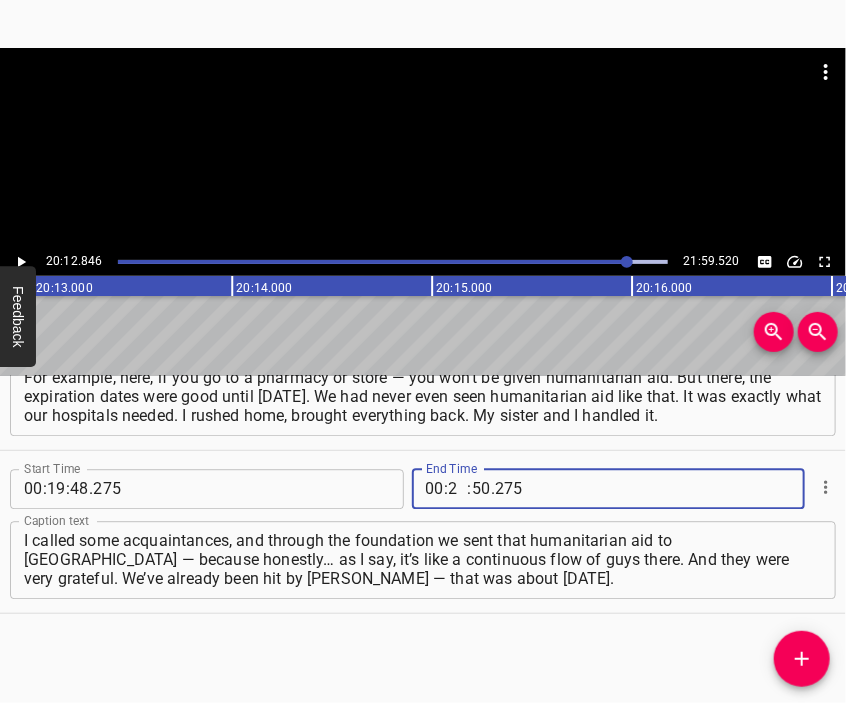 type on "20" 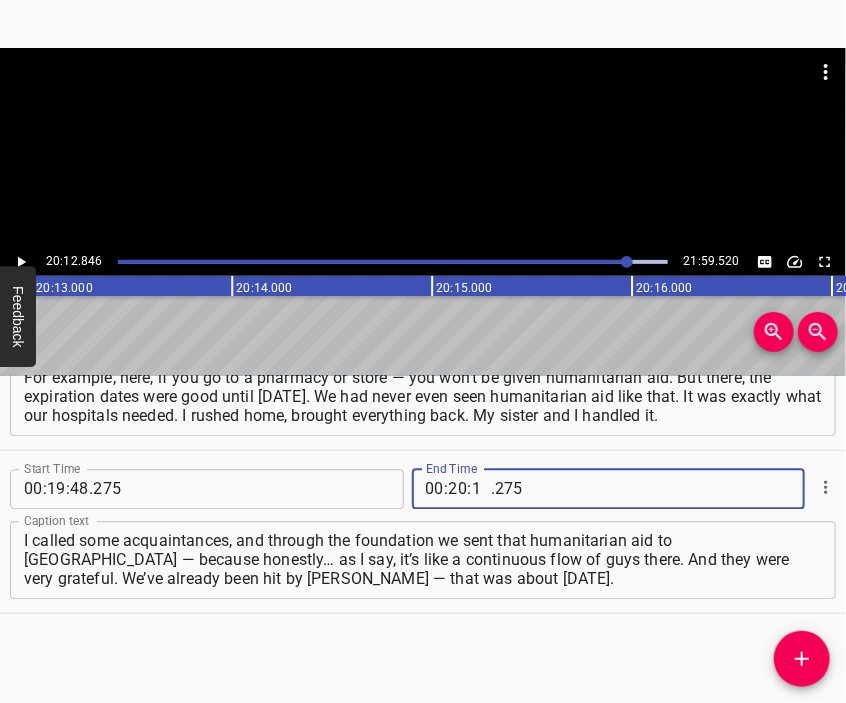 type on "12" 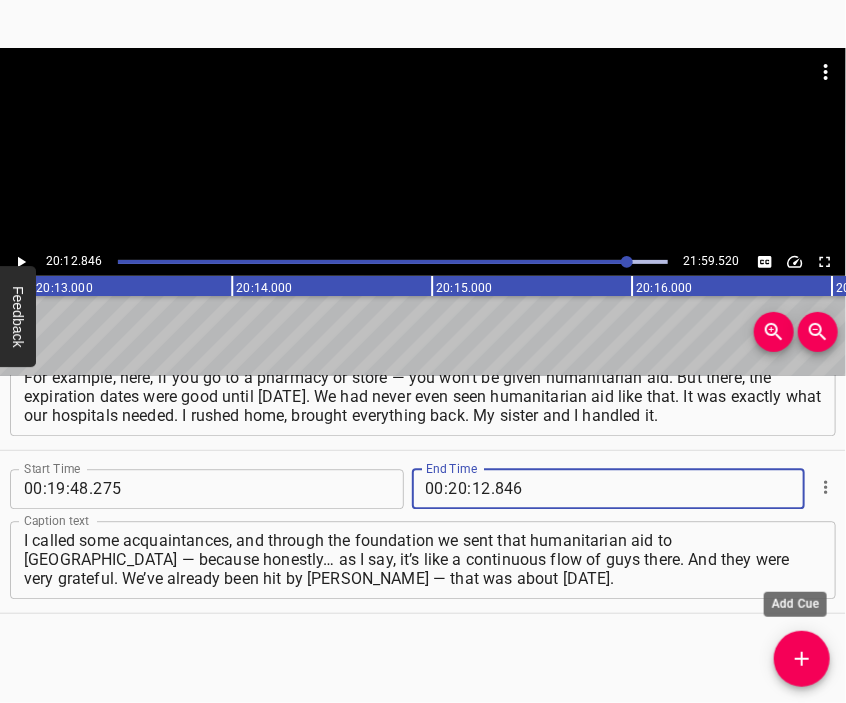 type on "846" 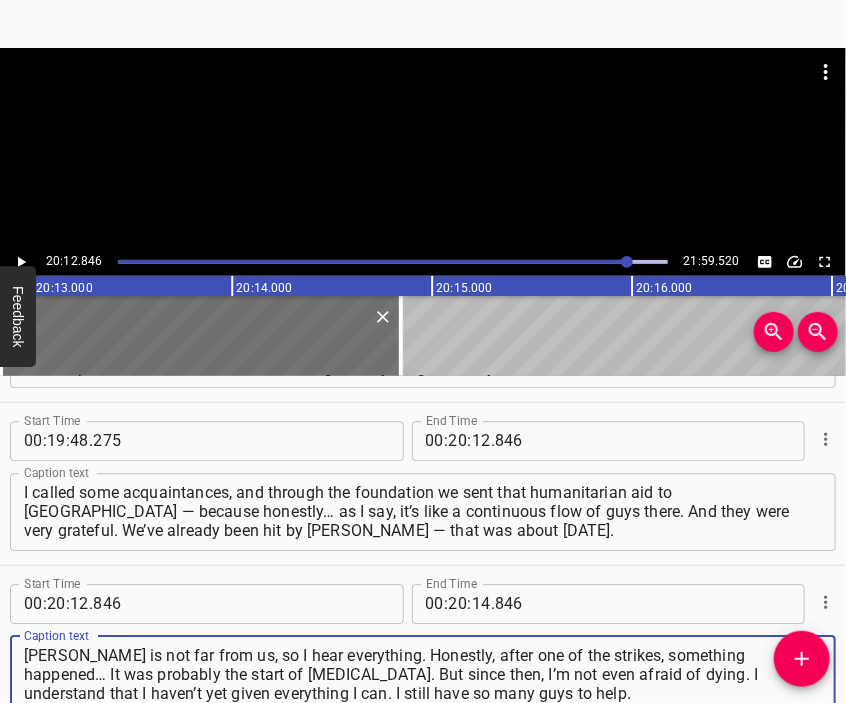 type on "[PERSON_NAME] is not far from us, so I hear everything. Honestly, after one of the strikes, something happened… It was probably the start of [MEDICAL_DATA]. But since then, I’m not even afraid of dying. I understand that I haven’t yet given everything I can. I still have so many guys to help." 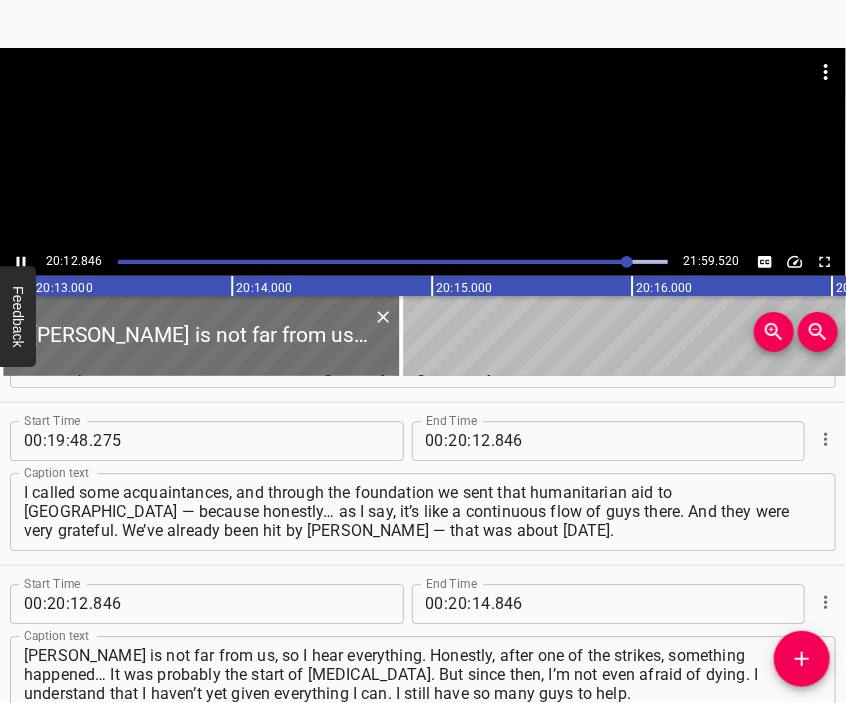 scroll, scrollTop: 8037, scrollLeft: 0, axis: vertical 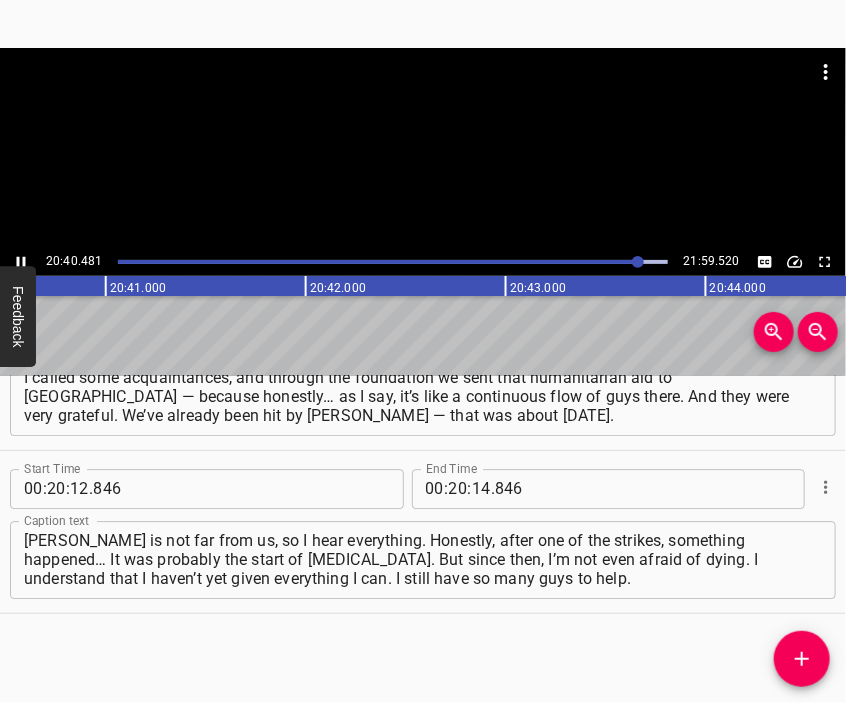 click at bounding box center [423, 148] 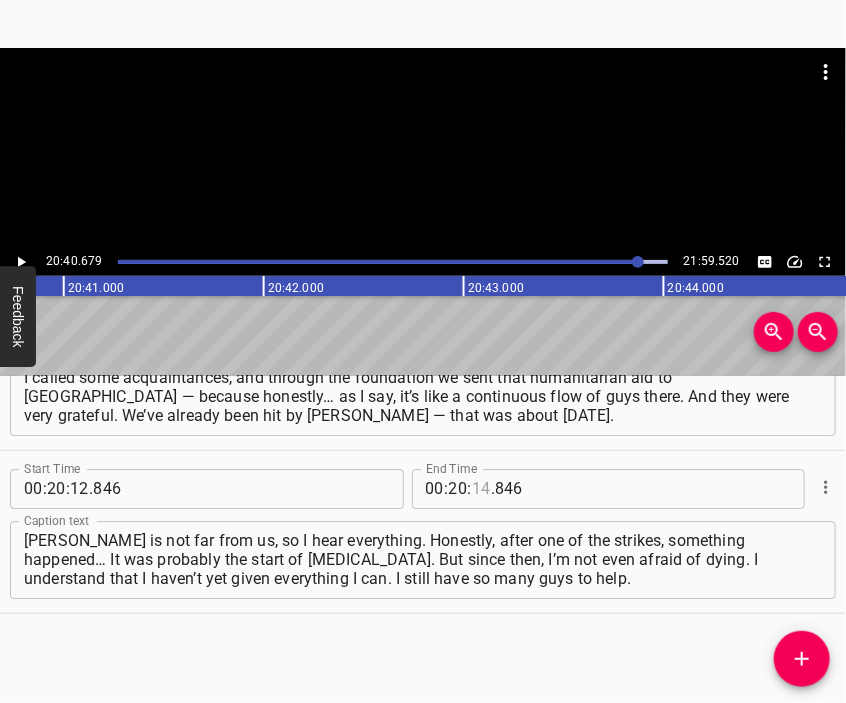 click at bounding box center [481, 489] 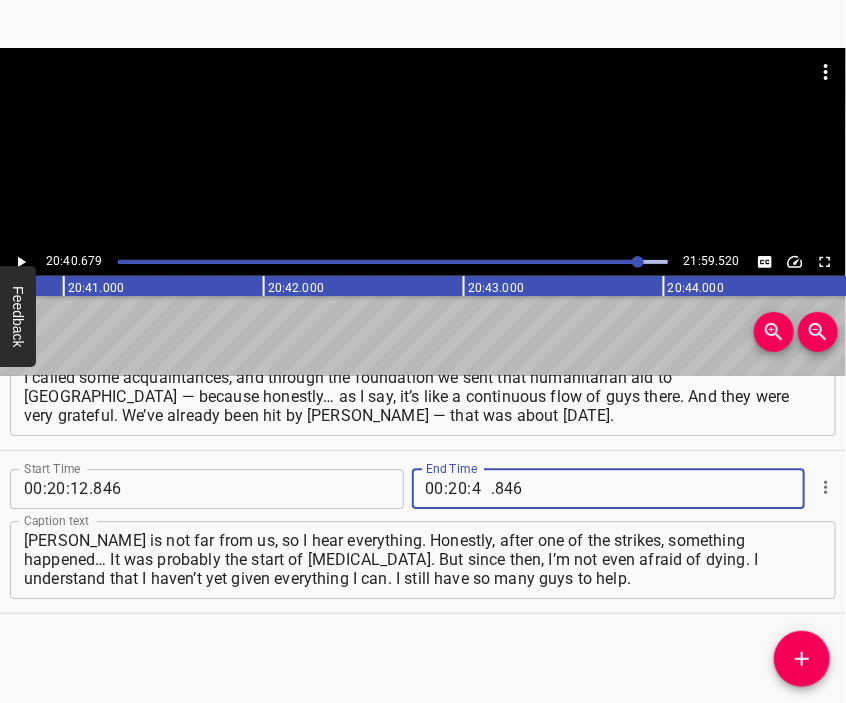 type on "40" 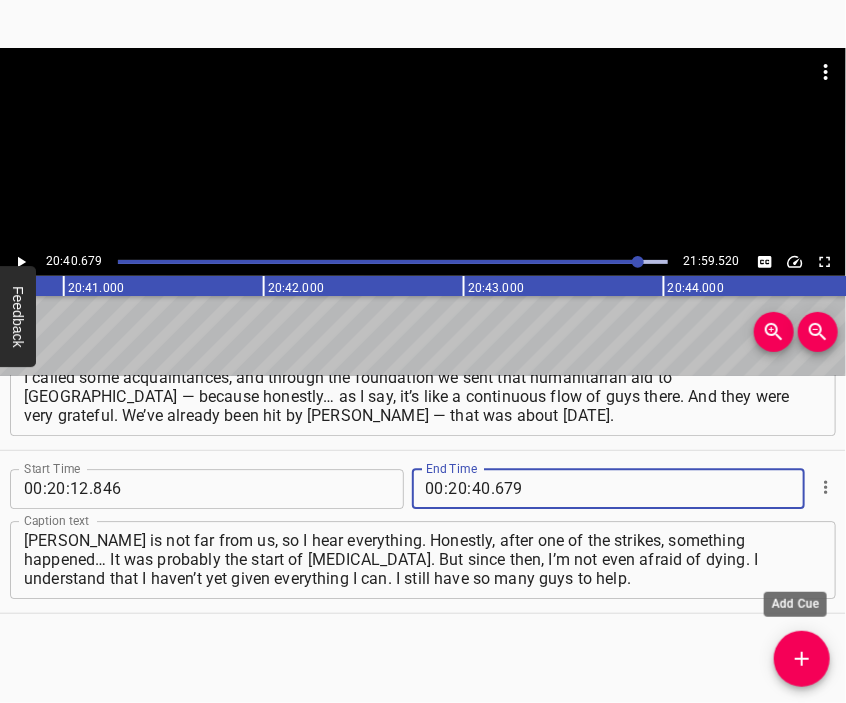 type on "679" 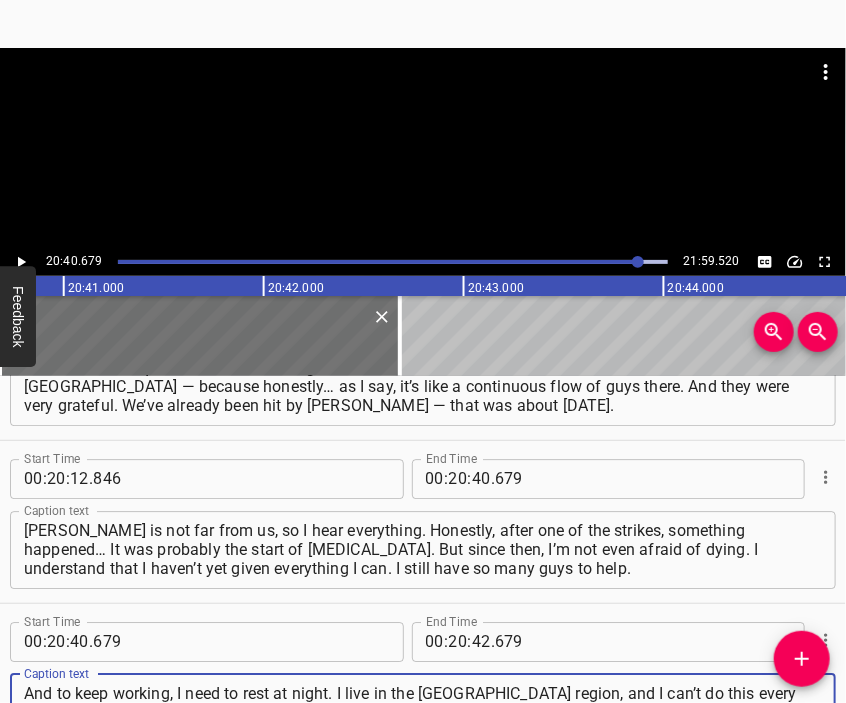 type on "And to keep working, I need to rest at night. I live in the [GEOGRAPHIC_DATA] region, and I can’t do this every day… I can go three nights without sleep. But when I come here, the guys lift me up. They give me energy, but I’m not able to give them everything I’m capable of. I mostly work with my hands." 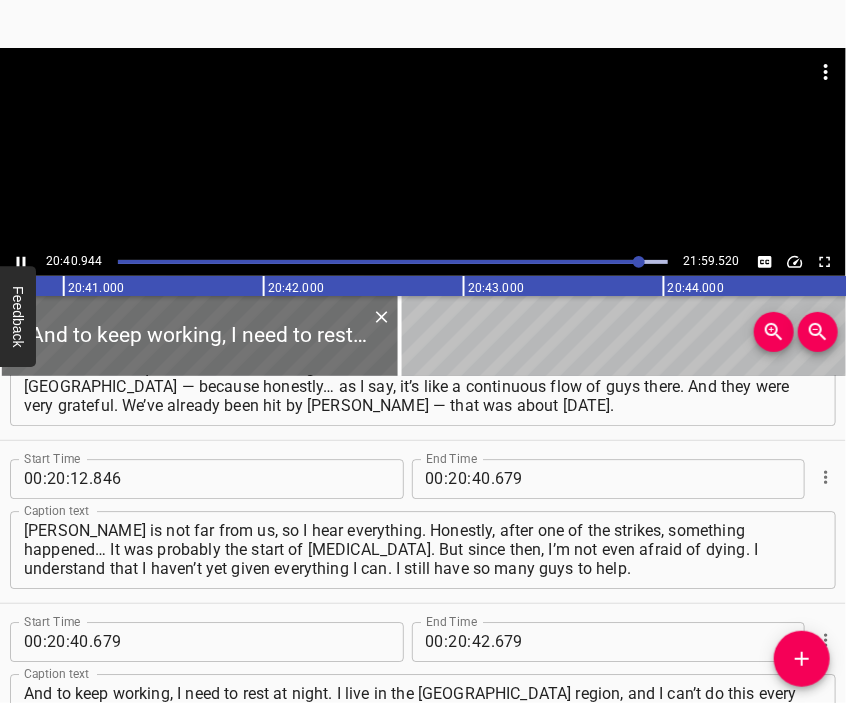 scroll, scrollTop: 8242, scrollLeft: 0, axis: vertical 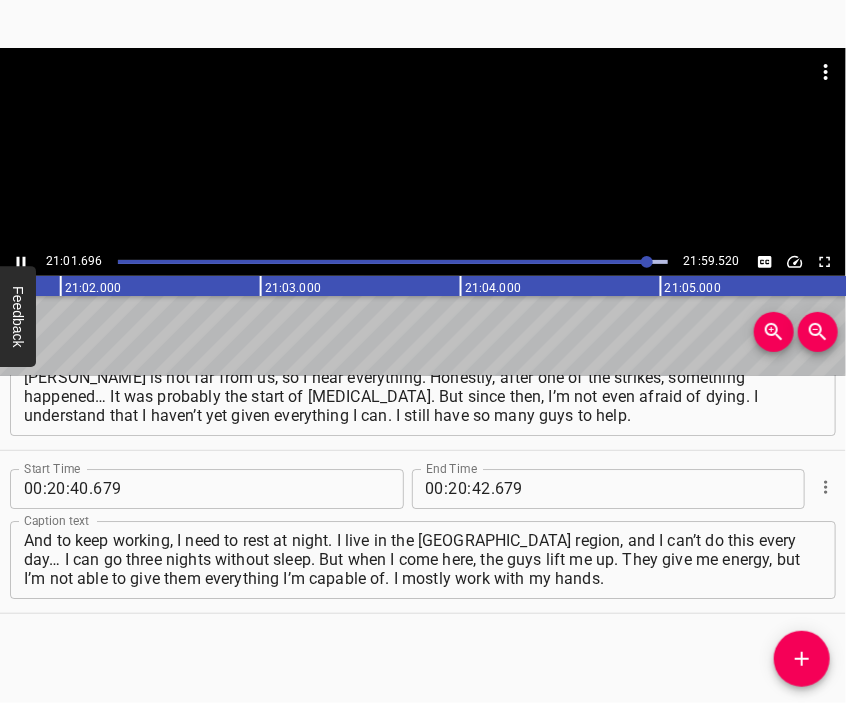 click at bounding box center (423, 98) 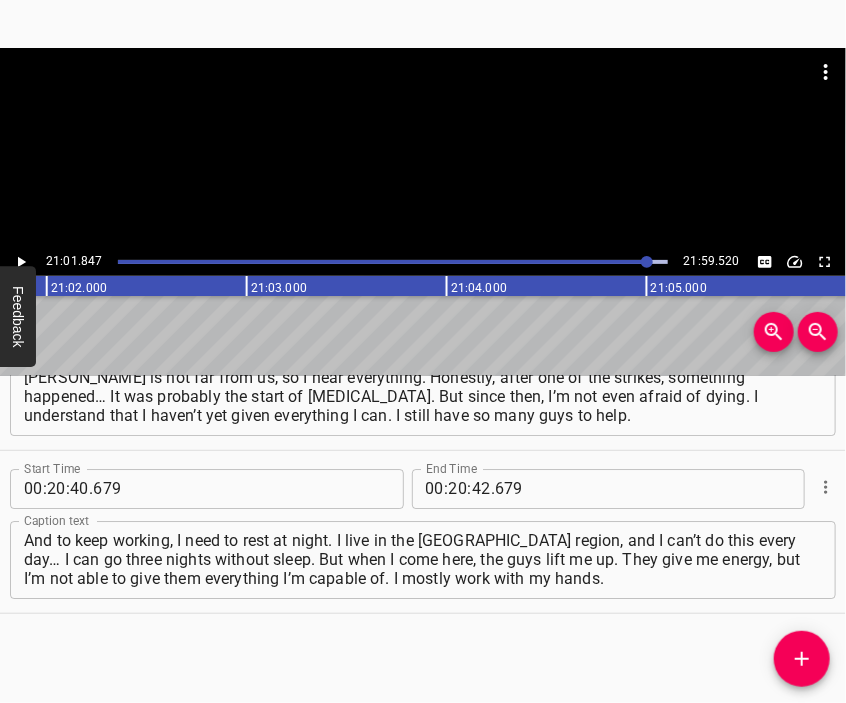 scroll, scrollTop: 0, scrollLeft: 252369, axis: horizontal 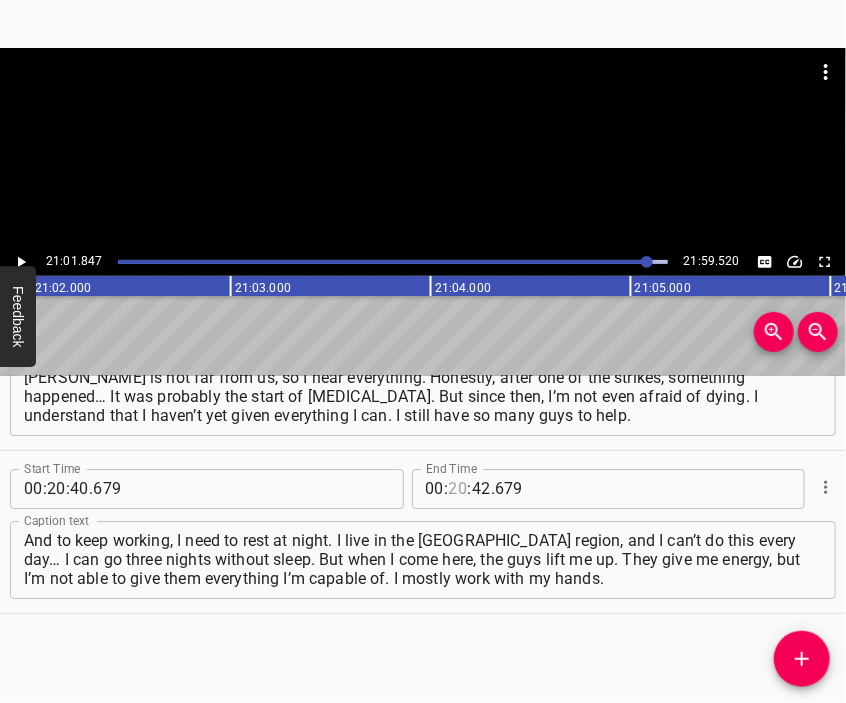click at bounding box center [458, 489] 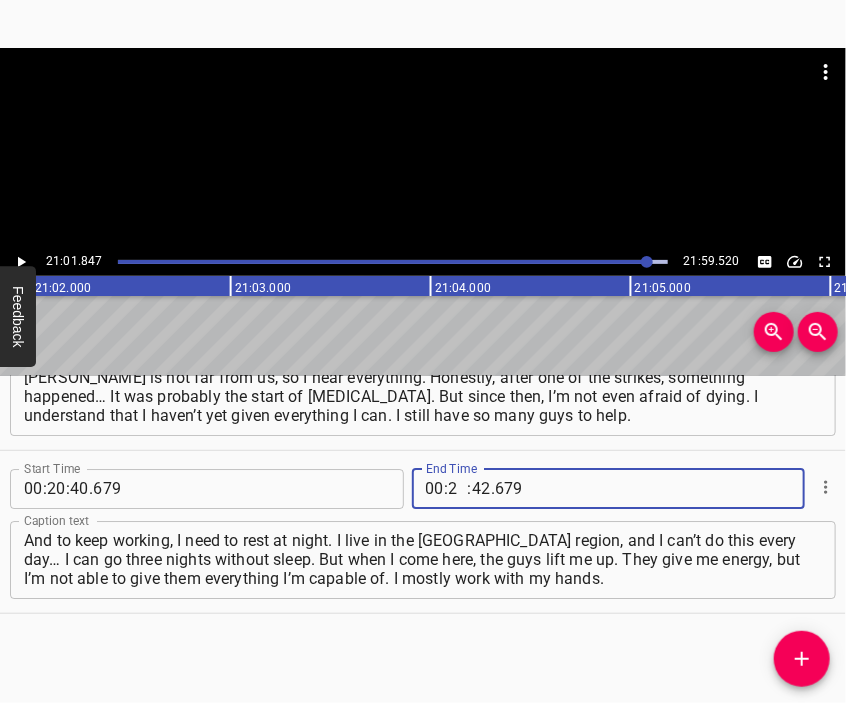 type on "21" 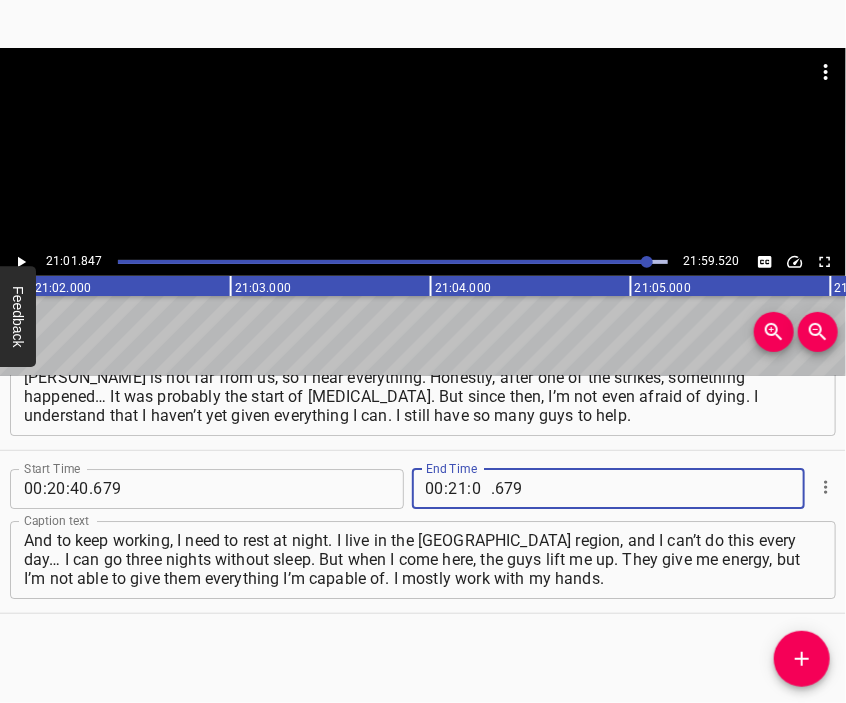 type on "01" 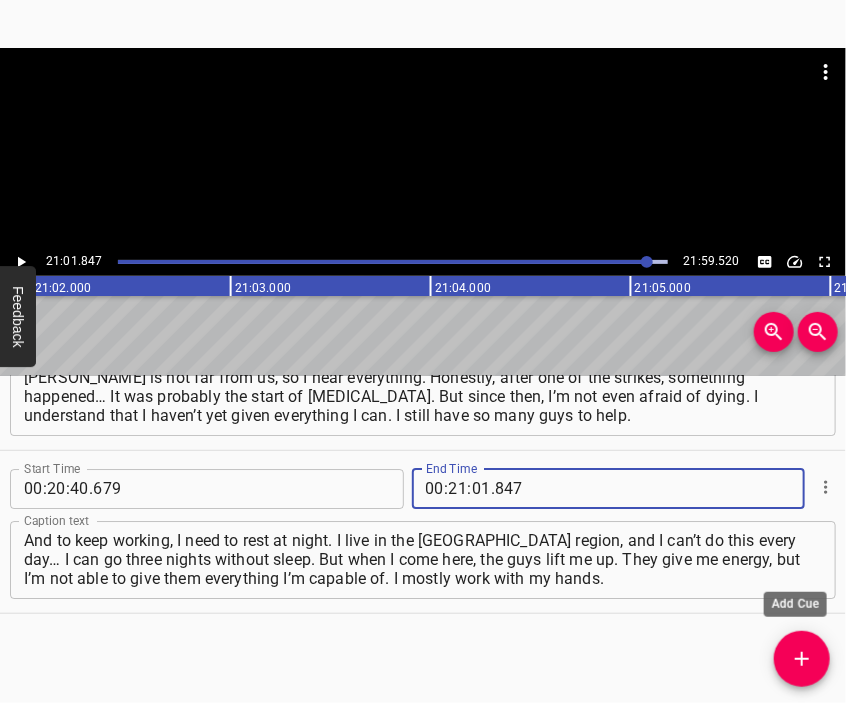 type on "847" 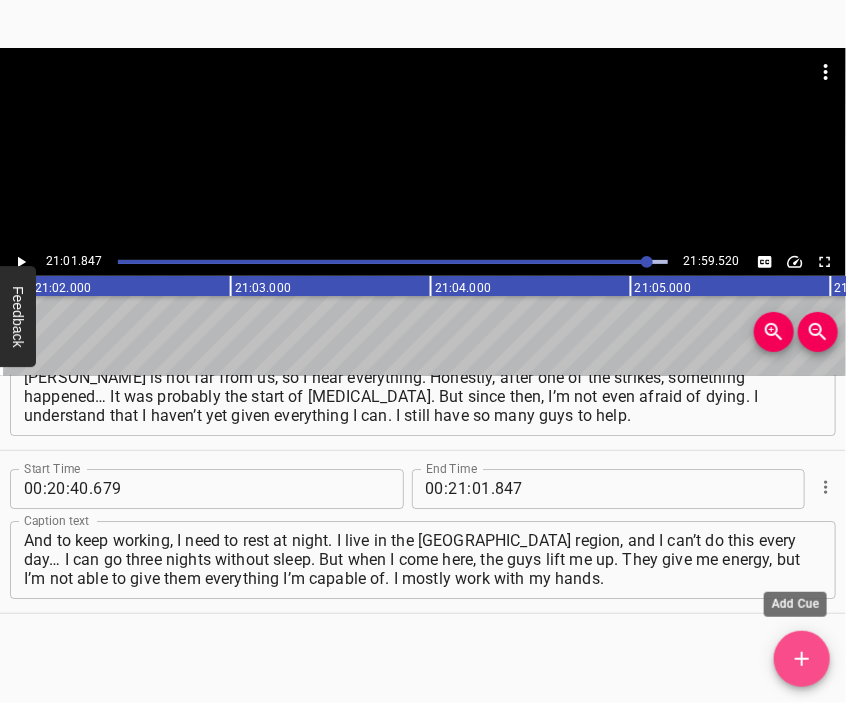 click at bounding box center (802, 659) 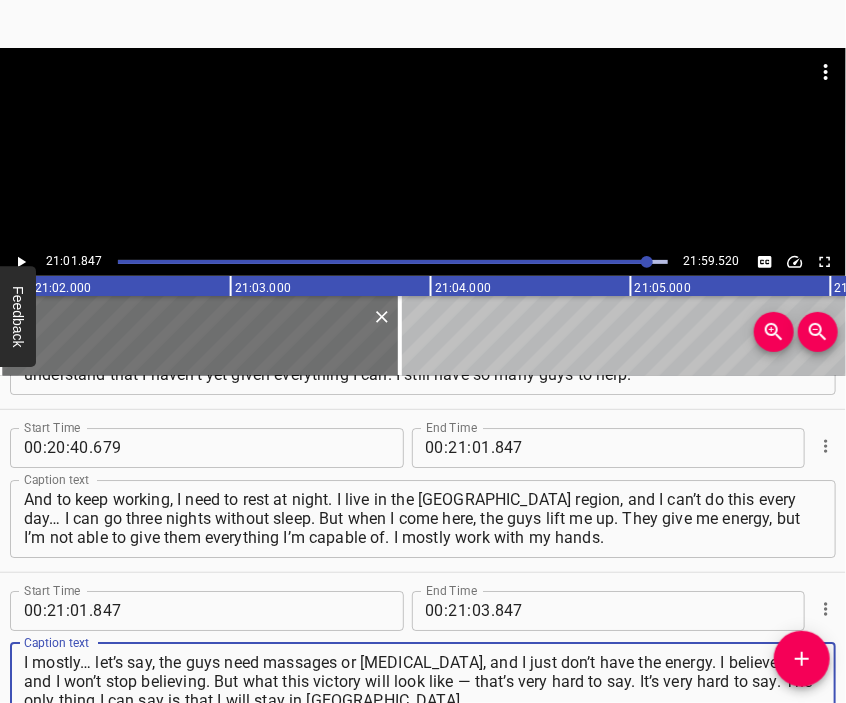 type on "I mostly… let’s say, the guys need massages or [MEDICAL_DATA], and I just don’t have the energy. I believe — and I won’t stop believing. But what this victory will look like — that’s very hard to say. It’s very hard to say. The only thing I can say is that I will stay in [GEOGRAPHIC_DATA]." 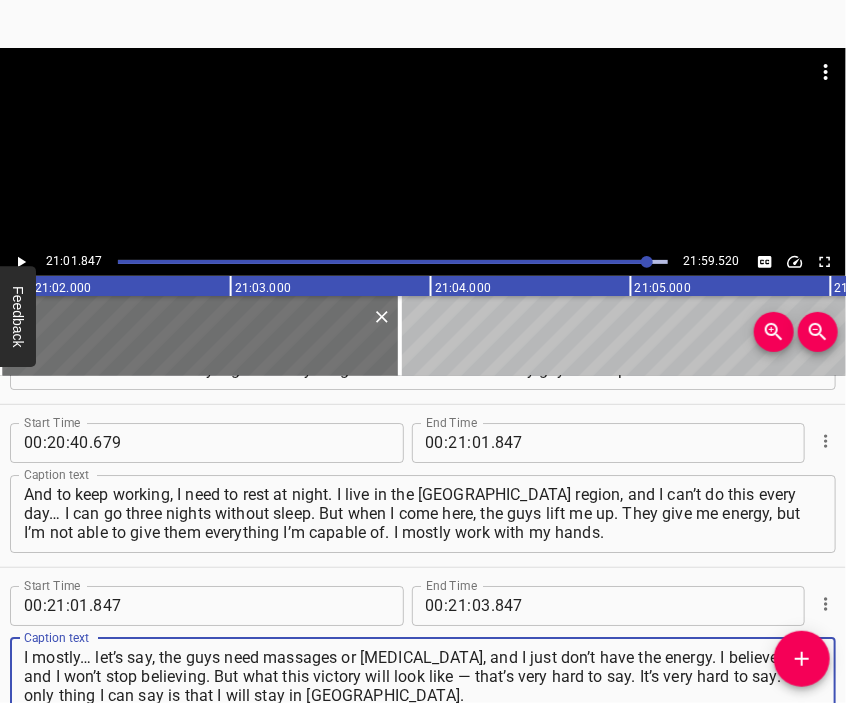 click at bounding box center (423, 98) 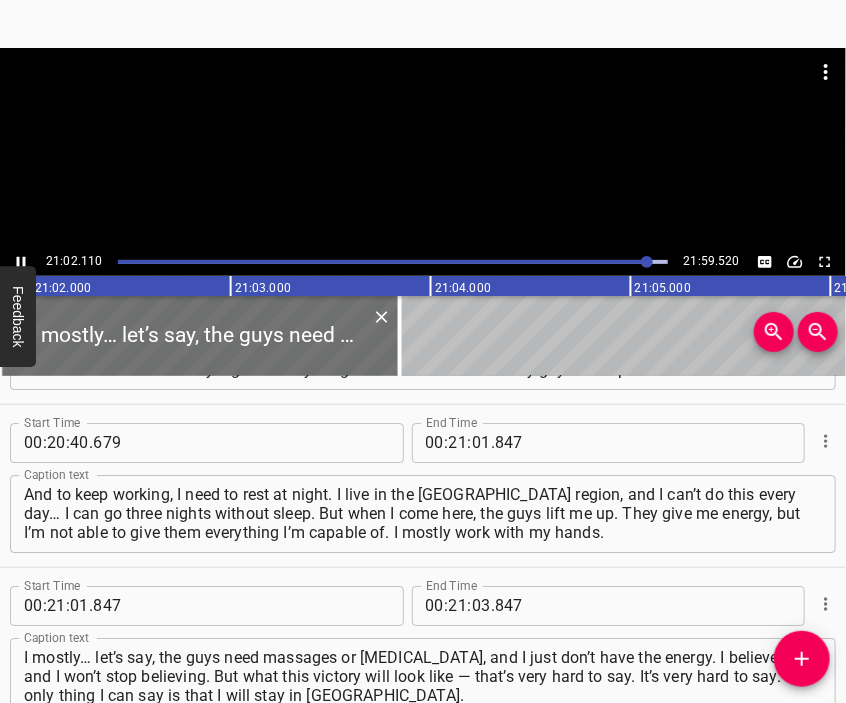 scroll, scrollTop: 8363, scrollLeft: 0, axis: vertical 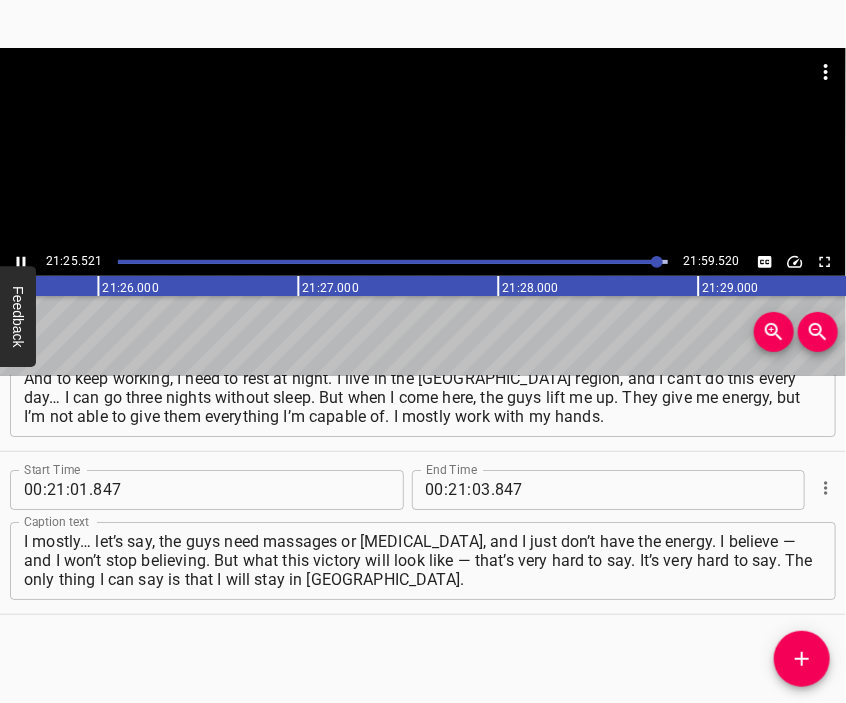 click at bounding box center [423, 148] 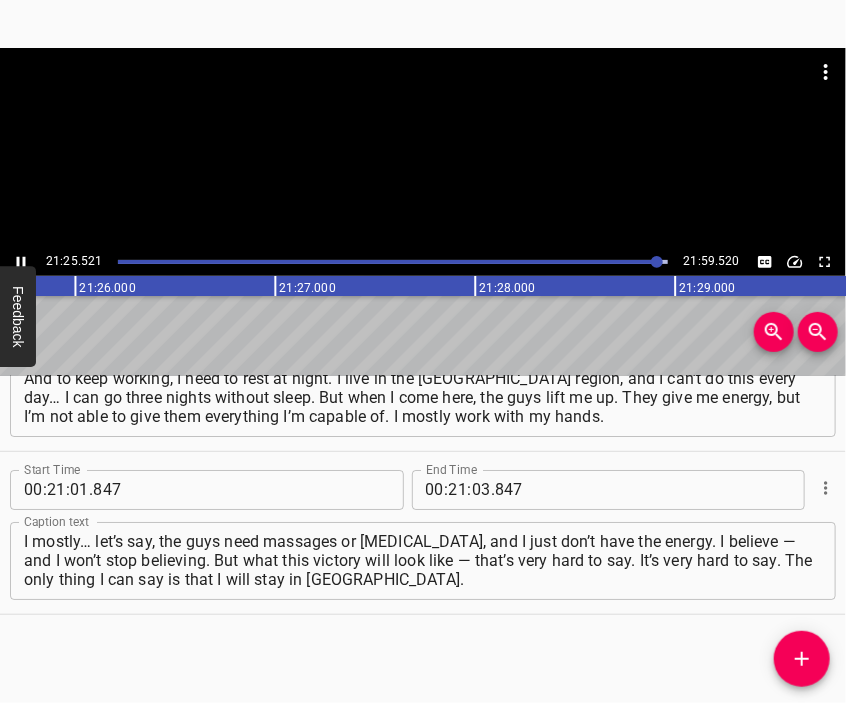 scroll, scrollTop: 0, scrollLeft: 257131, axis: horizontal 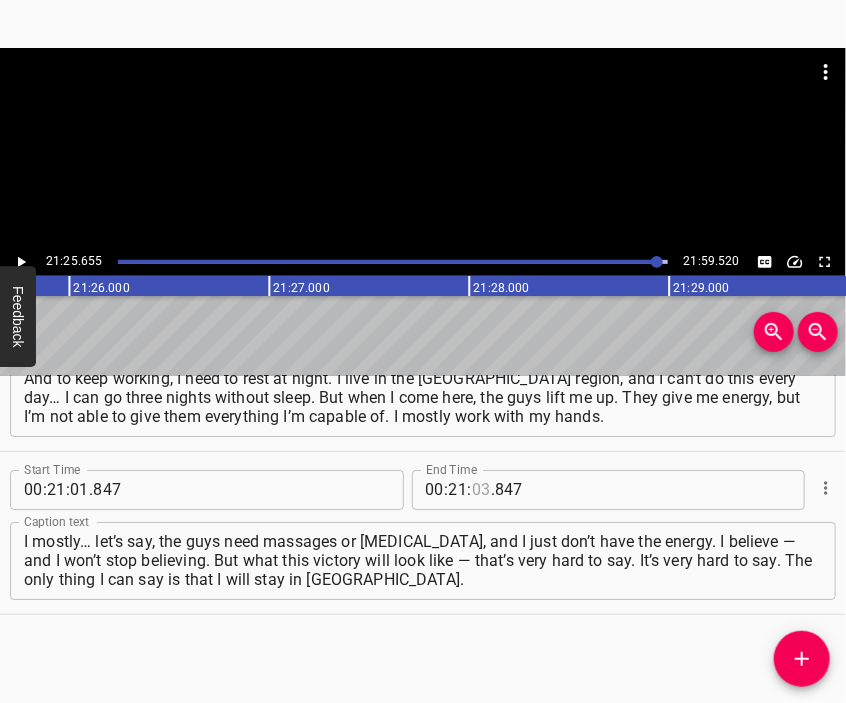 click at bounding box center [481, 490] 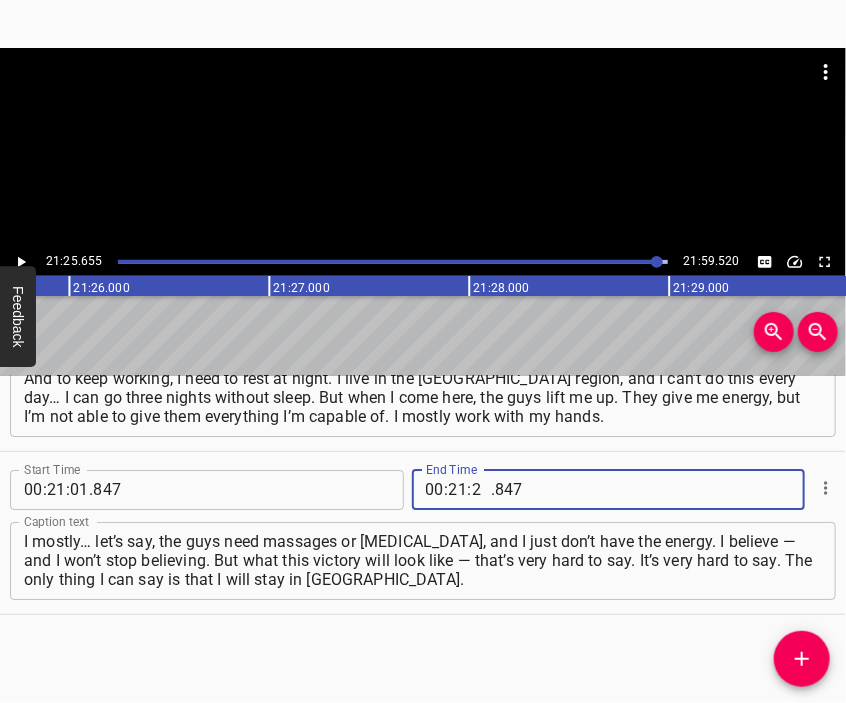 type on "25" 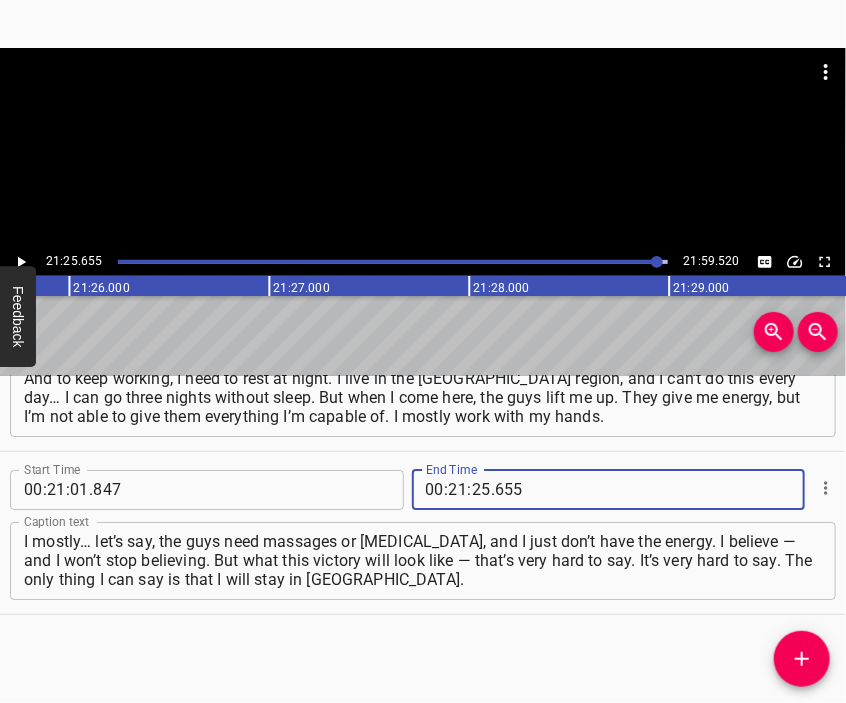 type on "655" 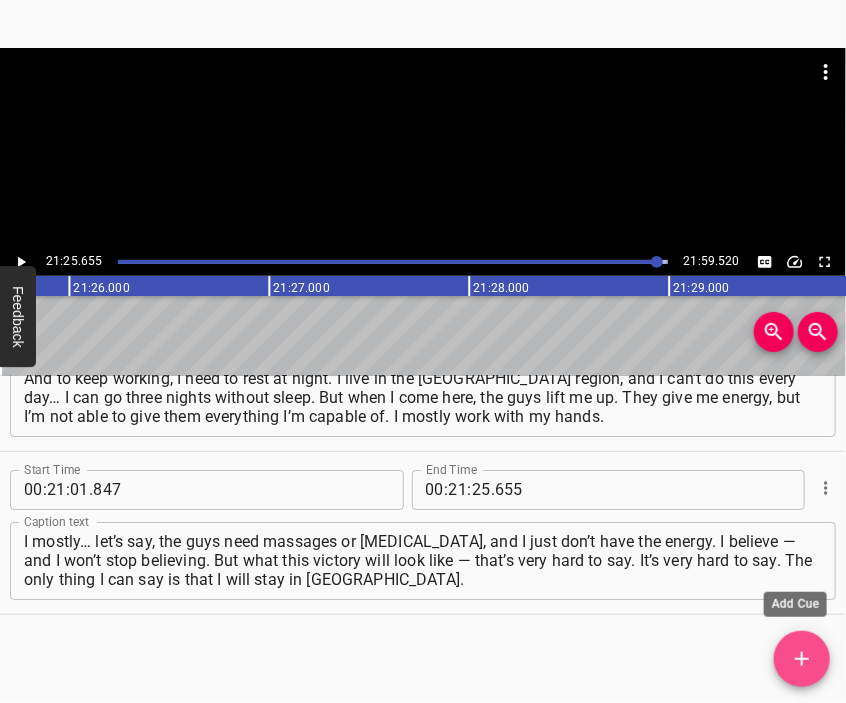 click 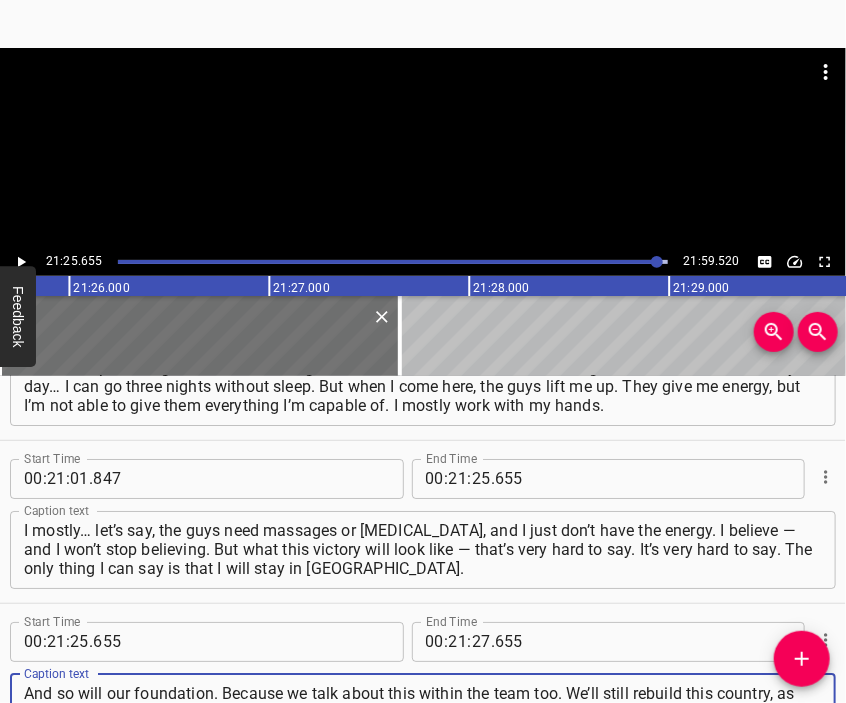 type on "And so will our foundation. Because we talk about this within the team too. We’ll still rebuild this country, as much as we can, because we work for free. And we’ll continue to call on people, on our friends — everyone who’s interested. But I really hope it ends soon." 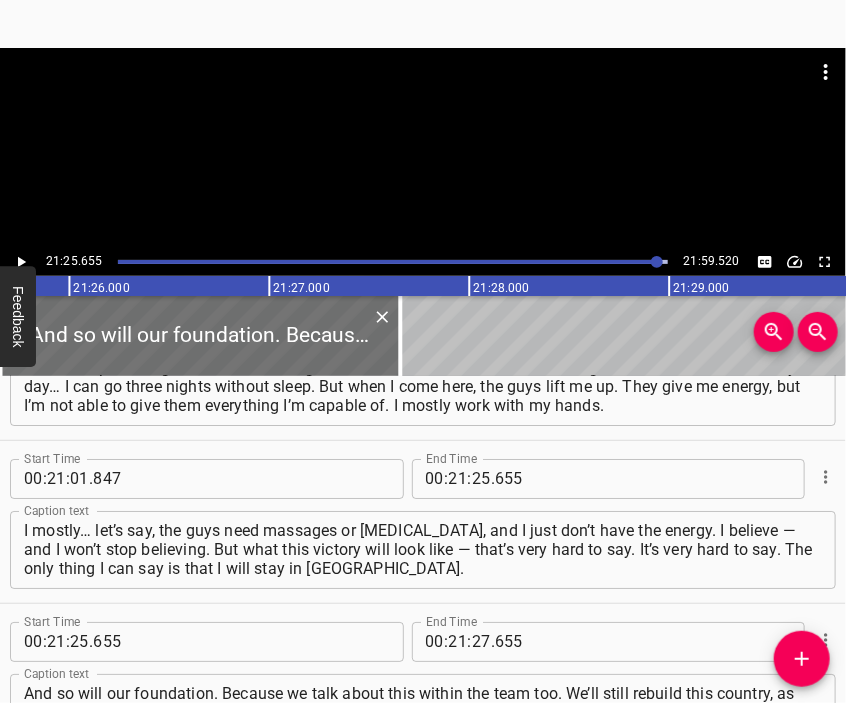 click at bounding box center [423, 148] 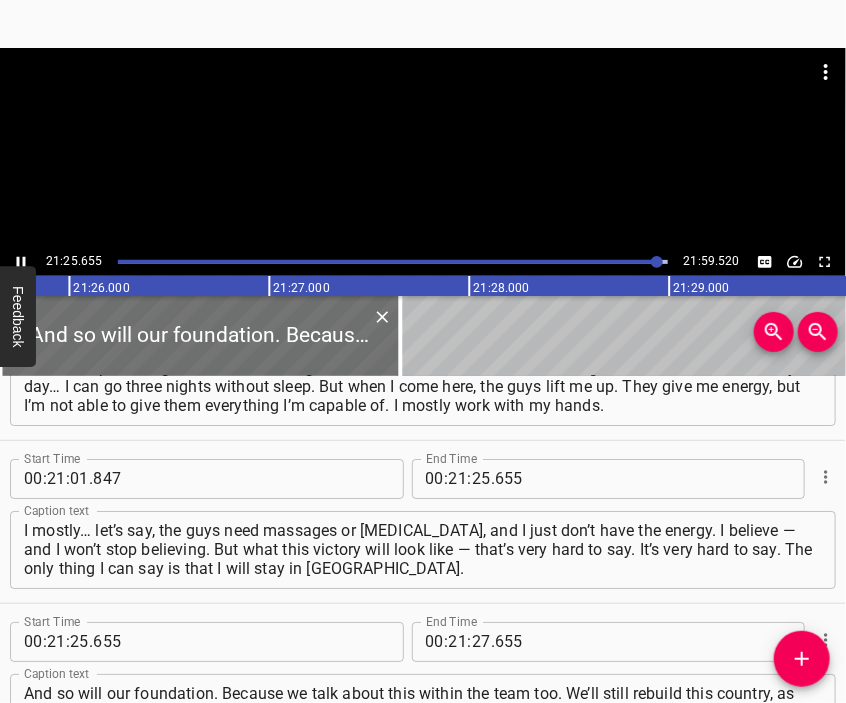 scroll, scrollTop: 8493, scrollLeft: 0, axis: vertical 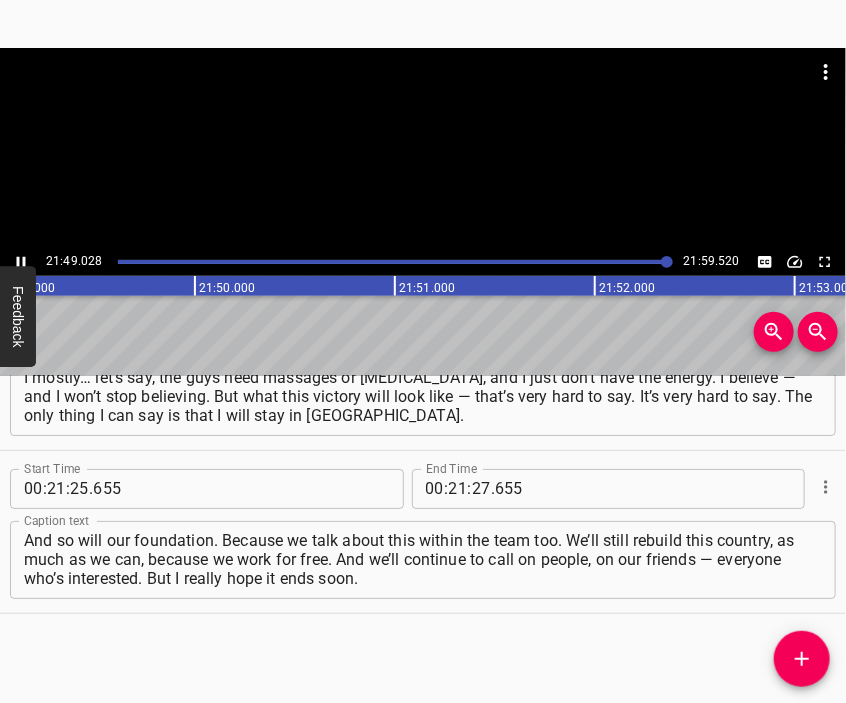 click at bounding box center [423, 148] 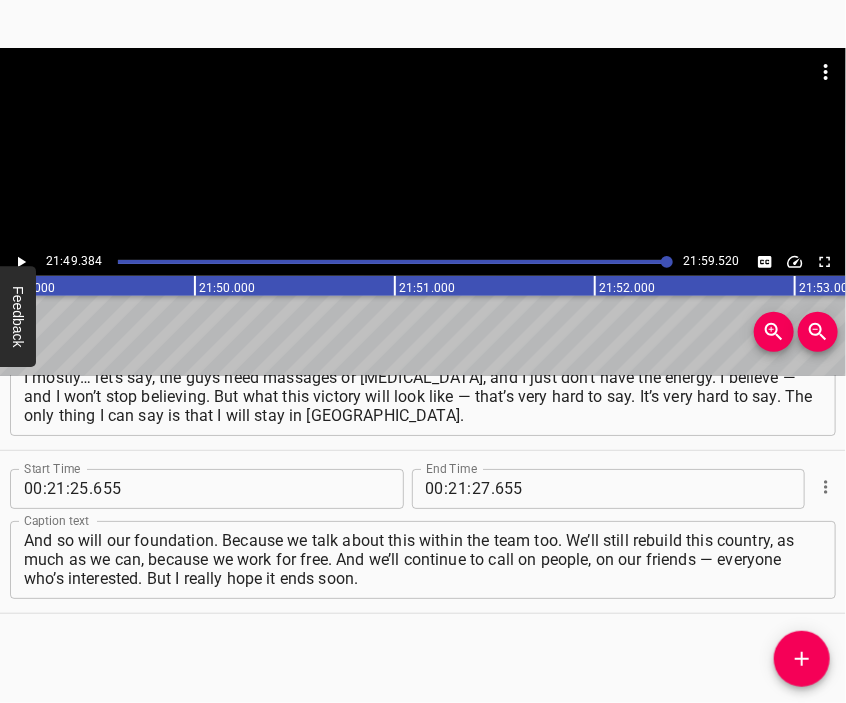 scroll, scrollTop: 0, scrollLeft: 261876, axis: horizontal 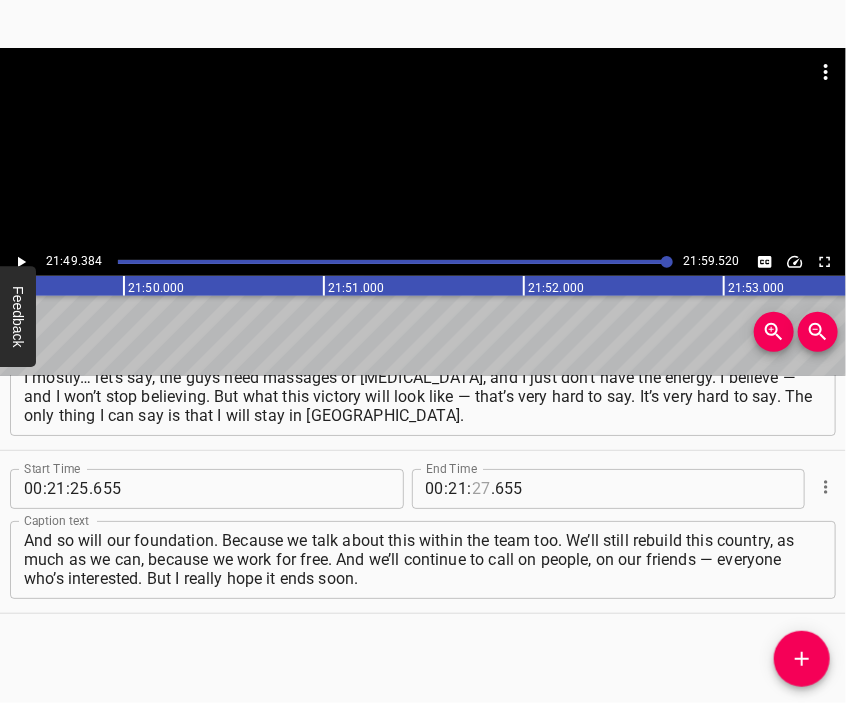 click at bounding box center (481, 489) 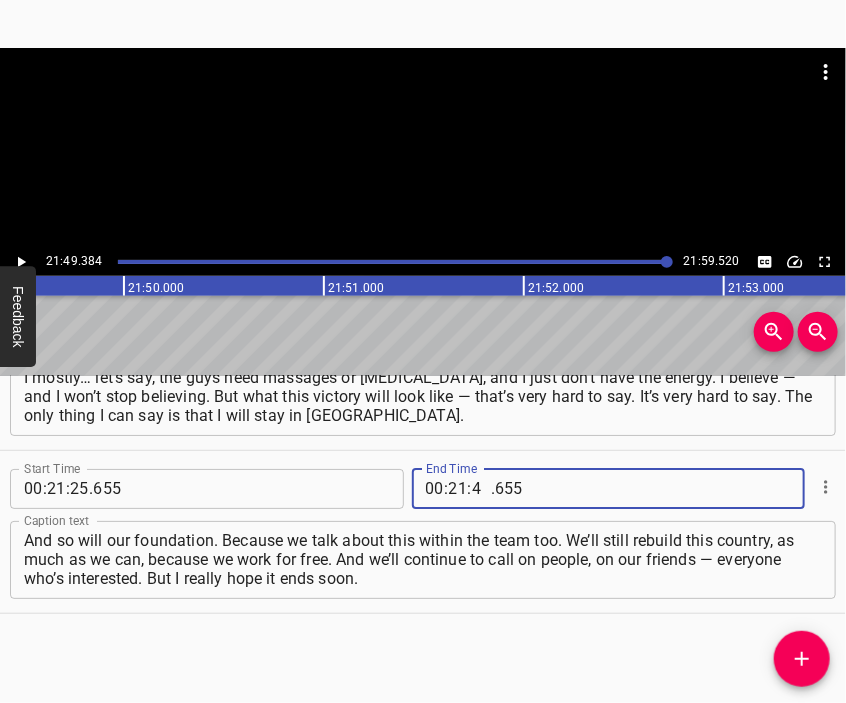 type on "49" 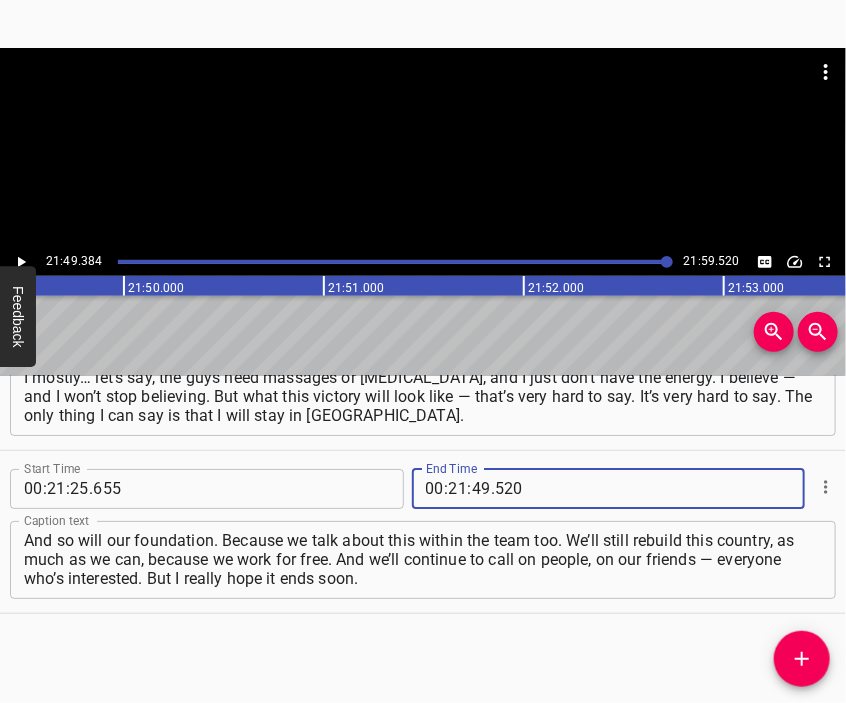 type on "520" 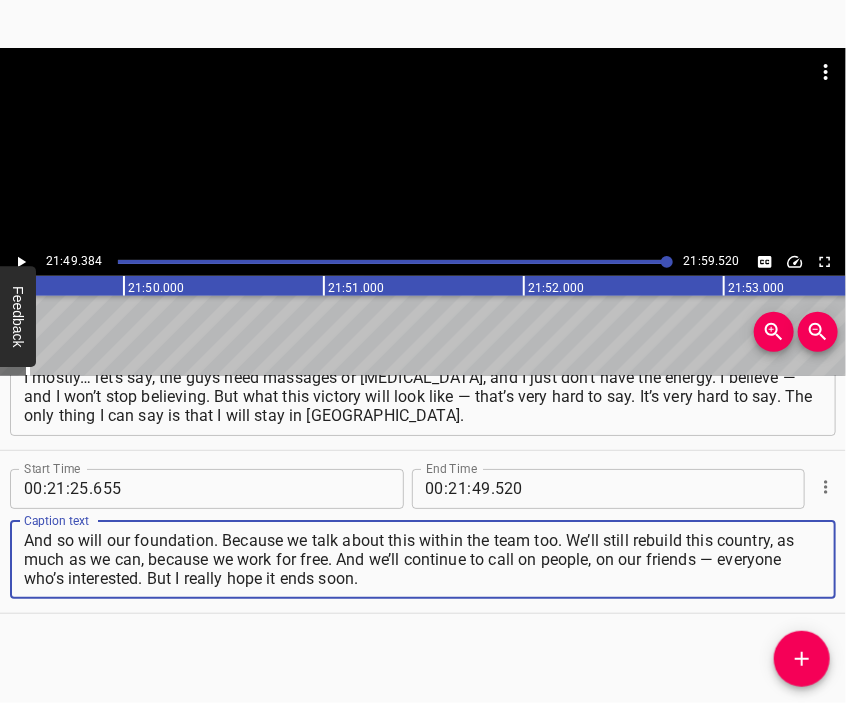 click on "And so will our foundation. Because we talk about this within the team too. We’ll still rebuild this country, as much as we can, because we work for free. And we’ll continue to call on people, on our friends — everyone who’s interested. But I really hope it ends soon." at bounding box center (423, 559) 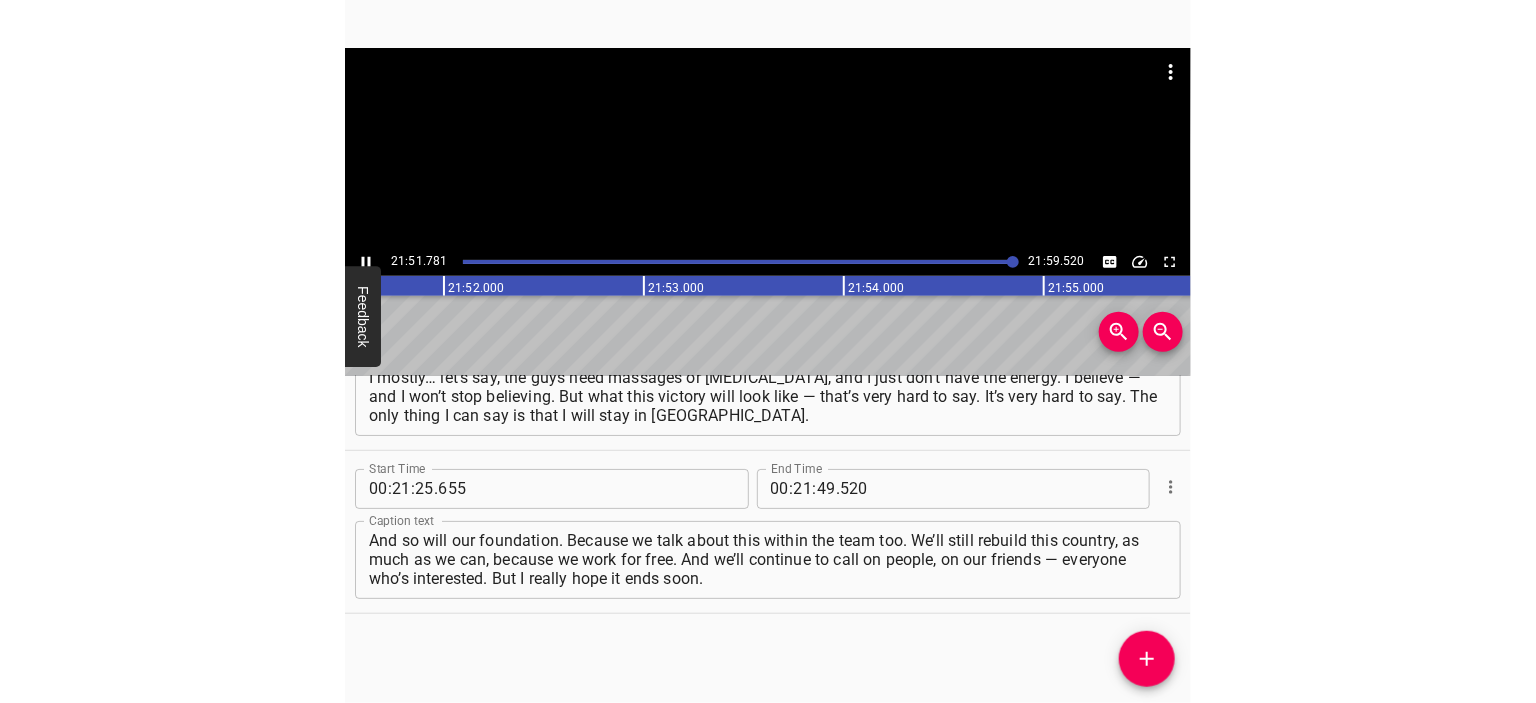 scroll, scrollTop: 0, scrollLeft: 262356, axis: horizontal 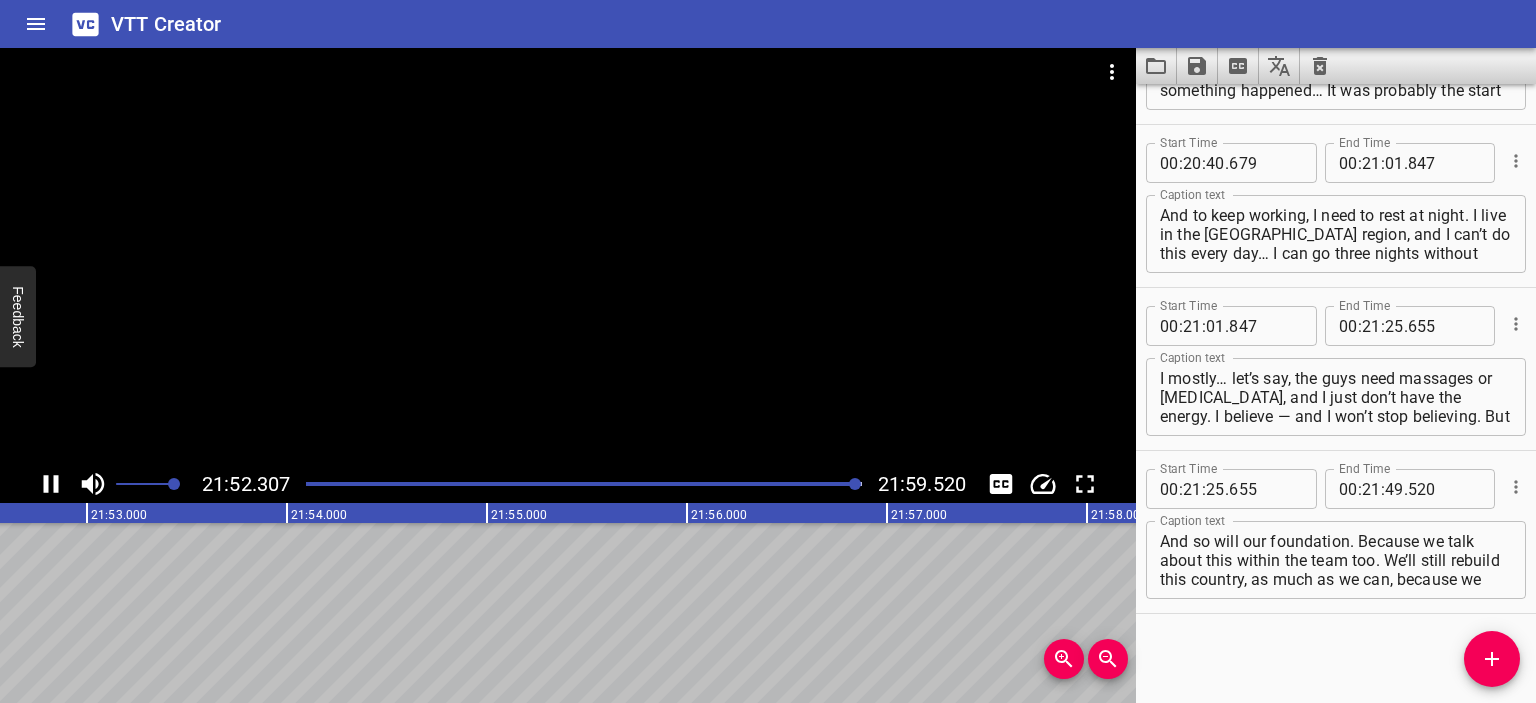 click 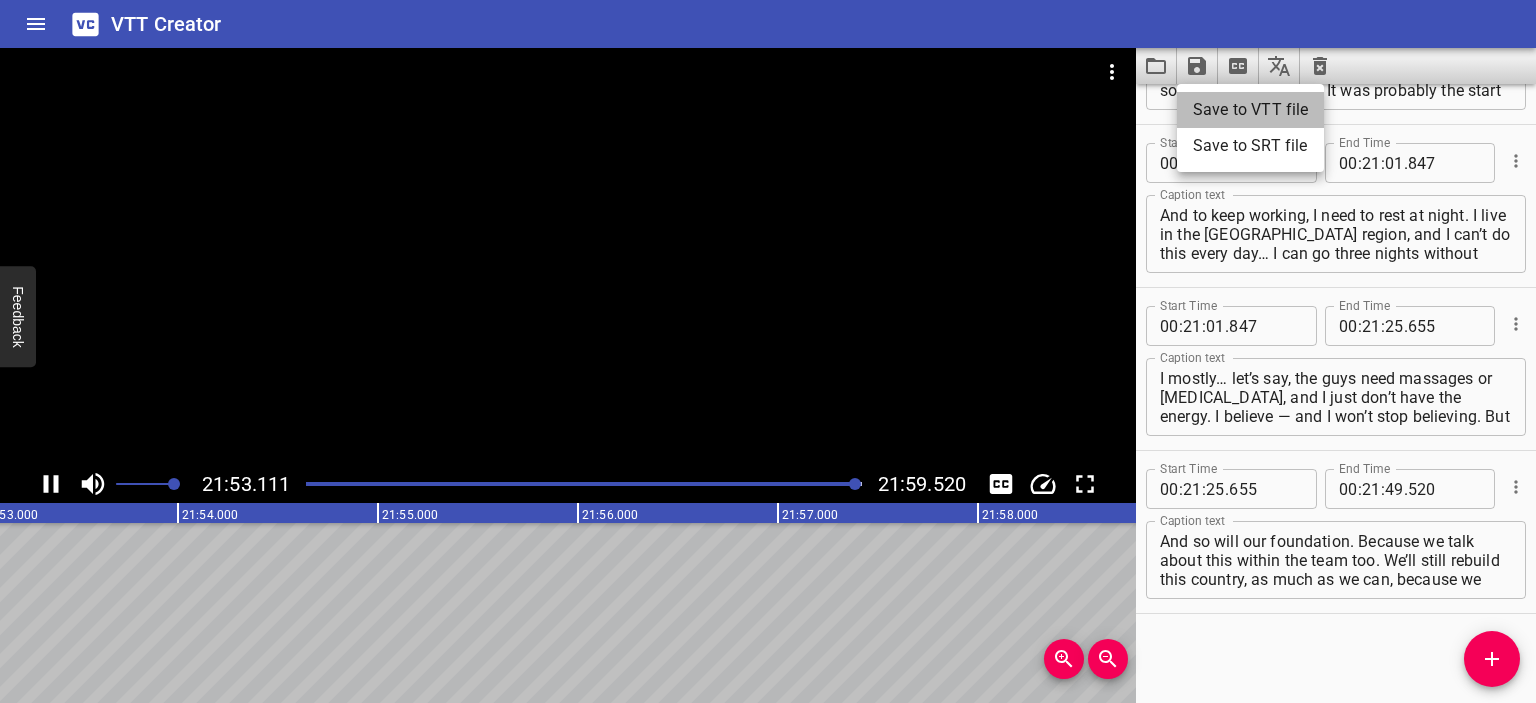 click on "Save to VTT file" at bounding box center [1250, 110] 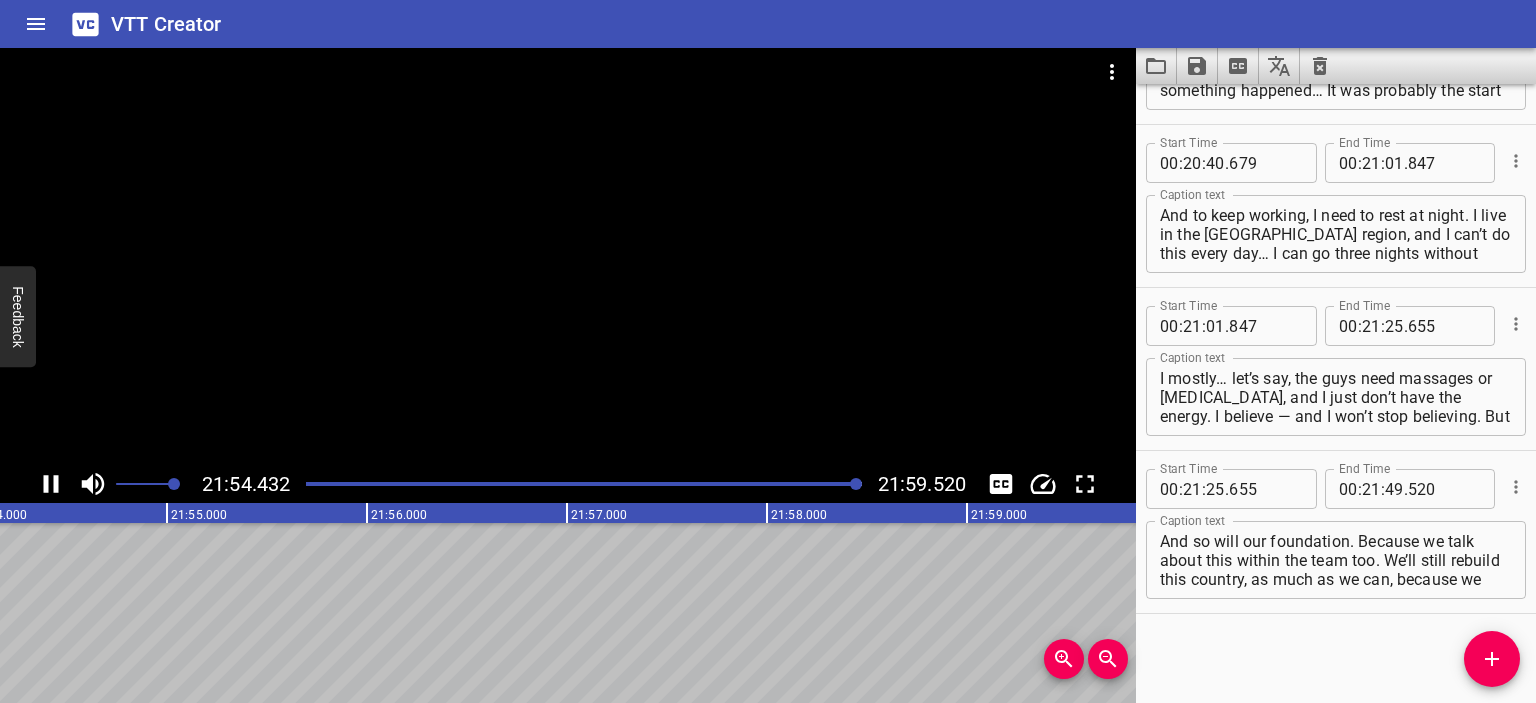 scroll, scrollTop: 0, scrollLeft: 262864, axis: horizontal 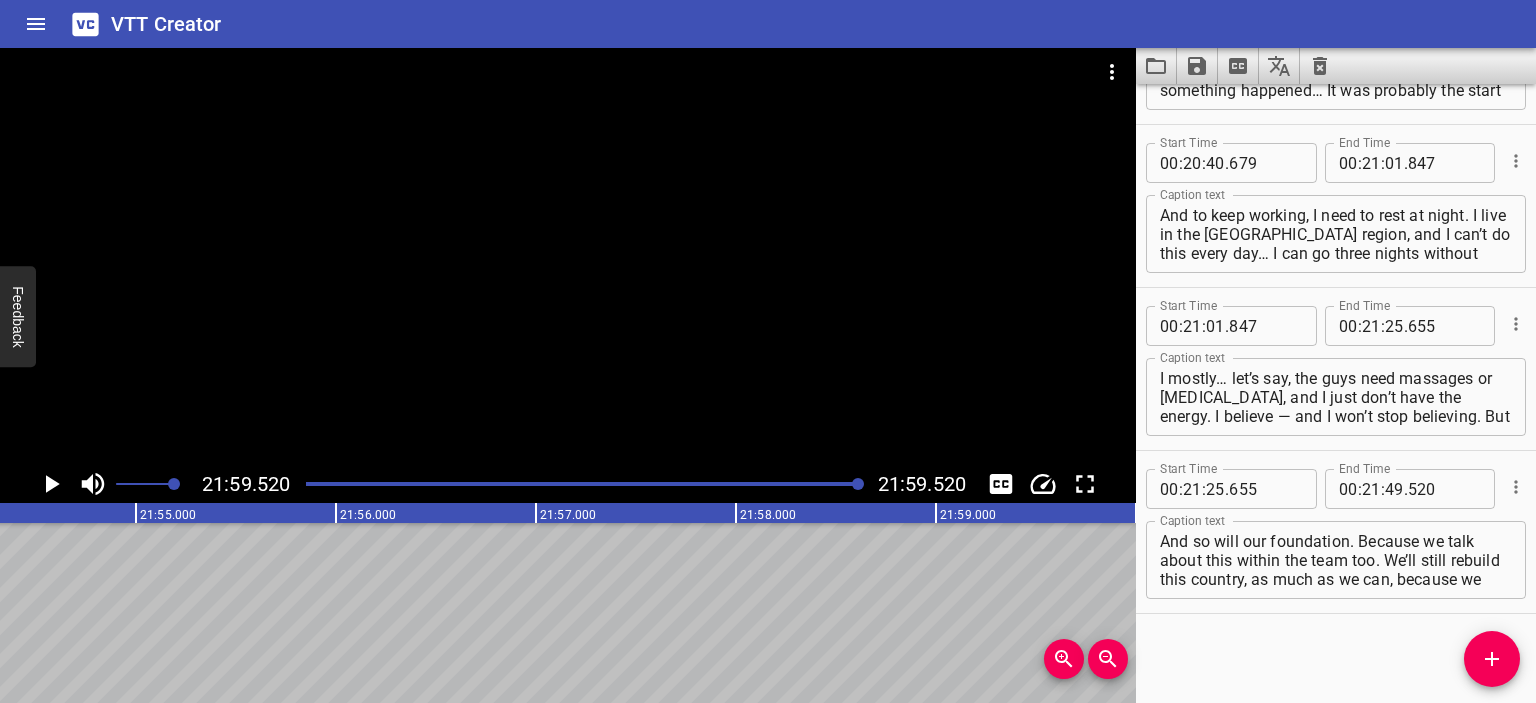 click 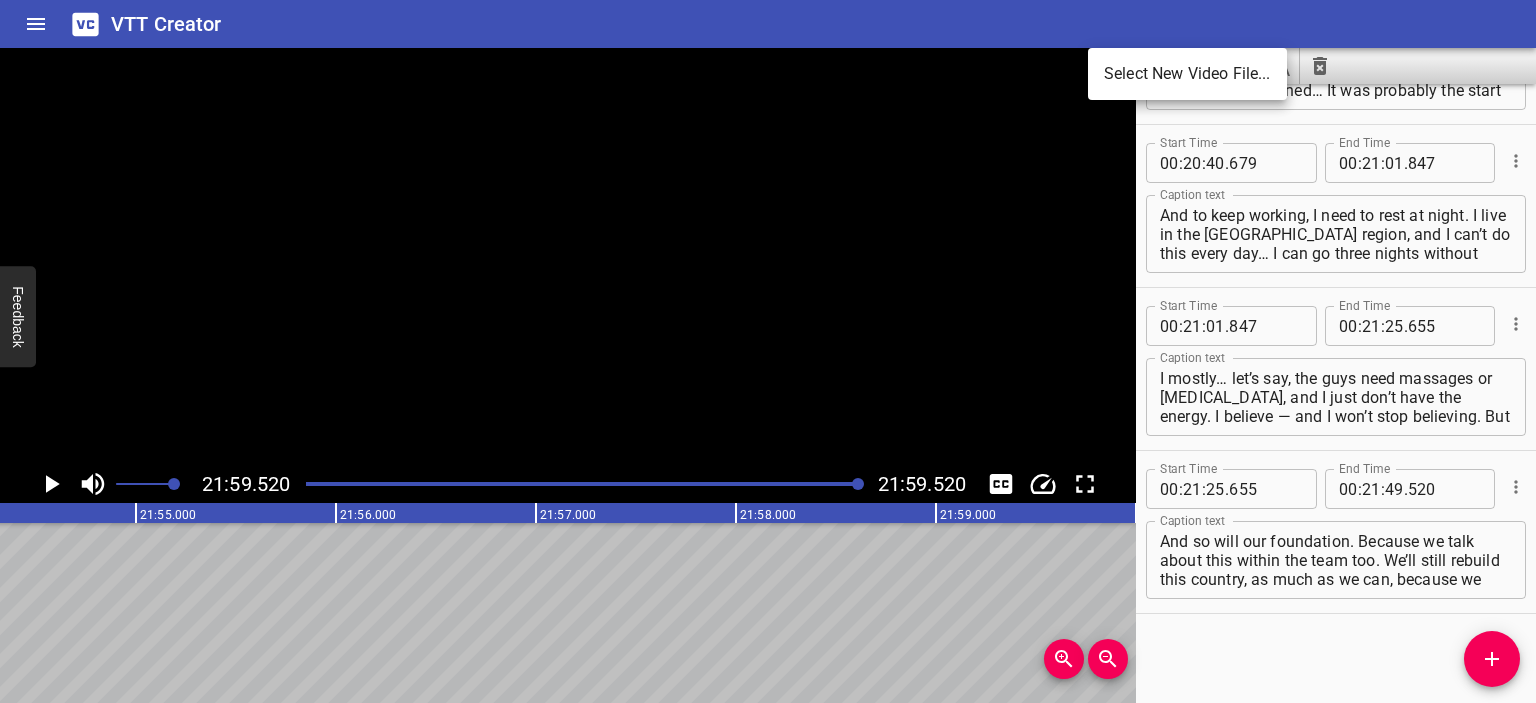 click on "Select New Video File..." at bounding box center [1187, 74] 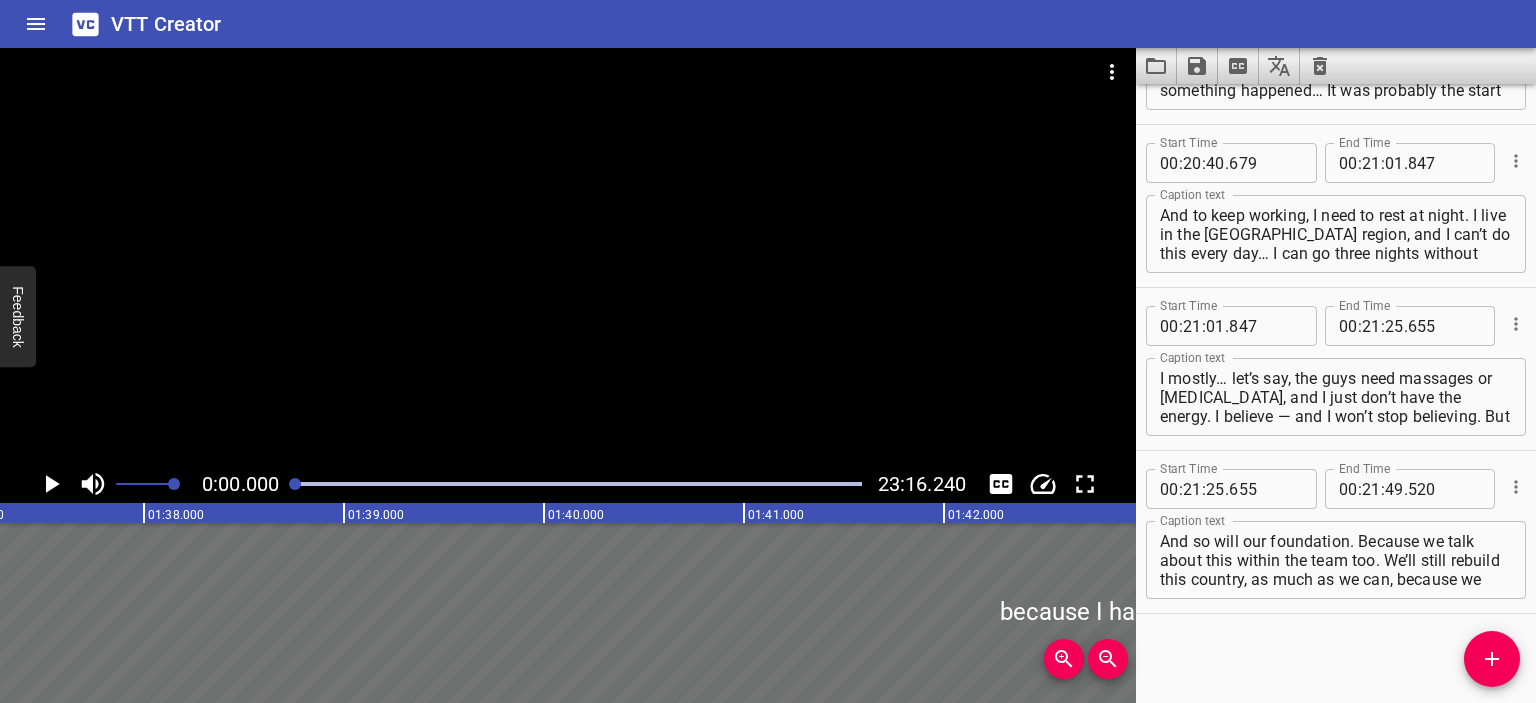 scroll, scrollTop: 0, scrollLeft: 0, axis: both 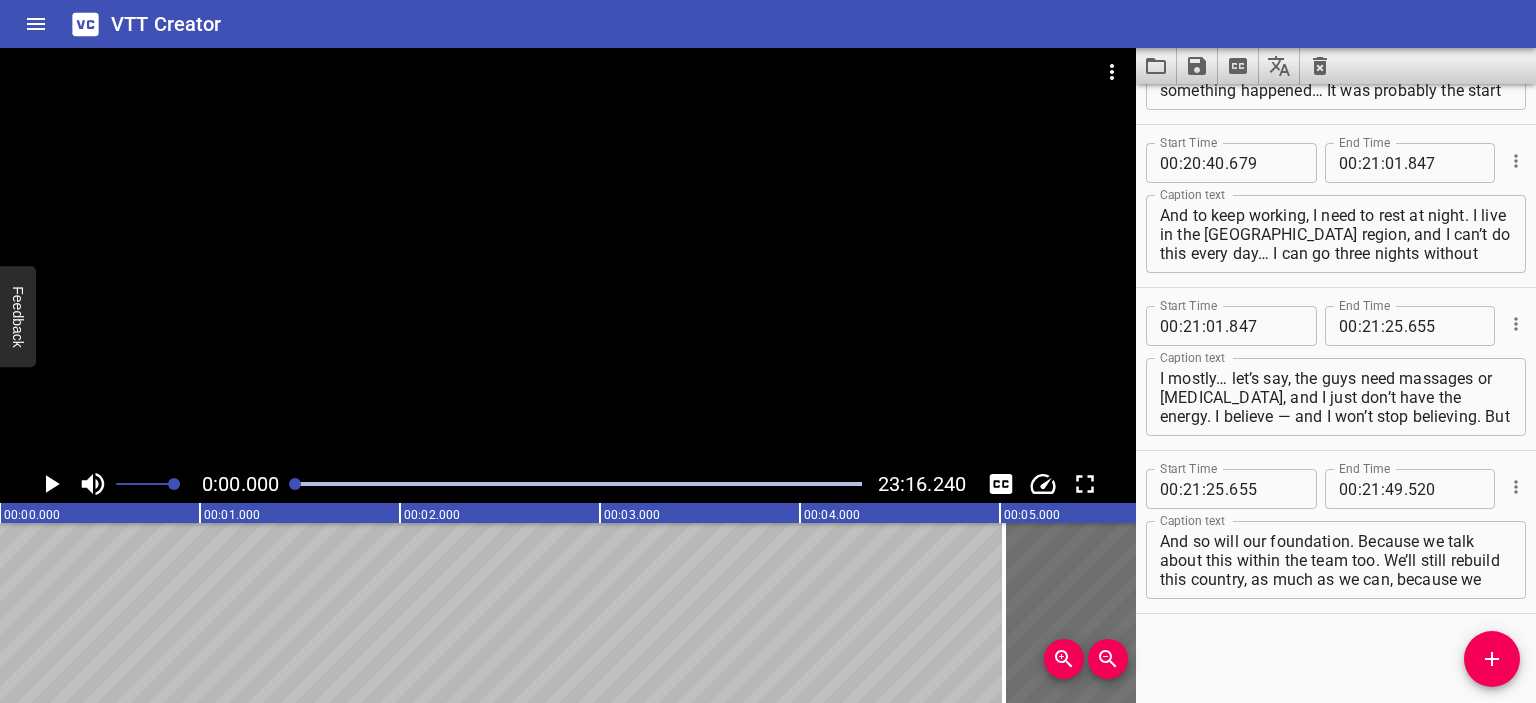 click at bounding box center (568, 256) 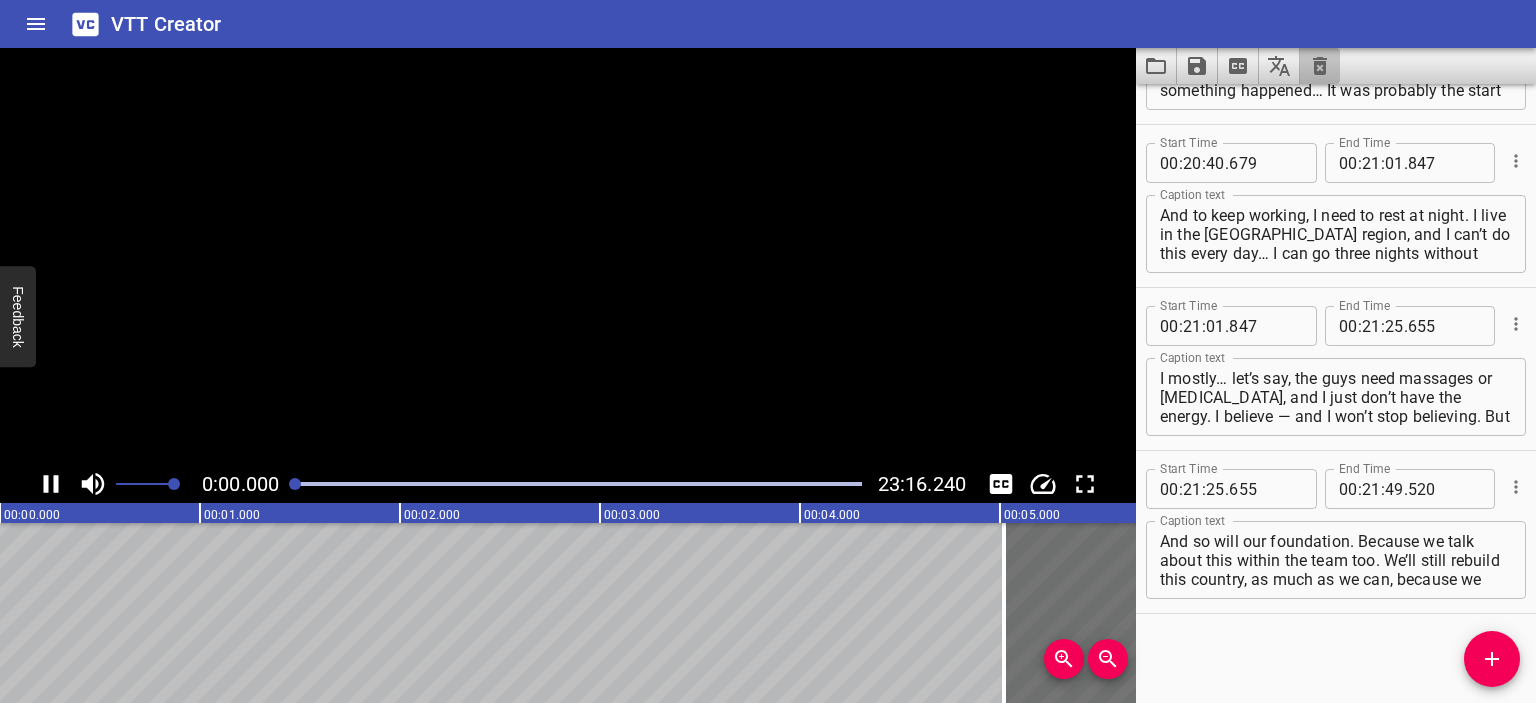 click 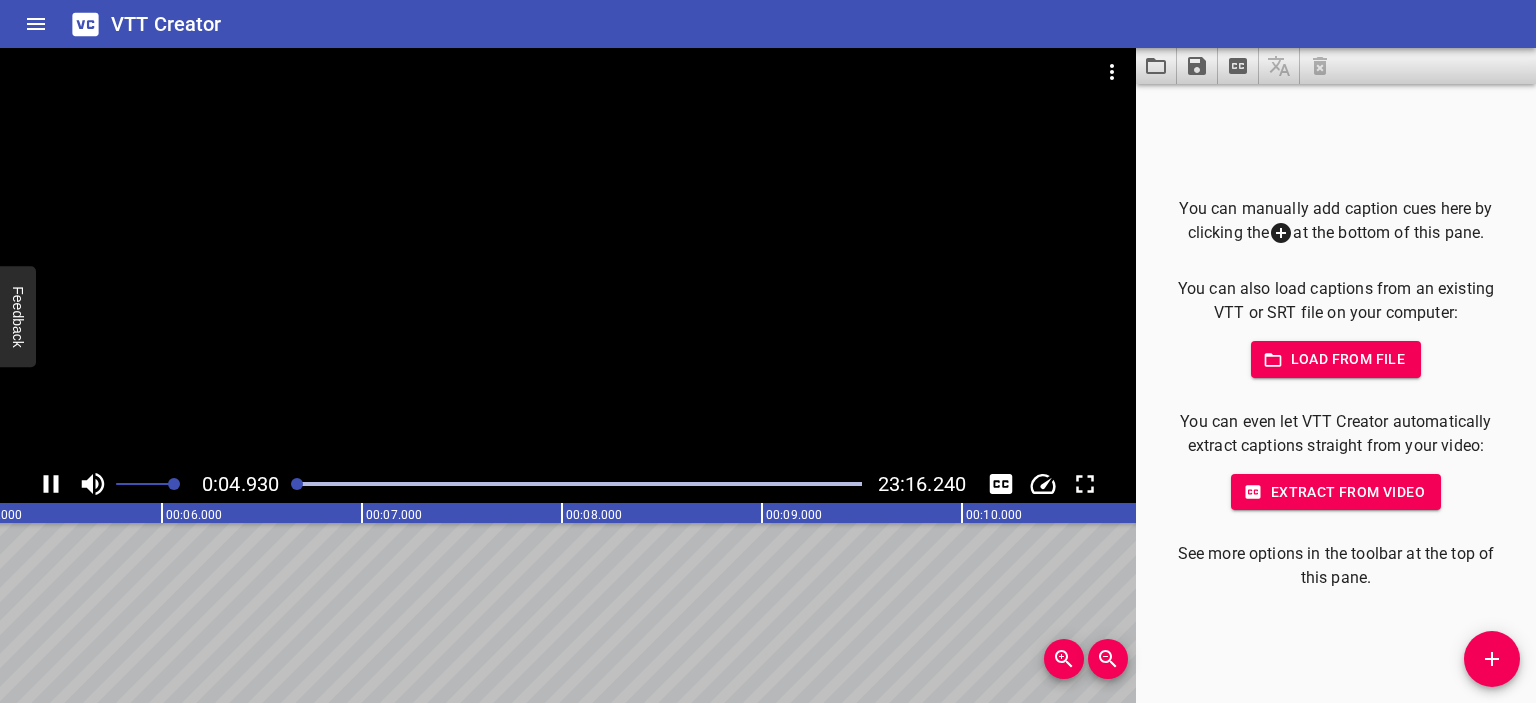 click at bounding box center (568, 256) 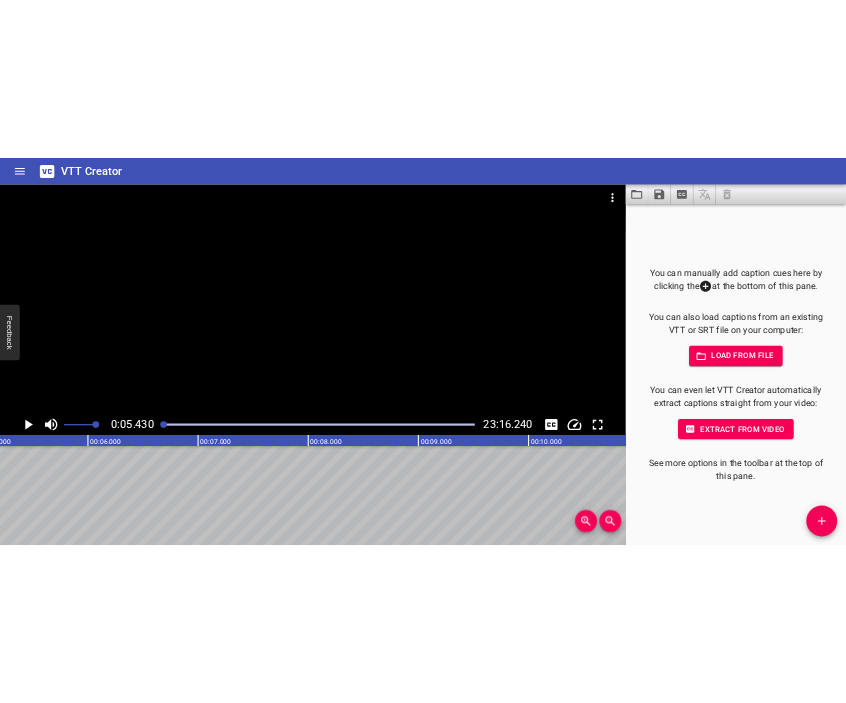scroll, scrollTop: 0, scrollLeft: 1085, axis: horizontal 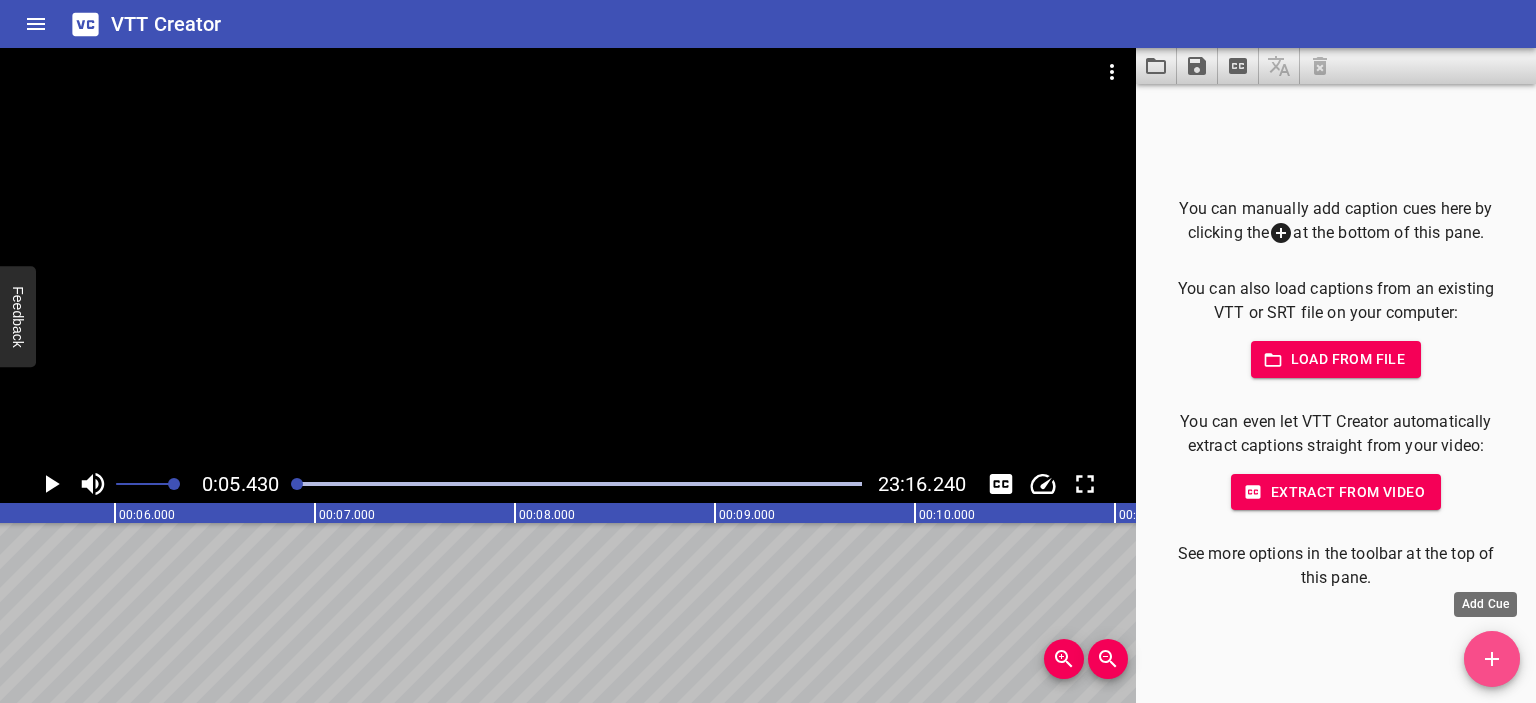 click at bounding box center [1492, 659] 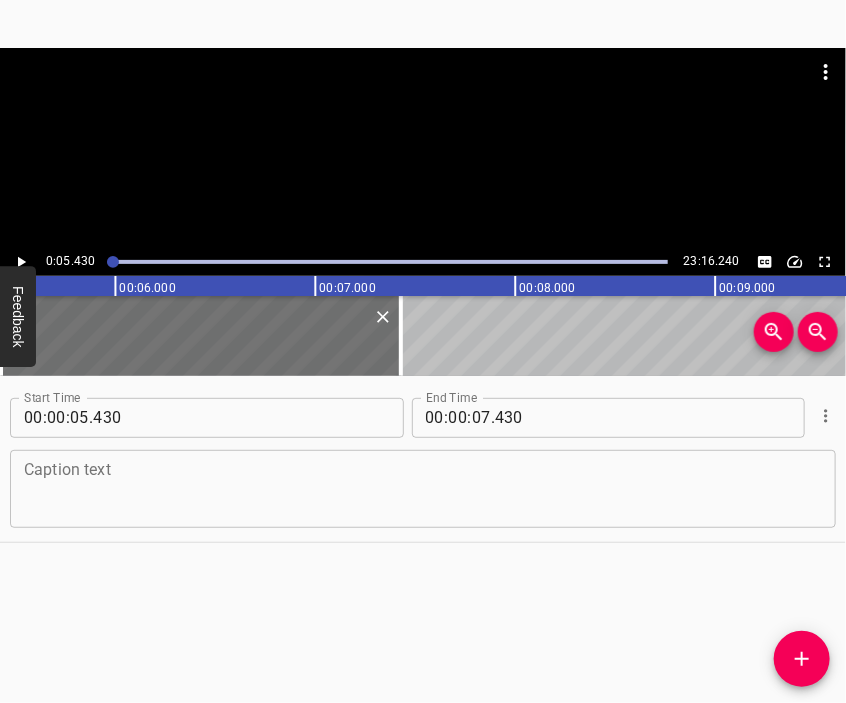 click 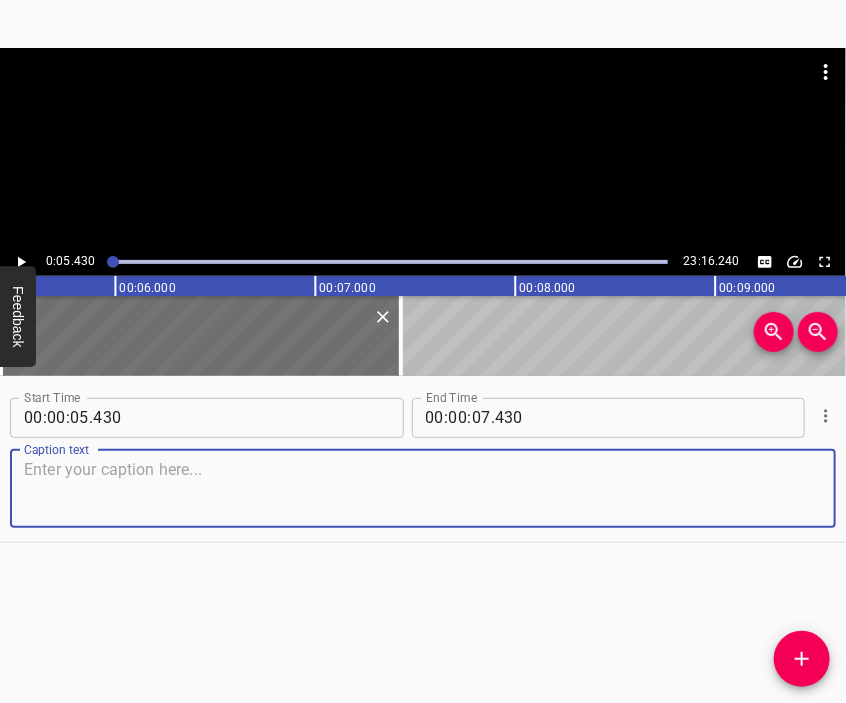 paste on "I am an anaesthesiologist and worked at the regional intensive care hospital in [GEOGRAPHIC_DATA]. My wife is a pharmacist, and my son is [DEMOGRAPHIC_DATA]. The turning point came with all the horror that began on [DATE] and continued until [DATE]," 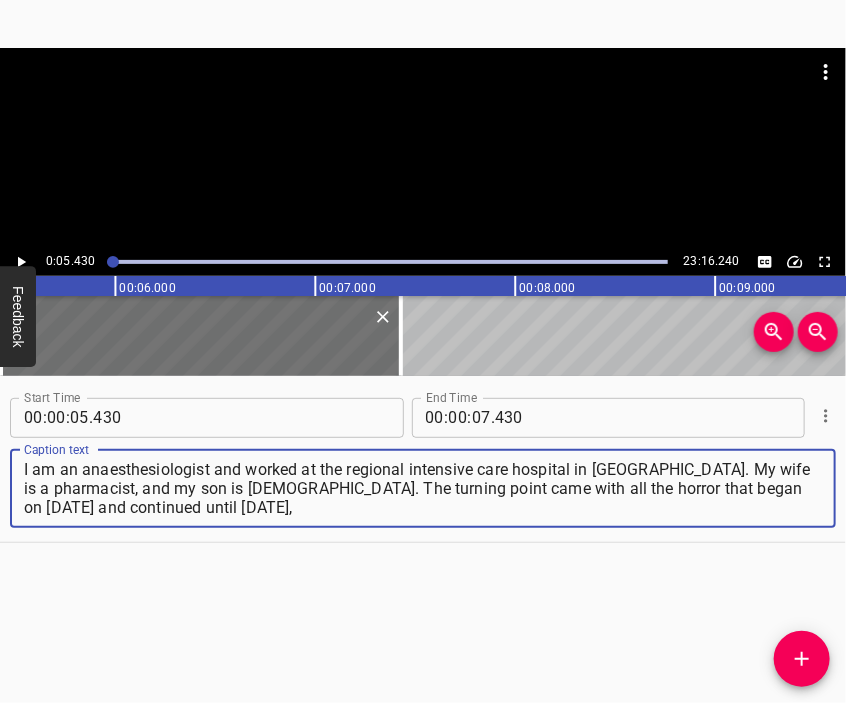 type on "I am an anaesthesiologist and worked at the regional intensive care hospital in [GEOGRAPHIC_DATA]. My wife is a pharmacist, and my son is [DEMOGRAPHIC_DATA]. The turning point came with all the horror that began on [DATE] and continued until [DATE]," 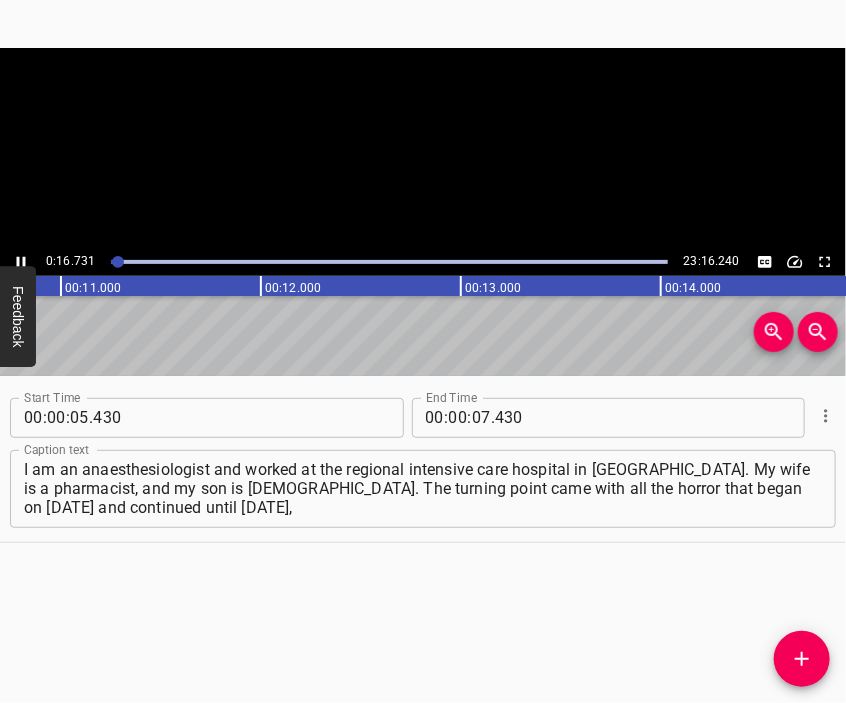 scroll, scrollTop: 0, scrollLeft: 2219, axis: horizontal 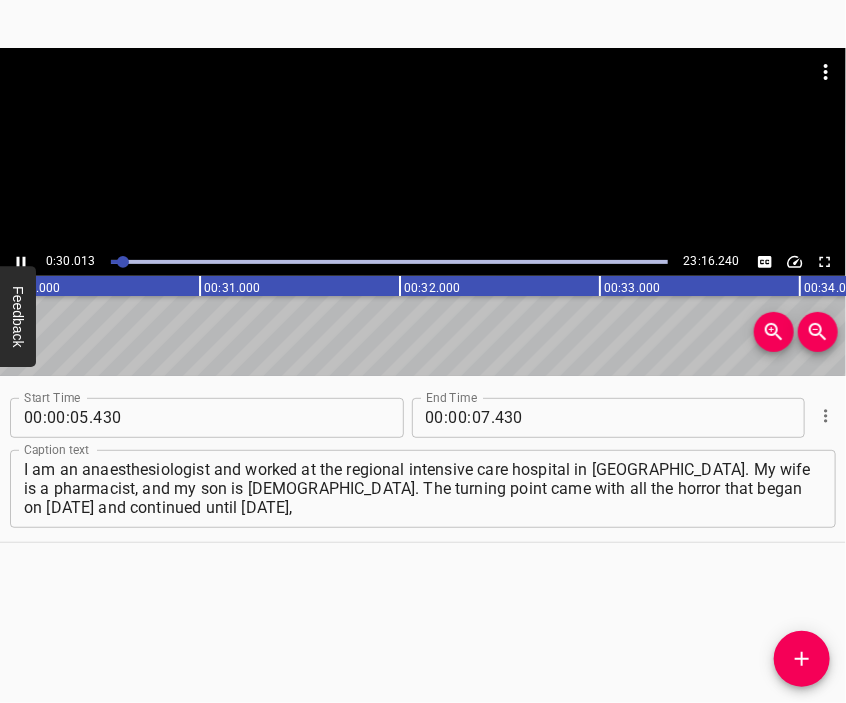 click at bounding box center (423, 148) 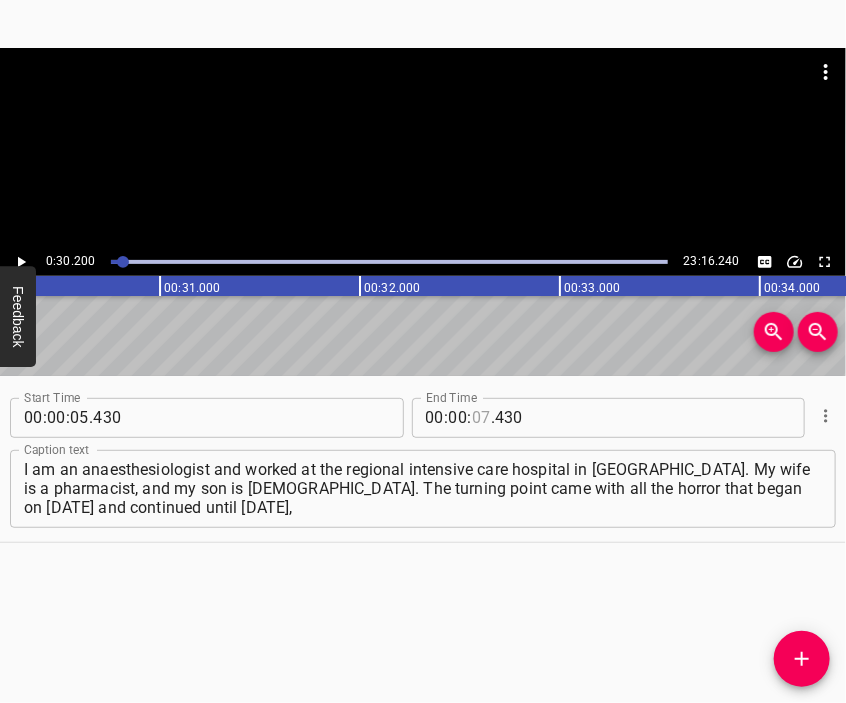 click at bounding box center [481, 418] 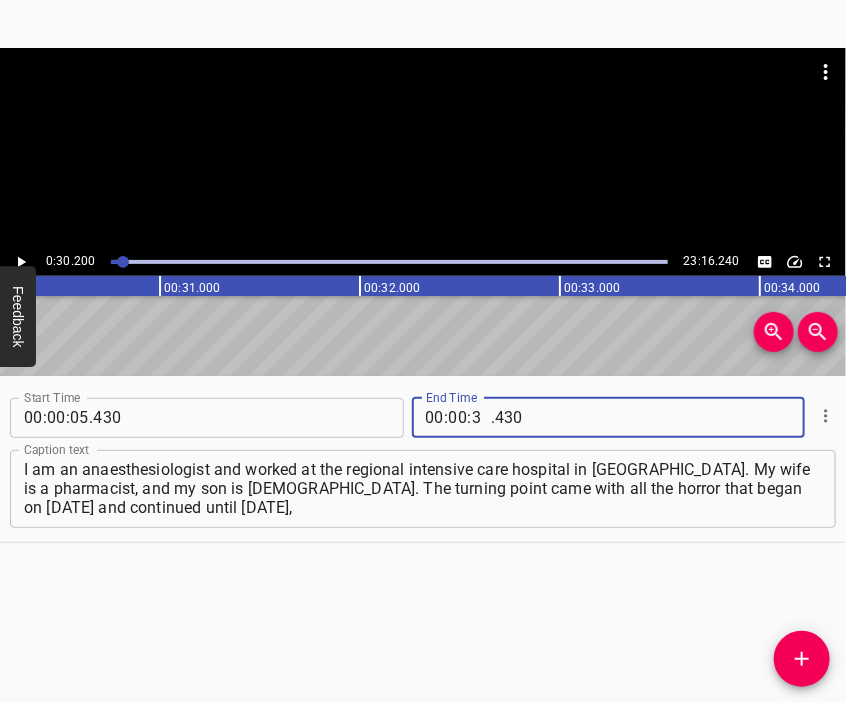 type on "30" 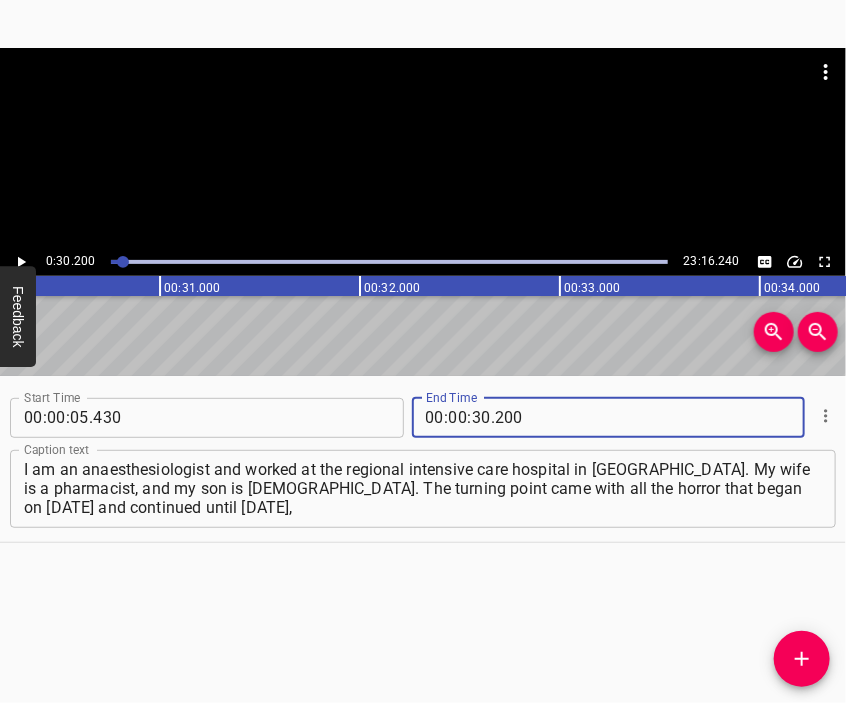 type on "200" 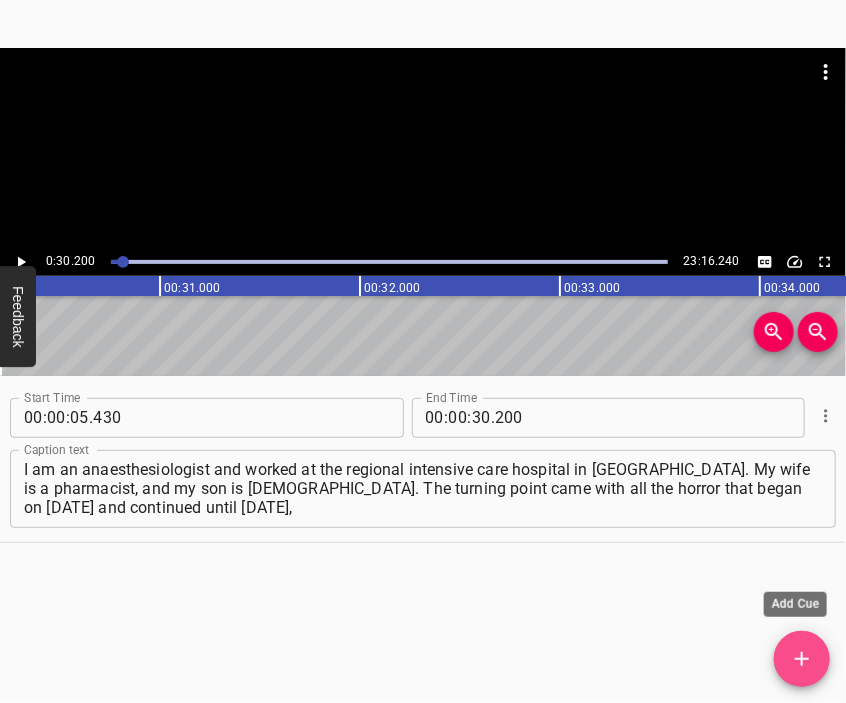 click 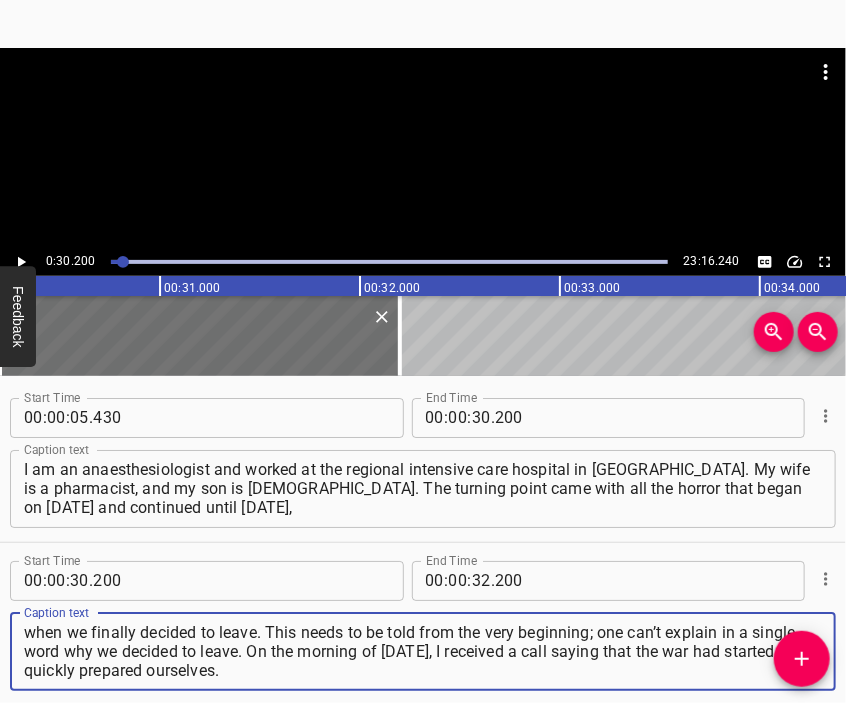 type on "when we finally decided to leave. This needs to be told from the very beginning; one can’t explain in a single word why we decided to leave. On the morning of [DATE], I received a call saying that the war had started. We quickly prepared ourselves." 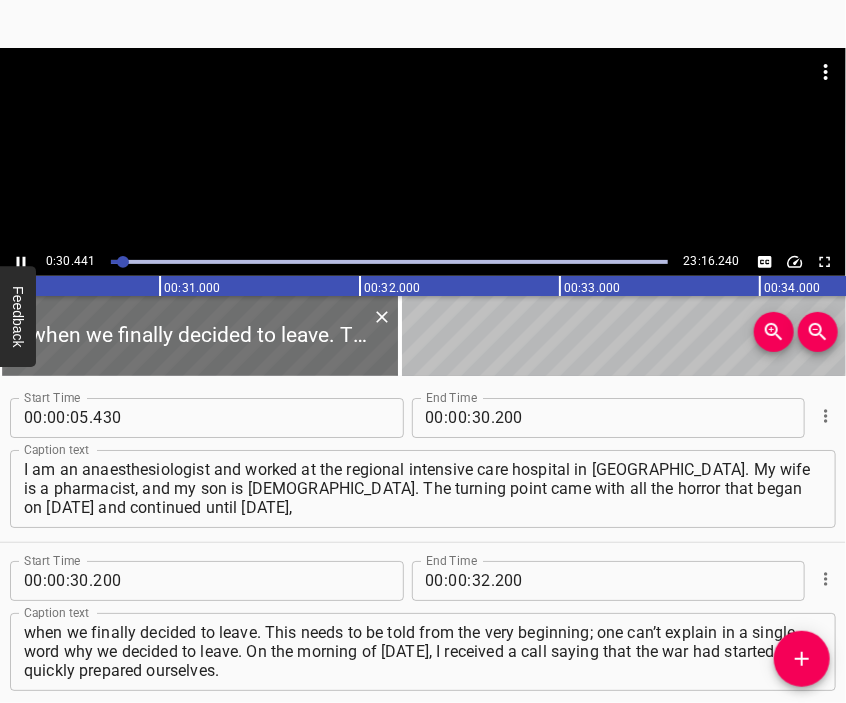 scroll, scrollTop: 68, scrollLeft: 0, axis: vertical 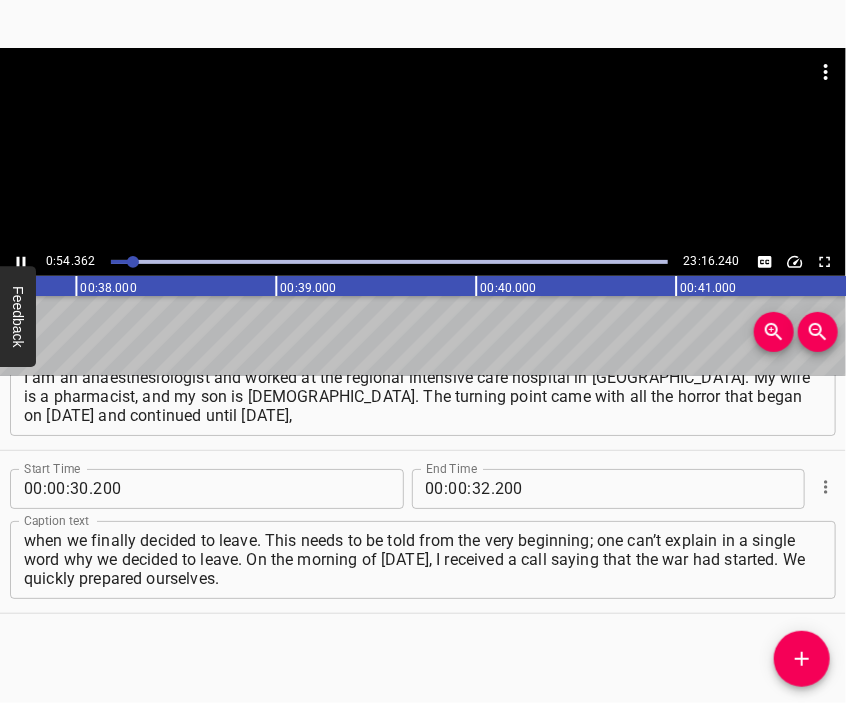 click at bounding box center (423, 98) 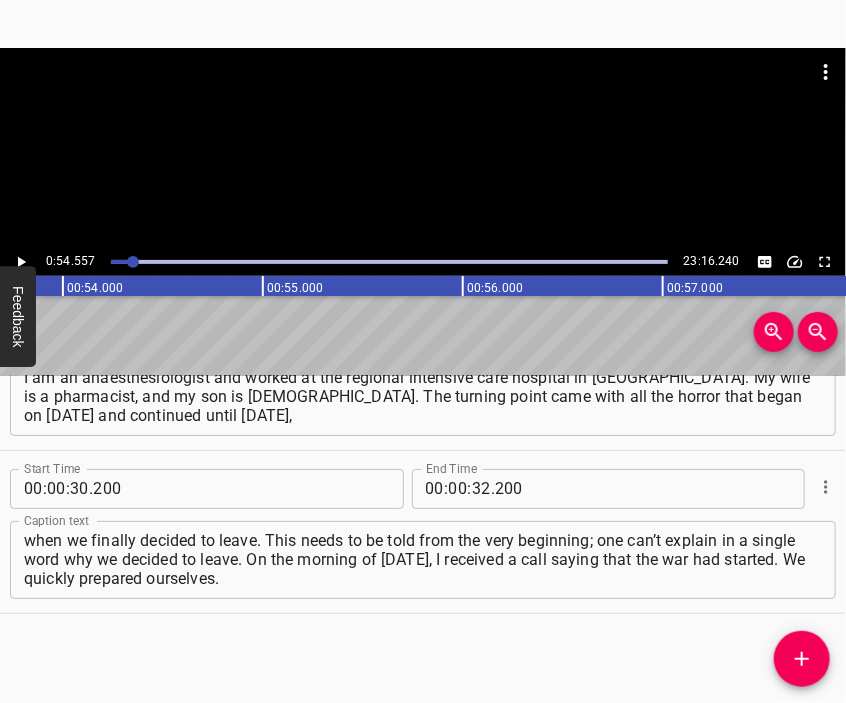 scroll, scrollTop: 0, scrollLeft: 10911, axis: horizontal 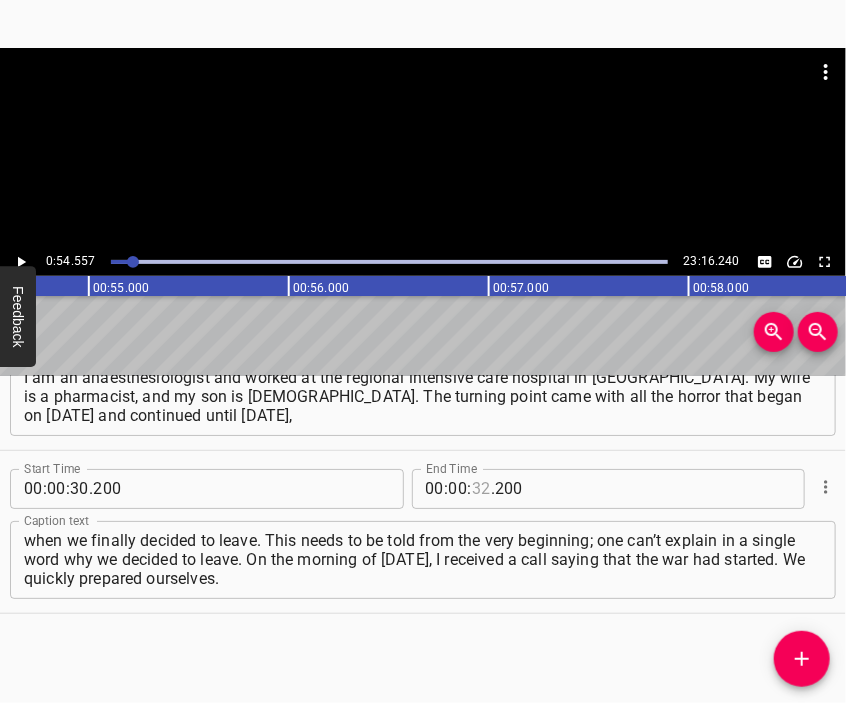 click at bounding box center (481, 489) 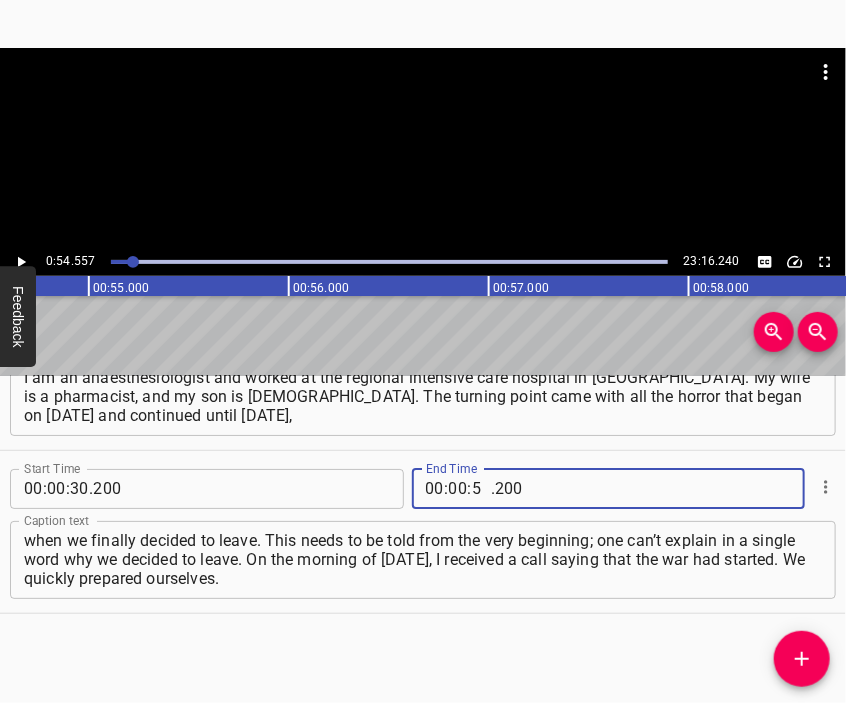 type on "54" 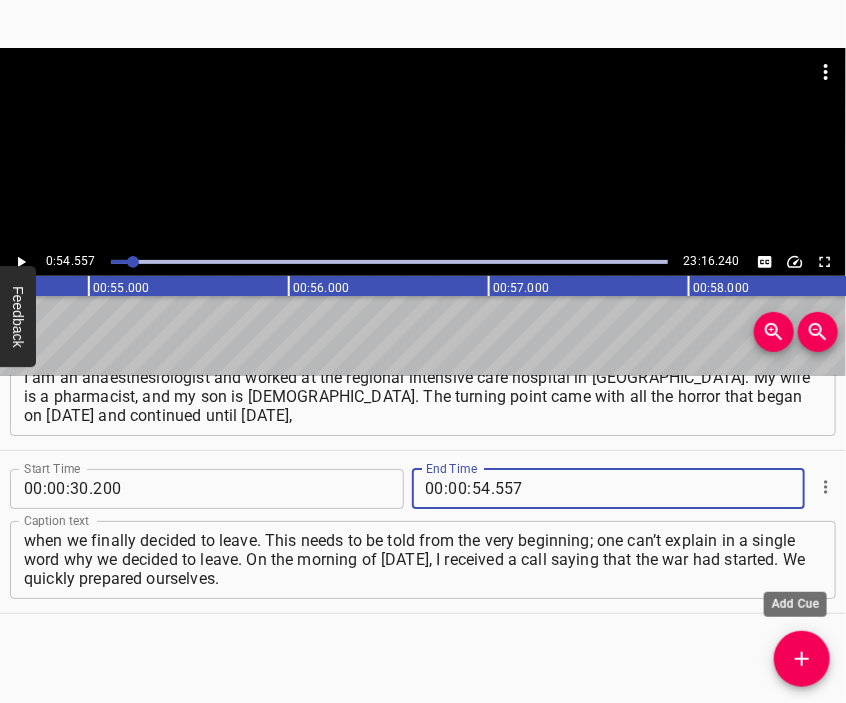 type on "557" 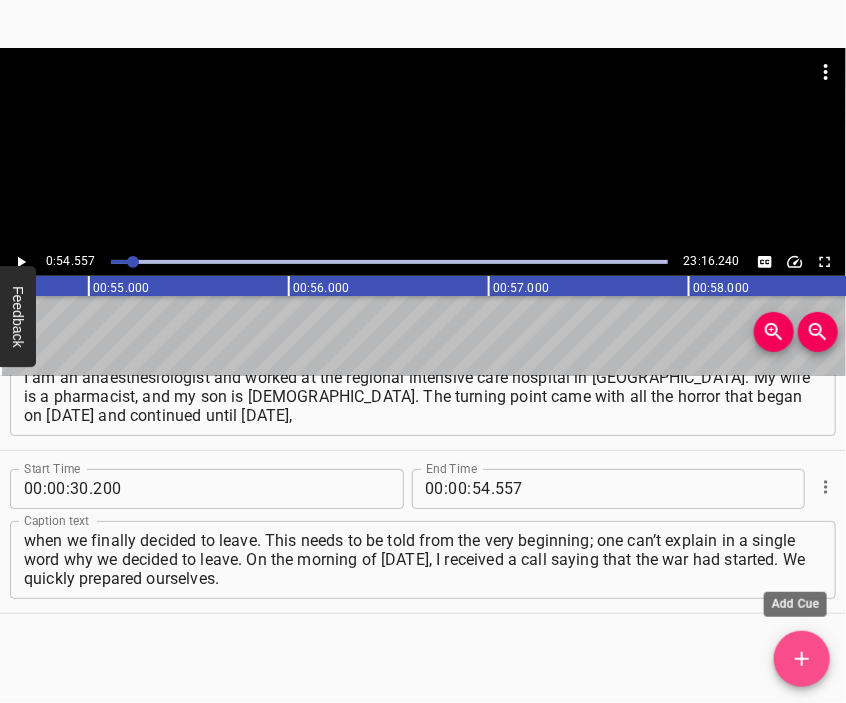 click 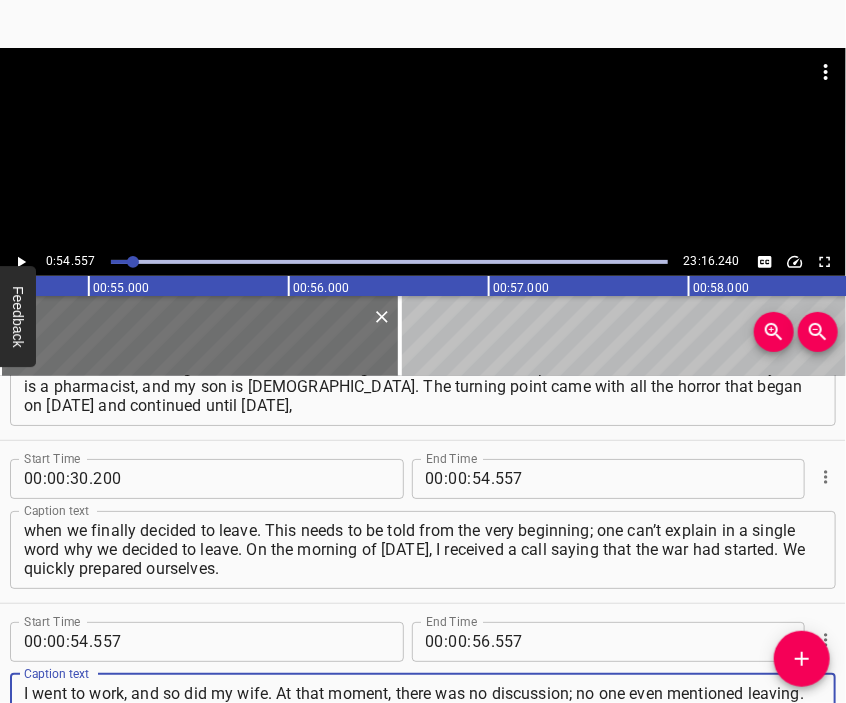 type on "I went to work, and so did my wife. At that moment, there was no discussion; no one even mentioned leaving. We went to work to fulfil our duty. In [DATE], [PERSON_NAME] had already been under fire, so we knew there would be a large number of wounded and many people in need of help." 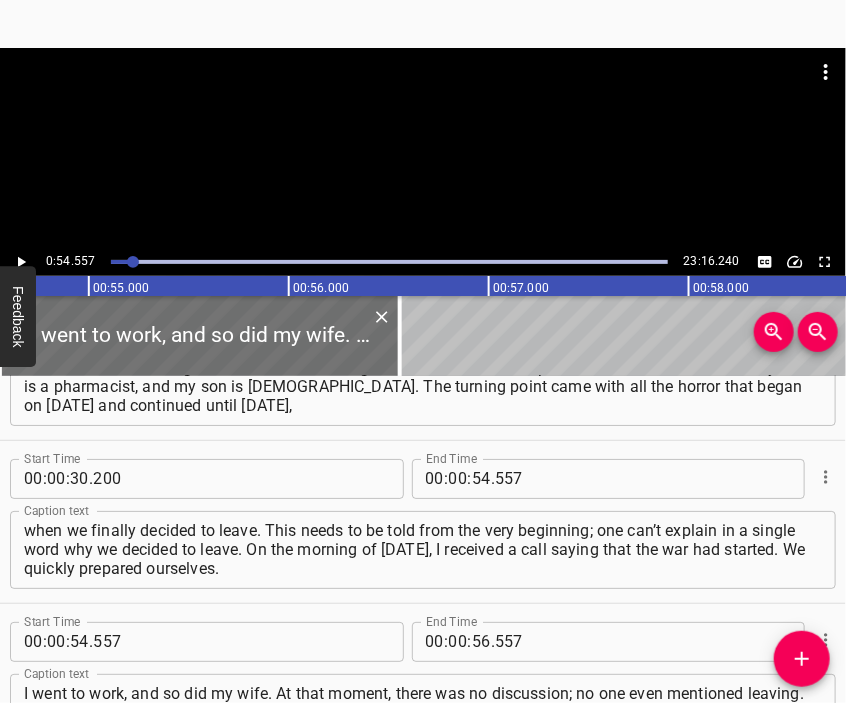 click at bounding box center [423, 148] 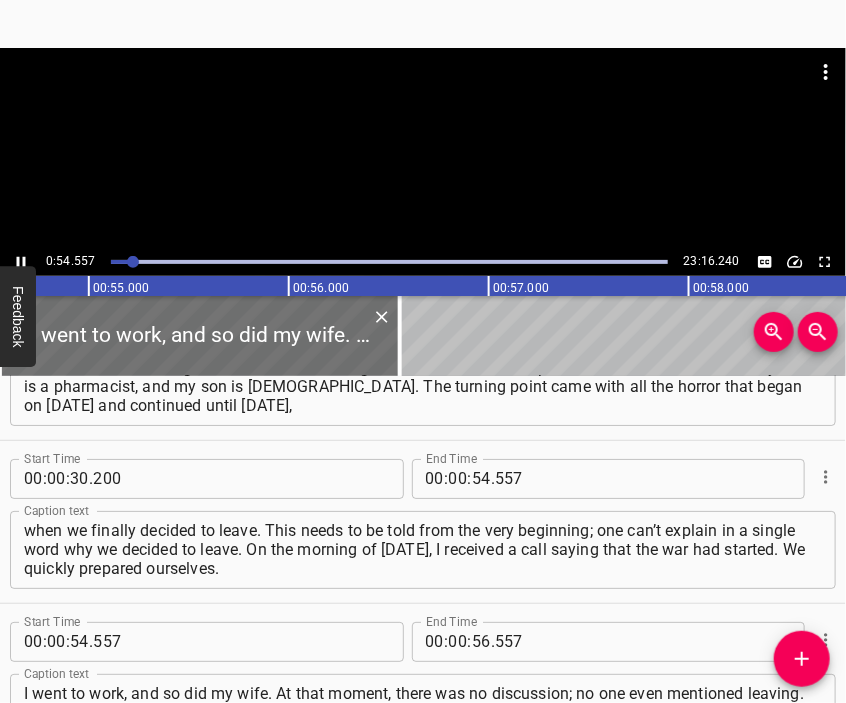 scroll, scrollTop: 180, scrollLeft: 0, axis: vertical 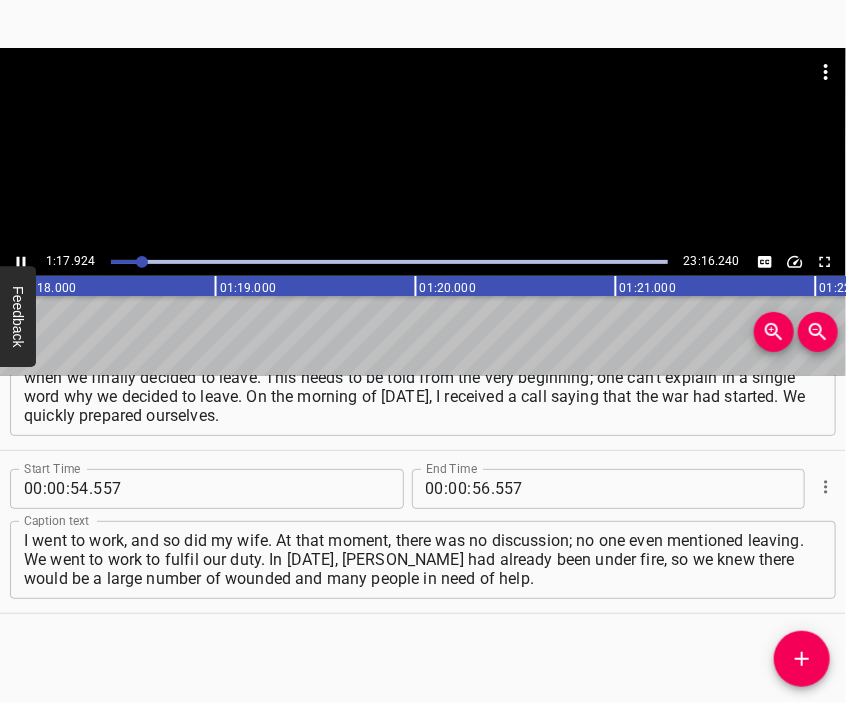 click at bounding box center (423, 148) 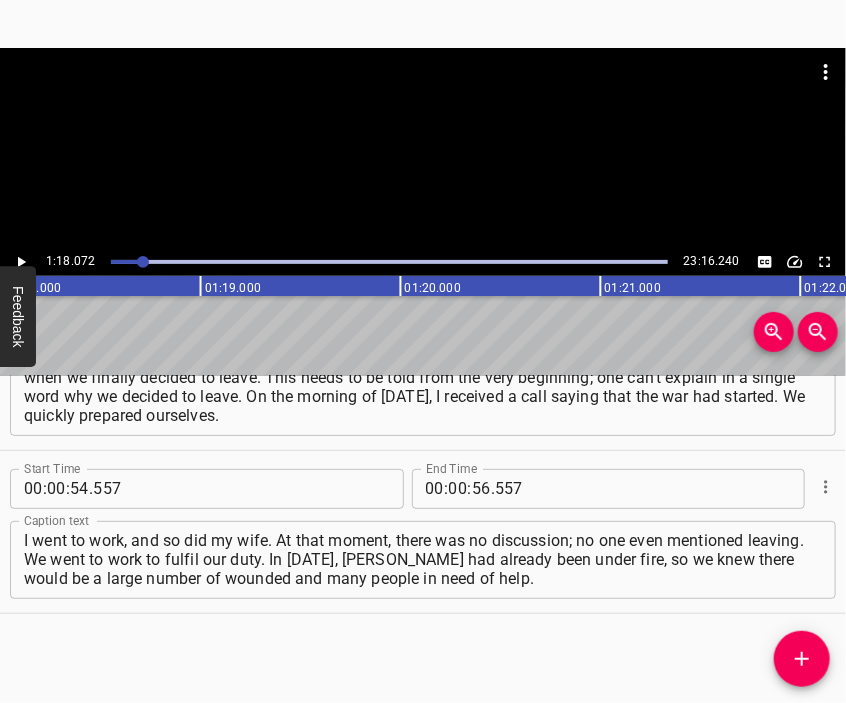 scroll, scrollTop: 0, scrollLeft: 15614, axis: horizontal 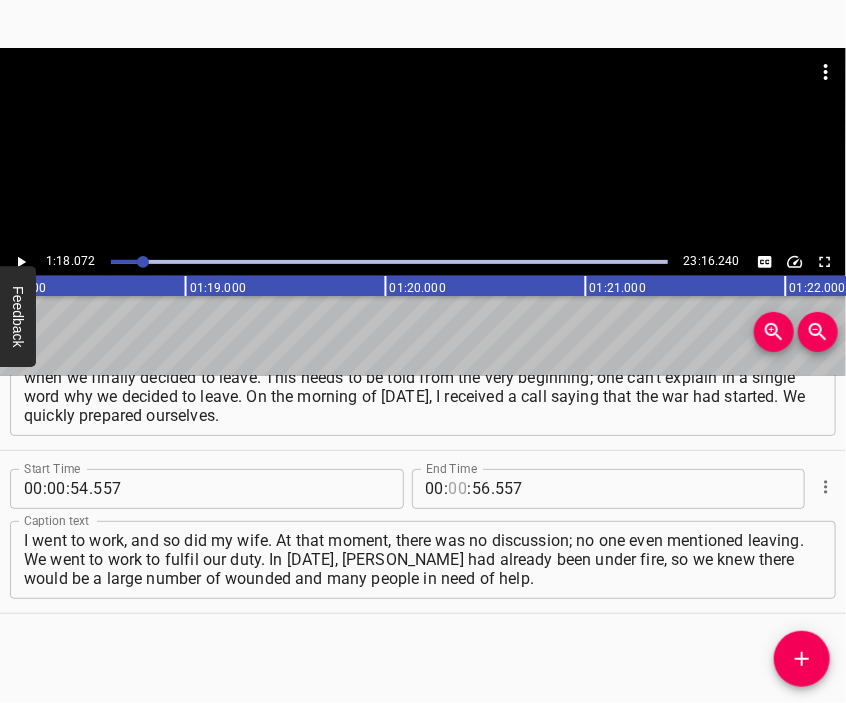 click at bounding box center (458, 489) 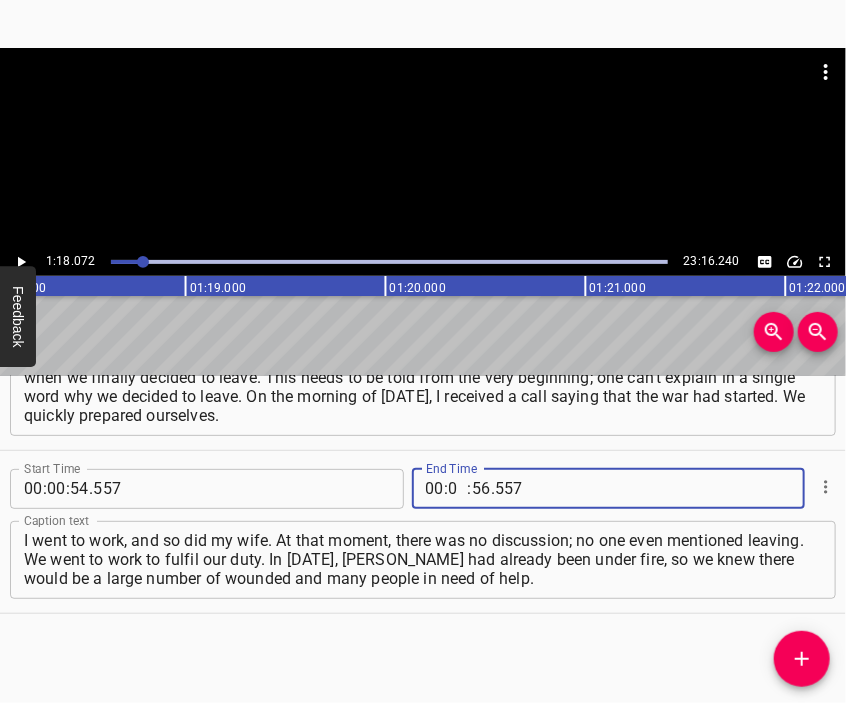 type on "01" 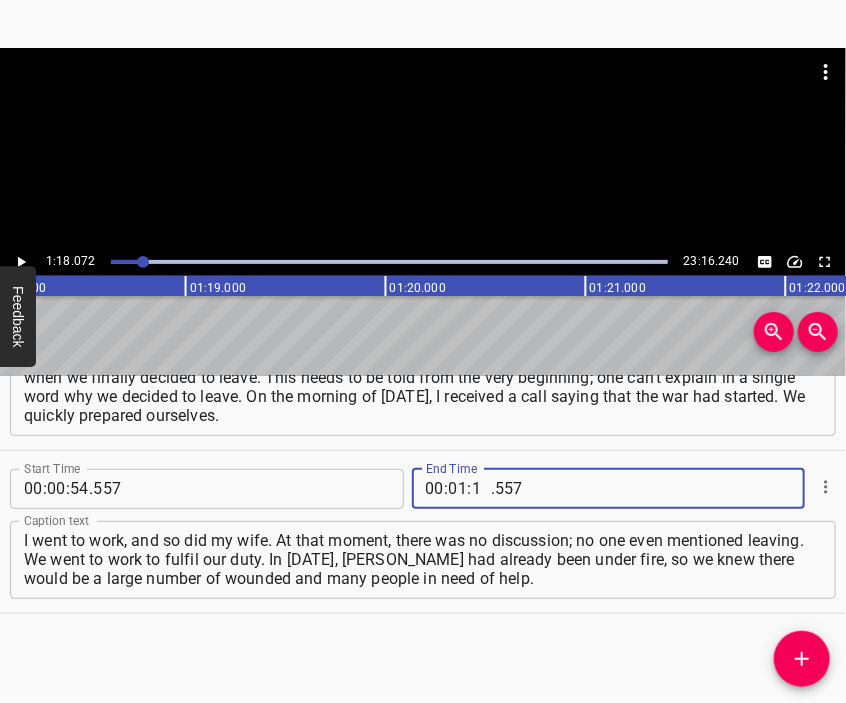 type on "18" 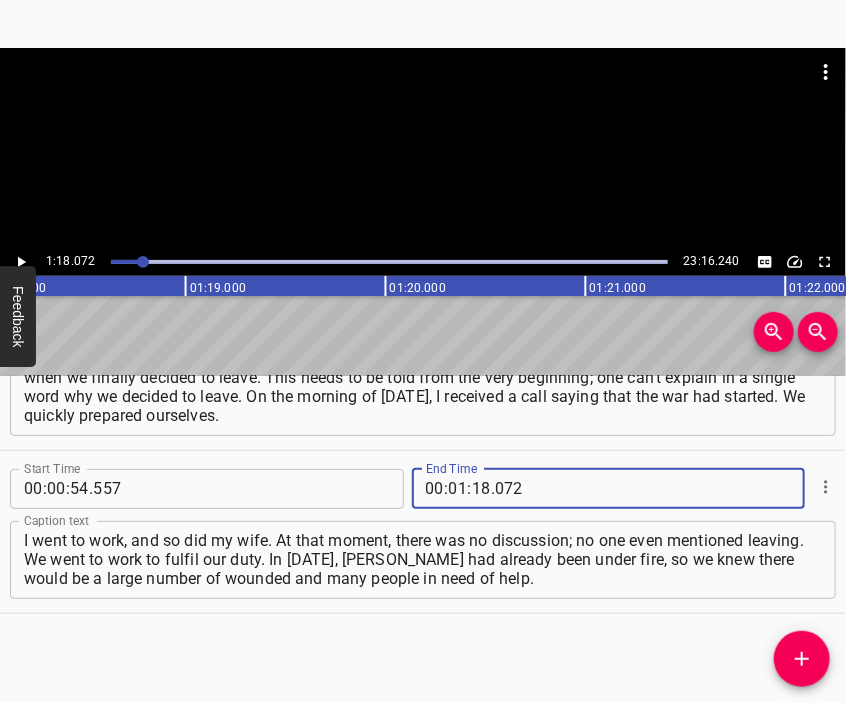 type on "072" 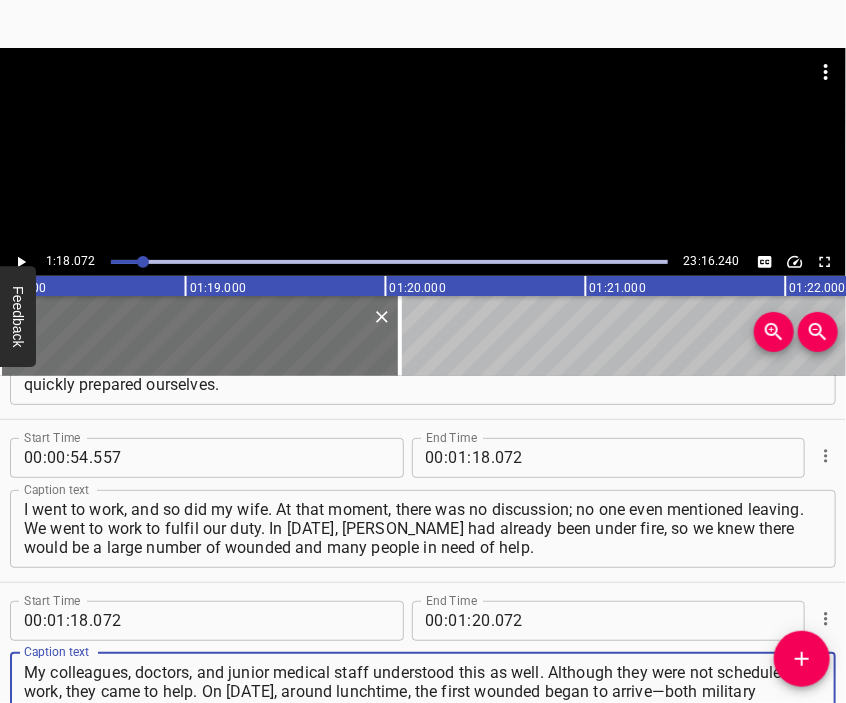 type on "My colleagues, doctors, and junior medical staff understood this as well. Although they were not scheduled to work, they came to help. On [DATE], around lunchtime, the first wounded began to arrive—both military personnel and civilians from the city. As the days progressed, more and more wounded arrived." 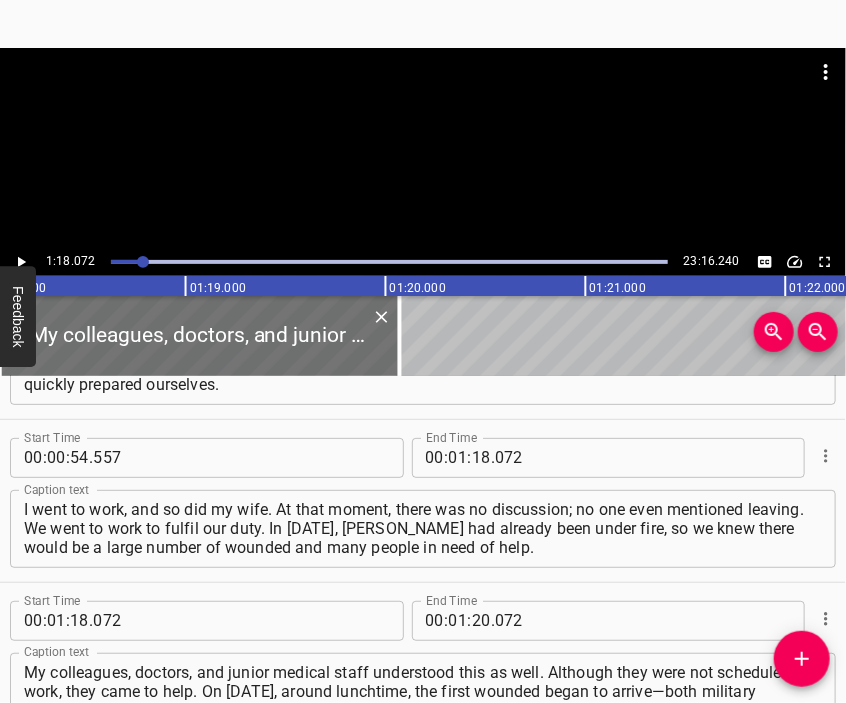 click at bounding box center (423, 148) 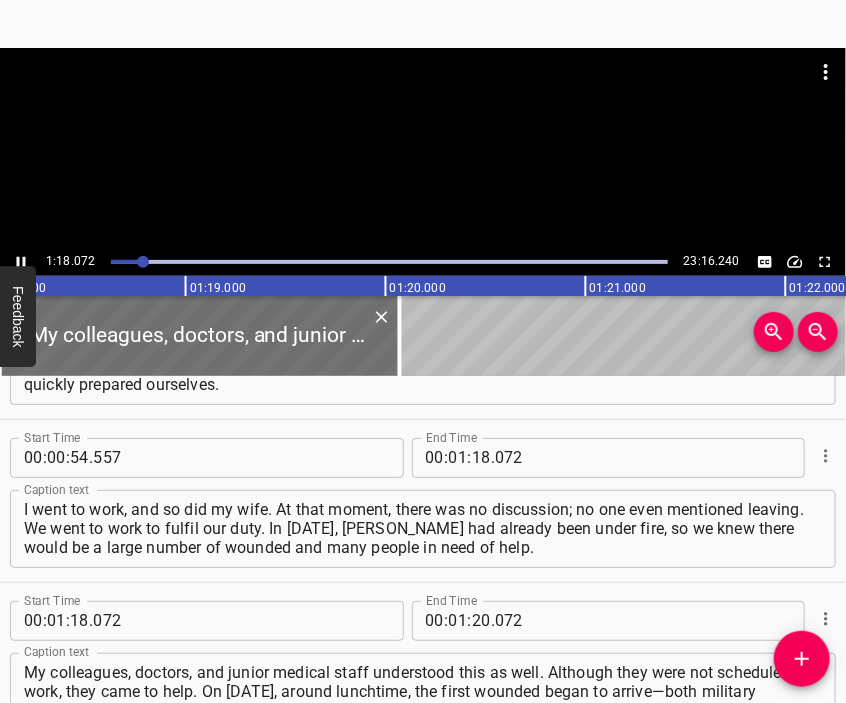 scroll, scrollTop: 362, scrollLeft: 0, axis: vertical 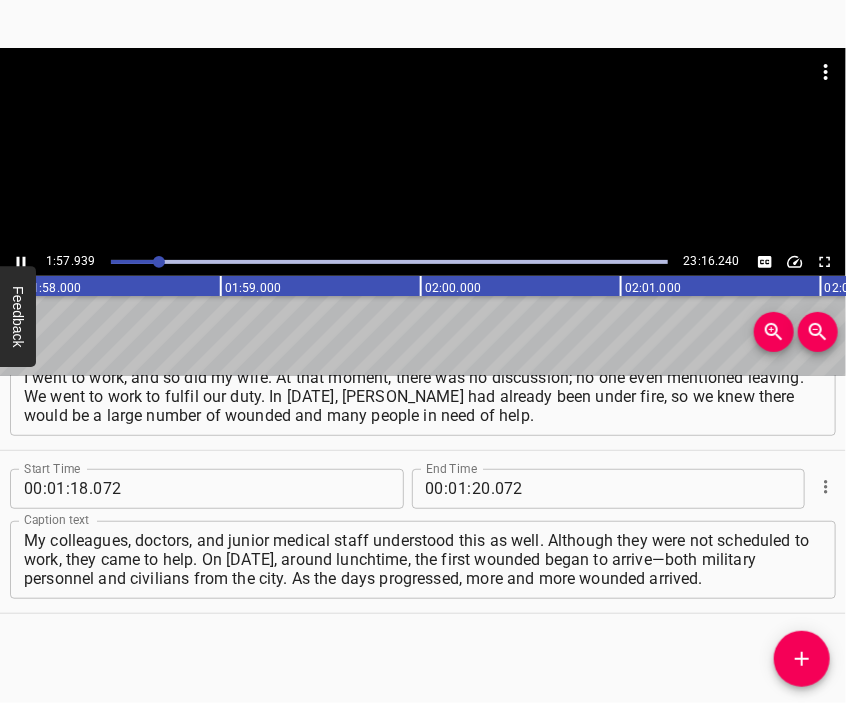 click at bounding box center [423, 148] 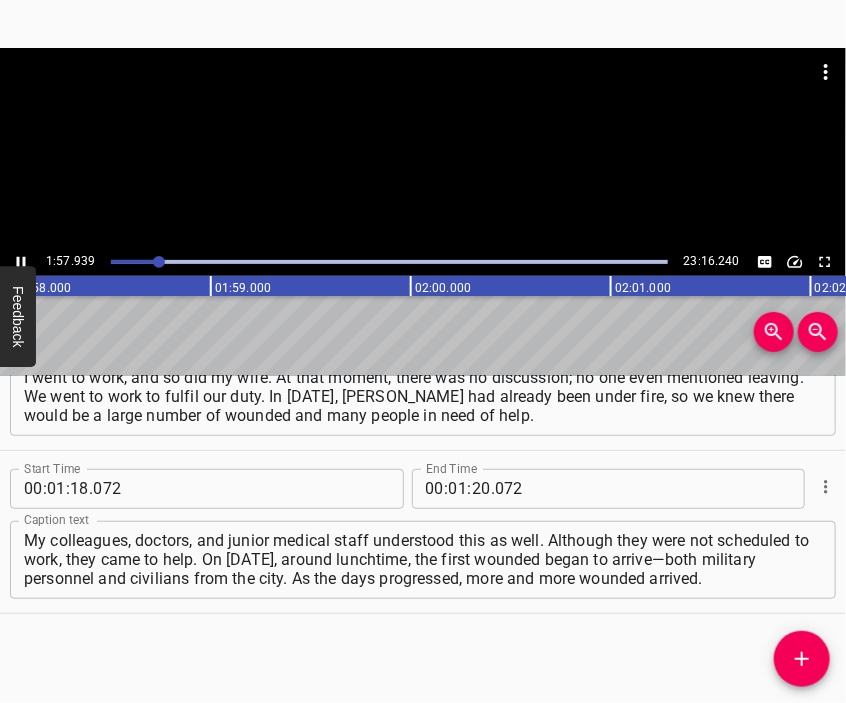 scroll, scrollTop: 0, scrollLeft: 23624, axis: horizontal 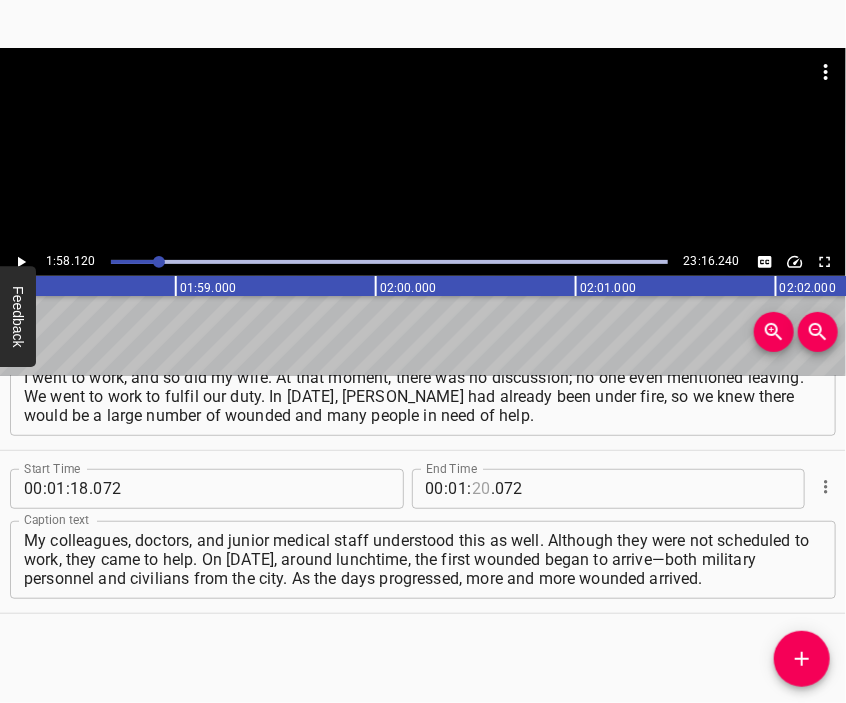 click at bounding box center (481, 489) 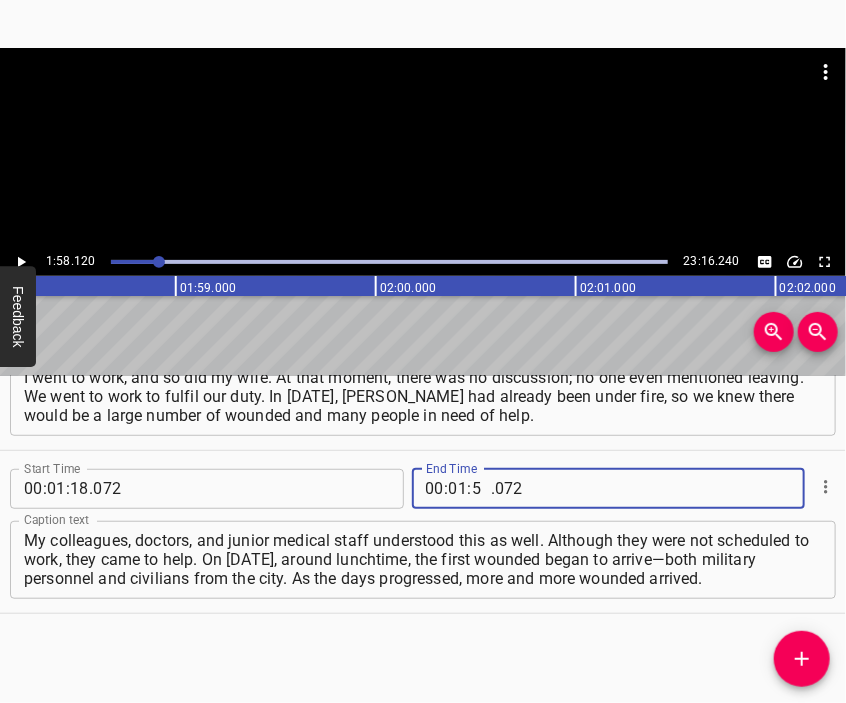 type on "58" 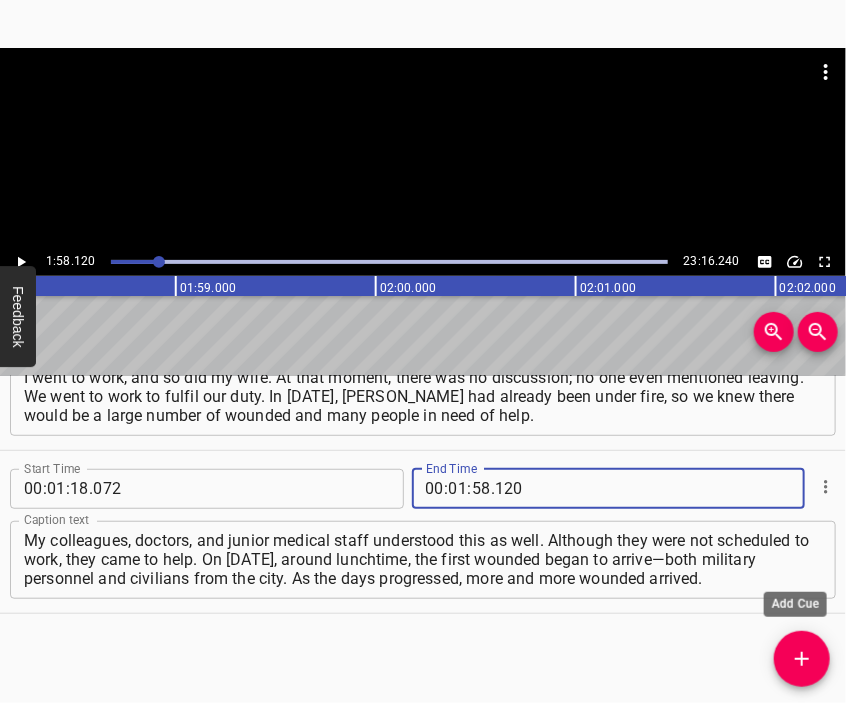 type on "120" 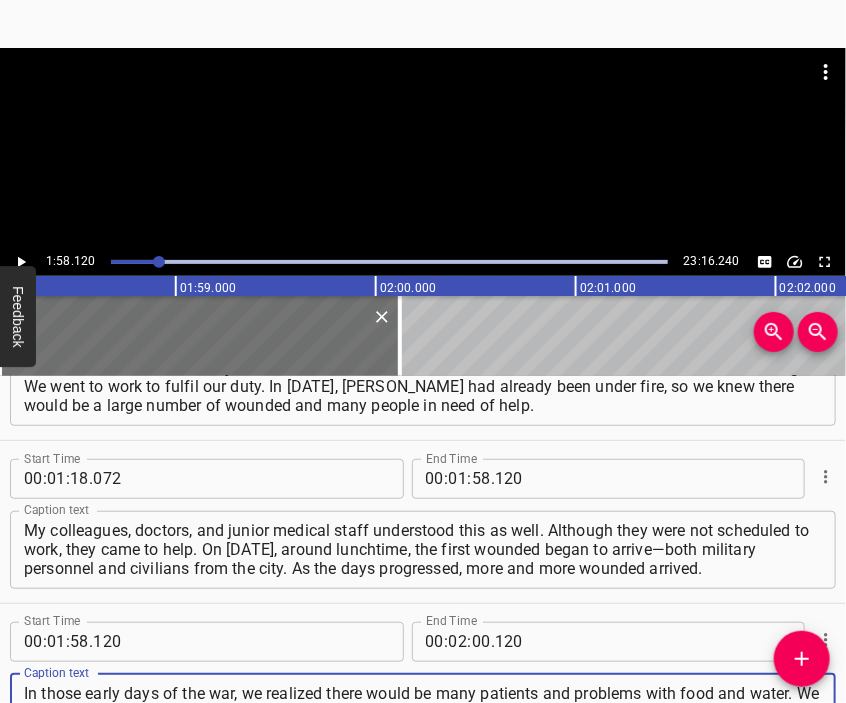 type on "In those early days of the war, we realized there would be many patients and problems with food and water. We tried to stock up on drinking water and food during at that time. While the shops were still open, we made some provisions. Mariupol was under constant shelling," 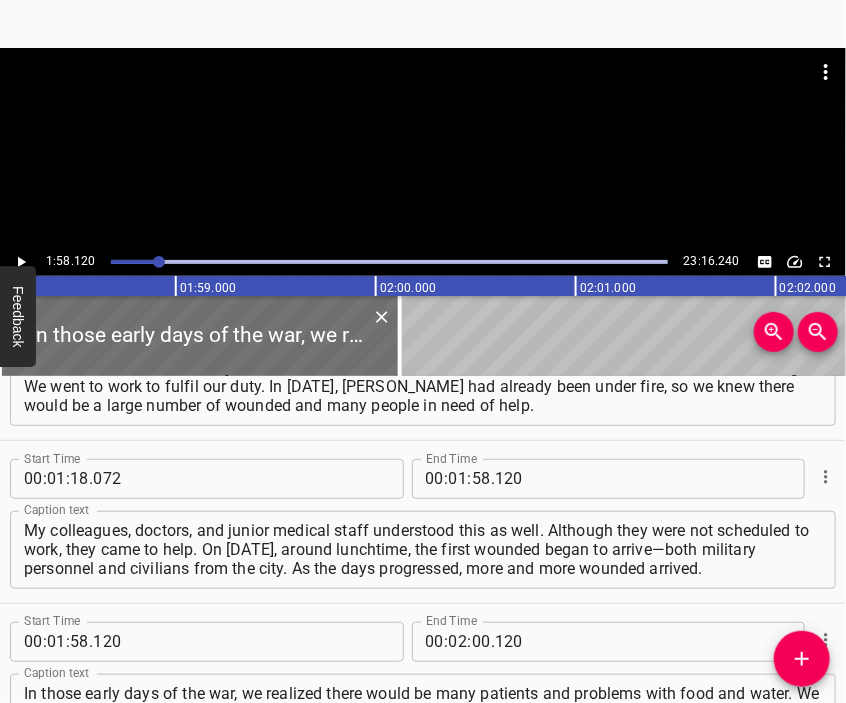 click at bounding box center (423, 98) 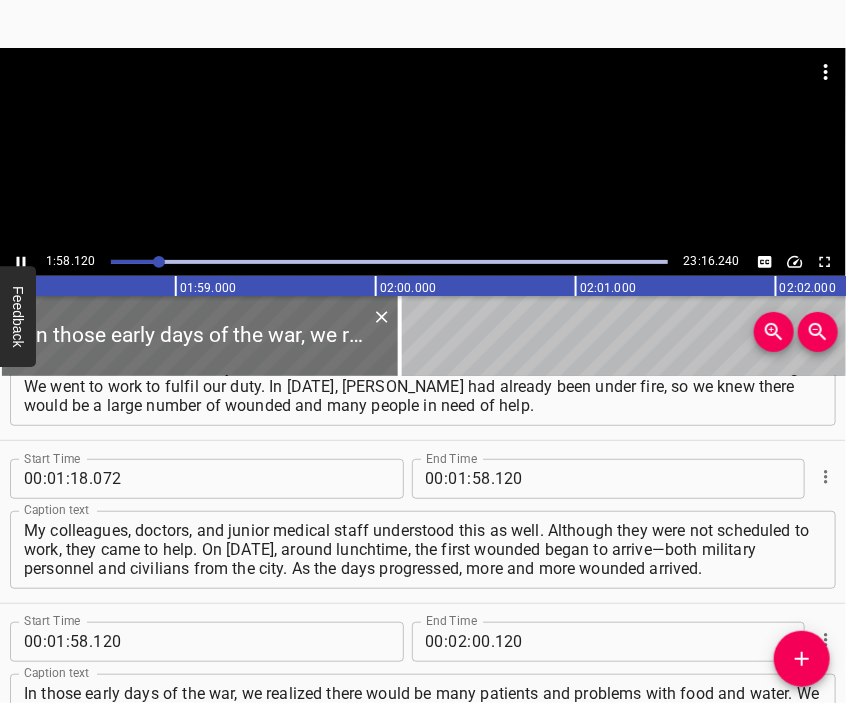 scroll, scrollTop: 505, scrollLeft: 0, axis: vertical 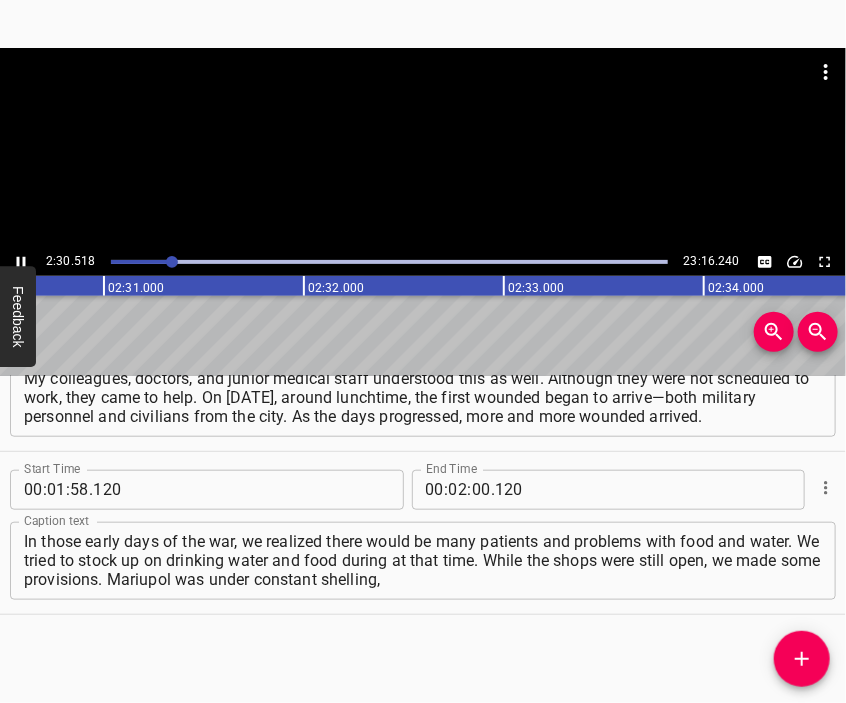 click at bounding box center (423, 148) 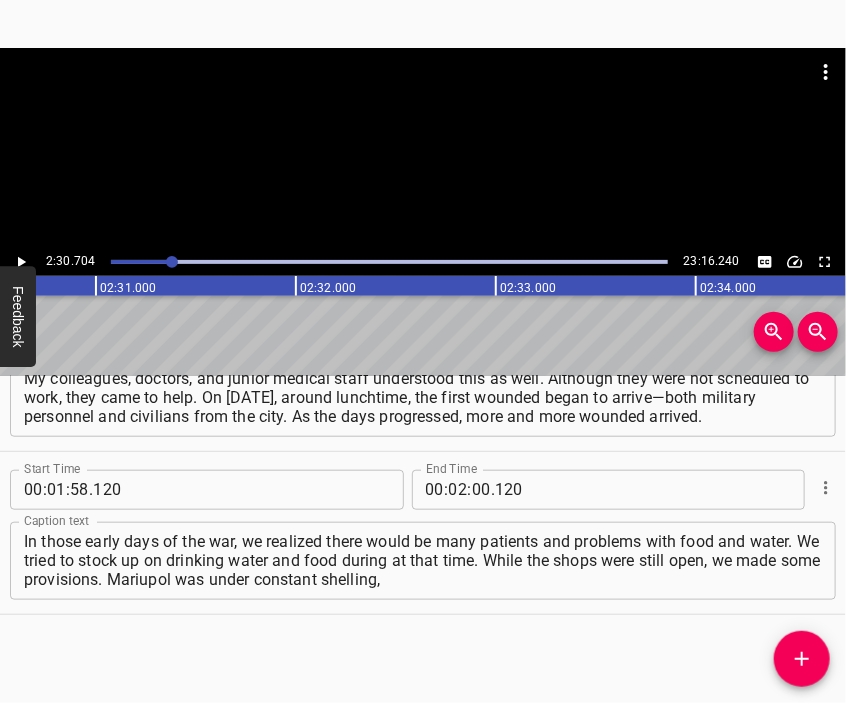 scroll, scrollTop: 0, scrollLeft: 30140, axis: horizontal 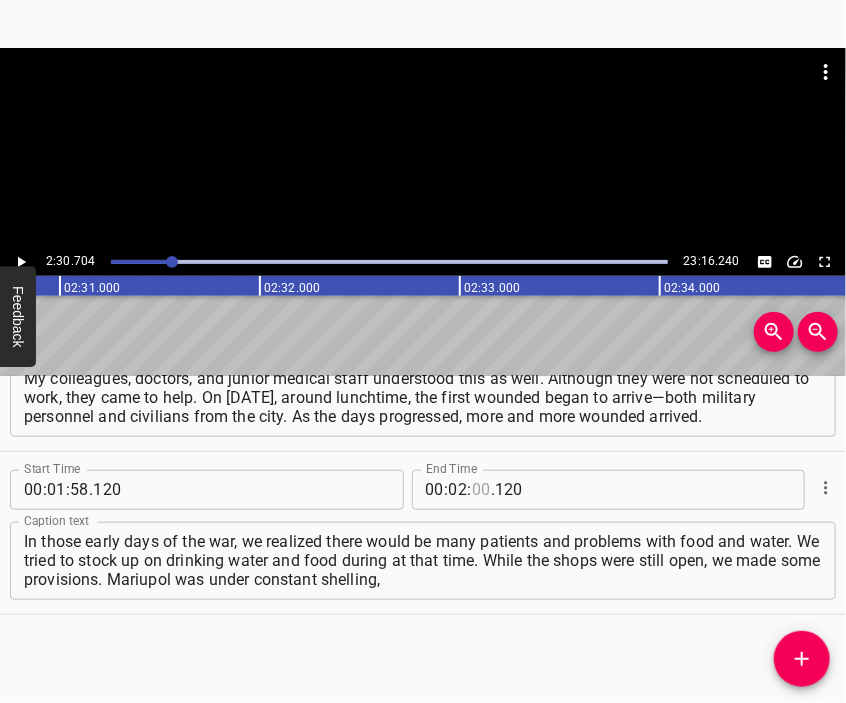 click at bounding box center [481, 490] 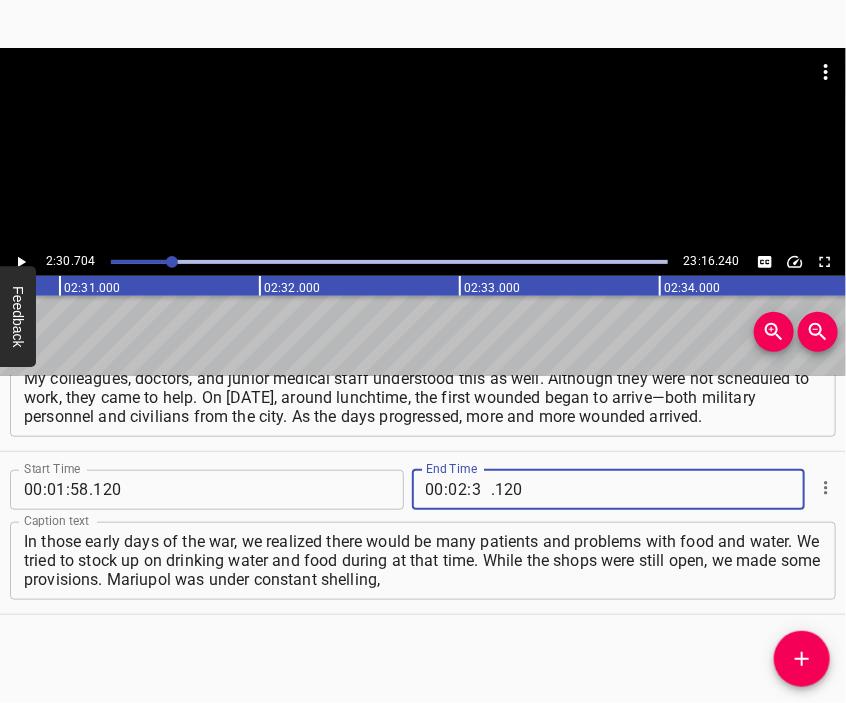 type on "30" 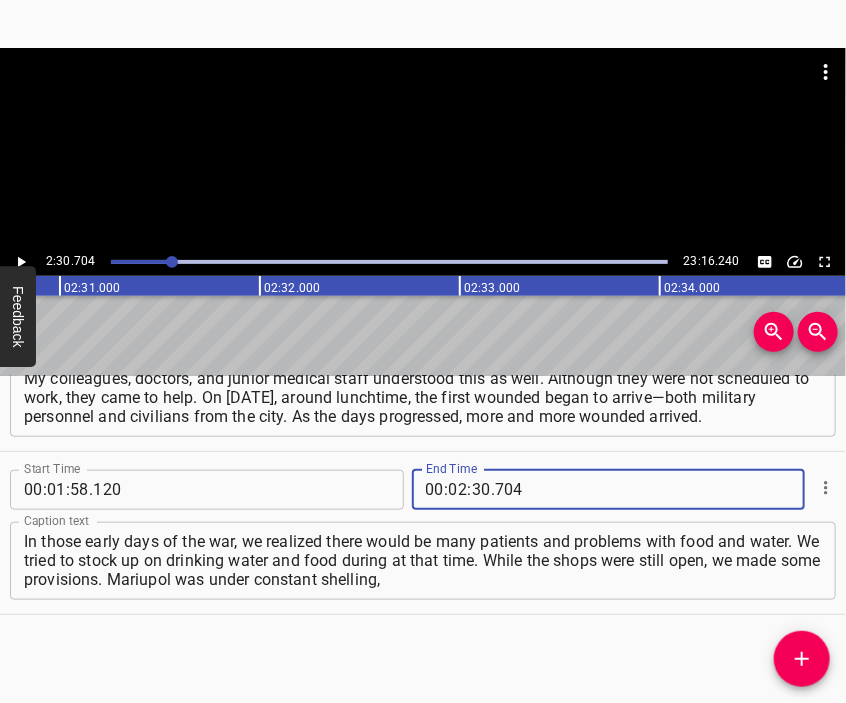 type on "704" 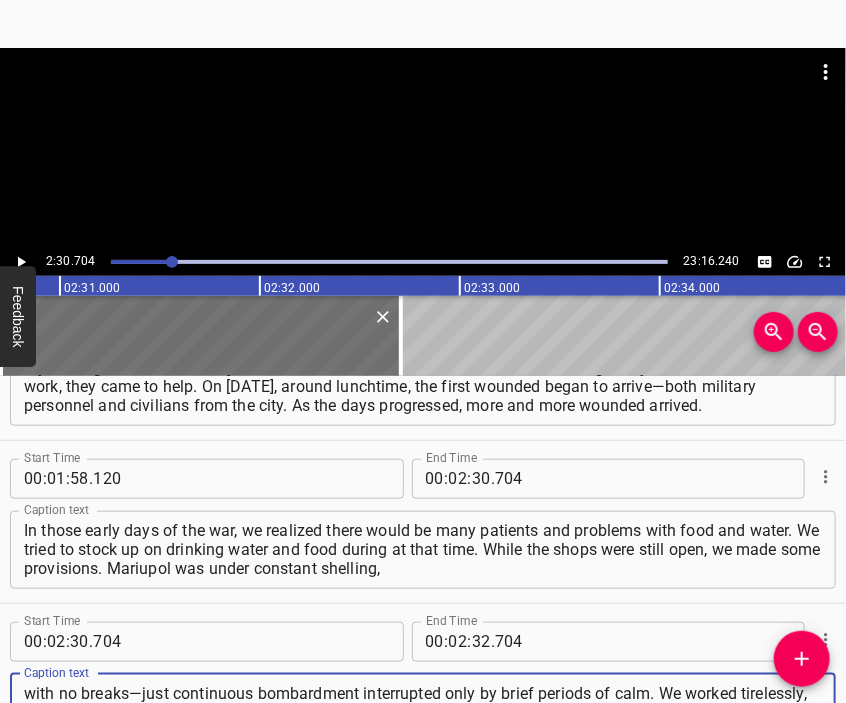 type on "with no breaks—just continuous bombardment interrupted only by brief periods of calm. We worked tirelessly, attending to the constant influx of wounded patients: day and night. We provided them with assistance. Then the shells began to fall closer to the hospital," 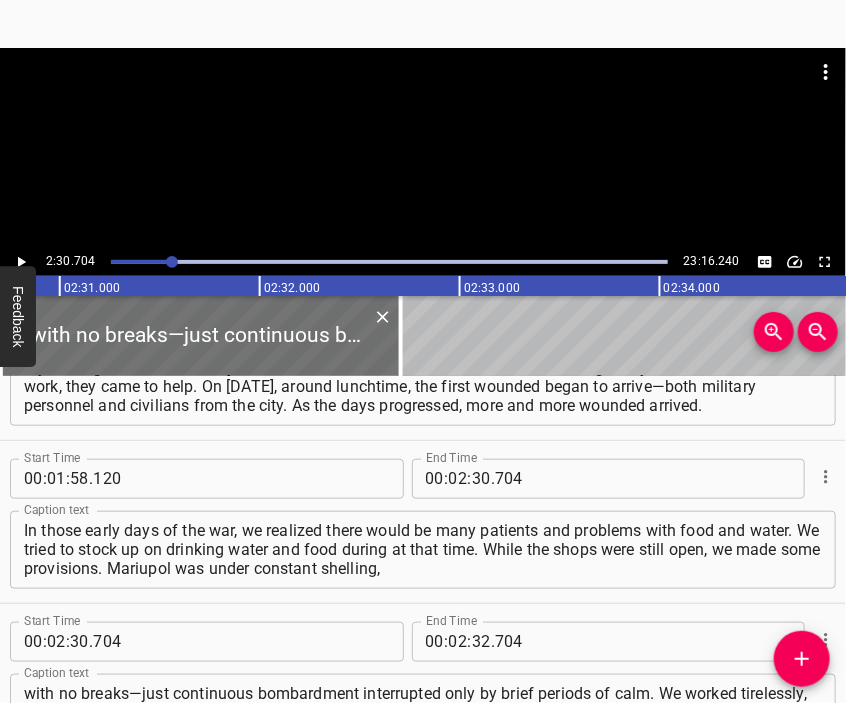 click at bounding box center (423, 148) 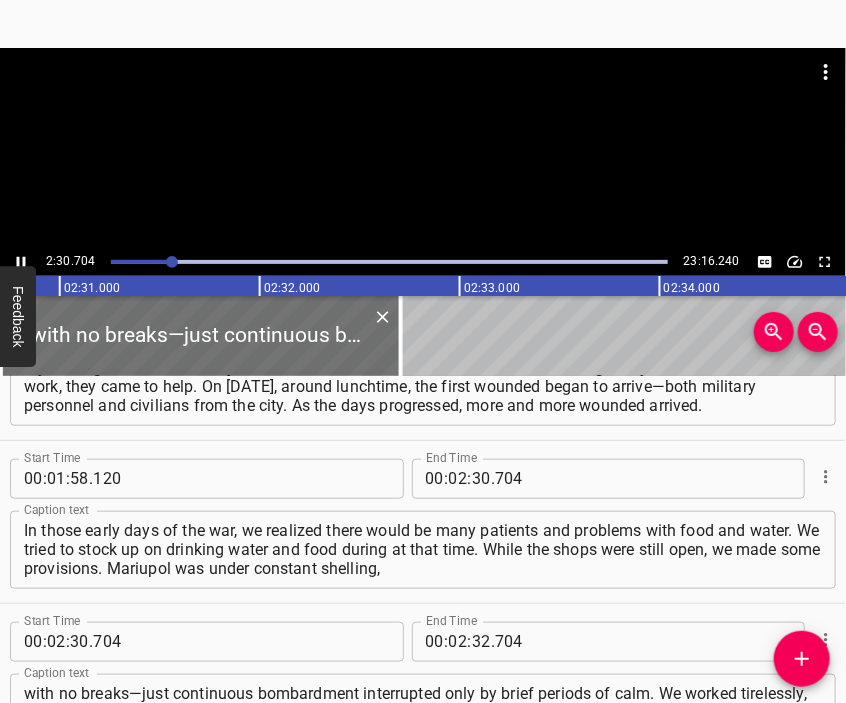 scroll, scrollTop: 669, scrollLeft: 0, axis: vertical 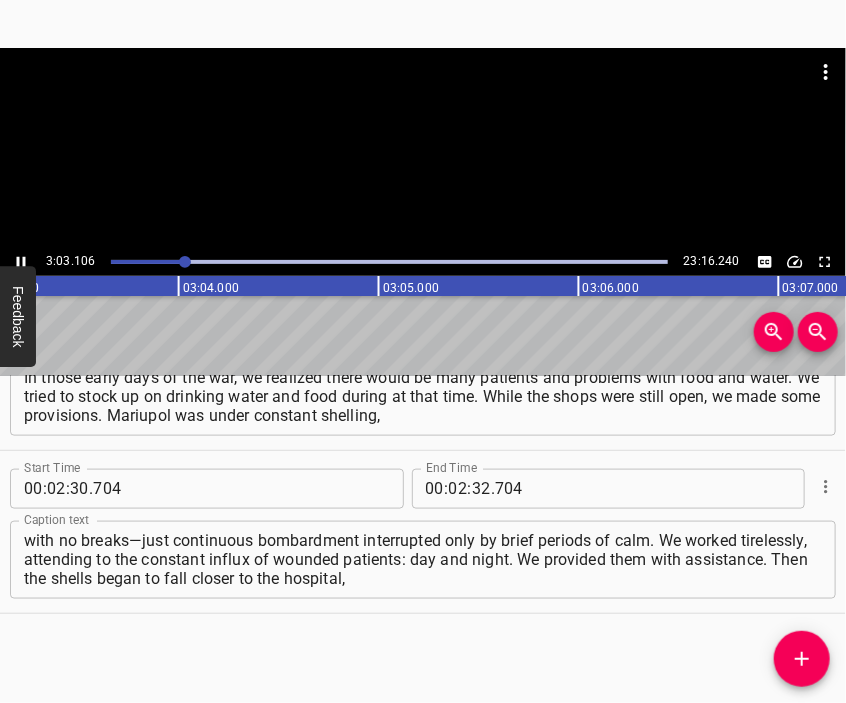 click at bounding box center (423, 148) 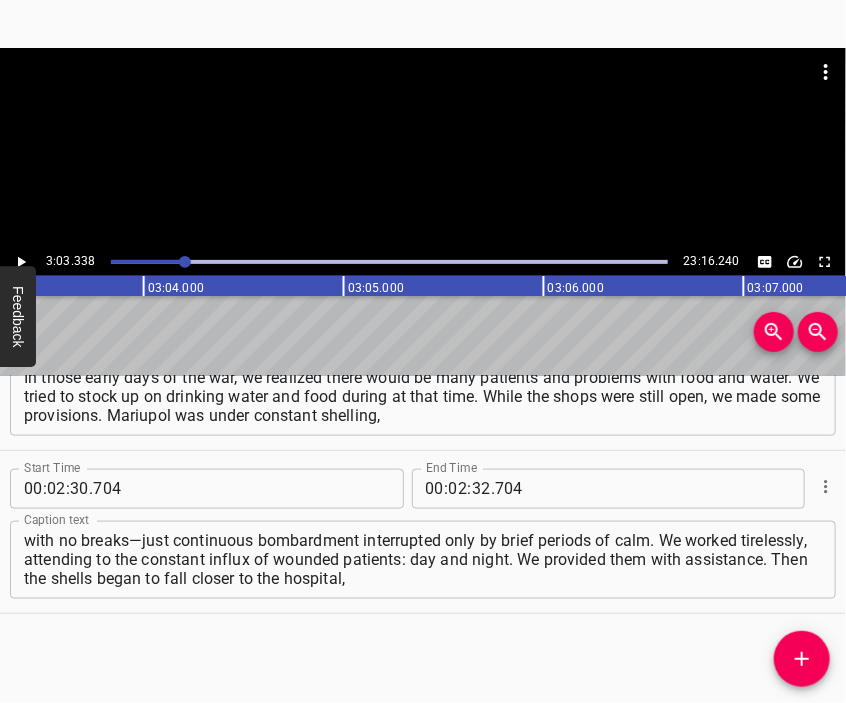 scroll, scrollTop: 0, scrollLeft: 36667, axis: horizontal 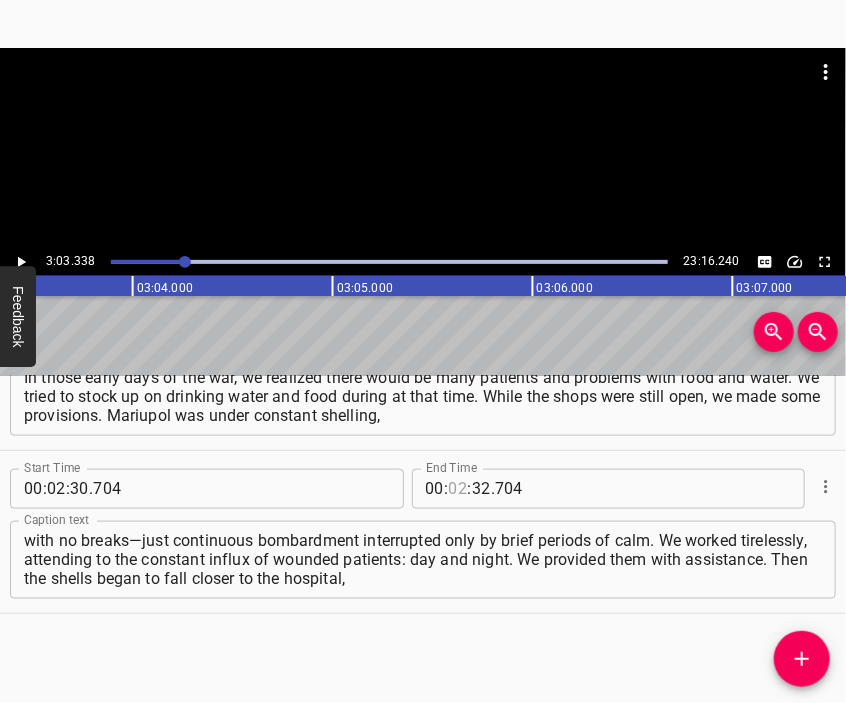 click at bounding box center [458, 489] 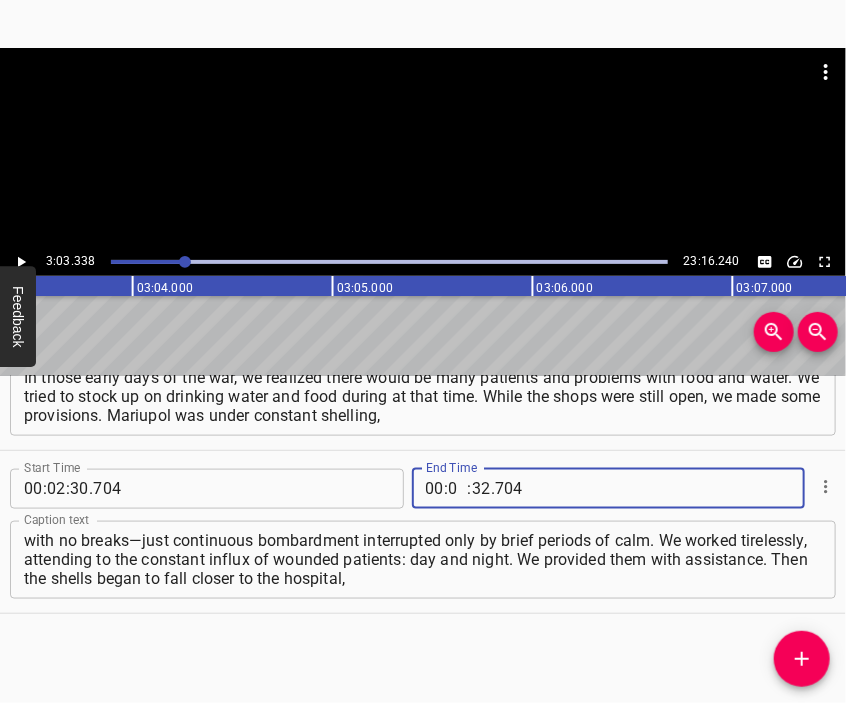 type on "03" 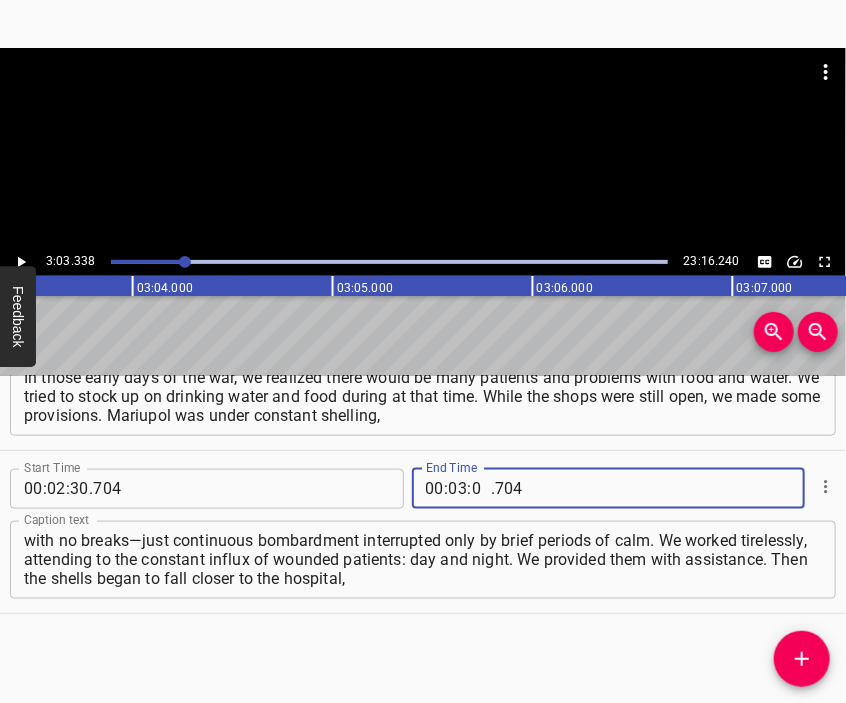 type on "03" 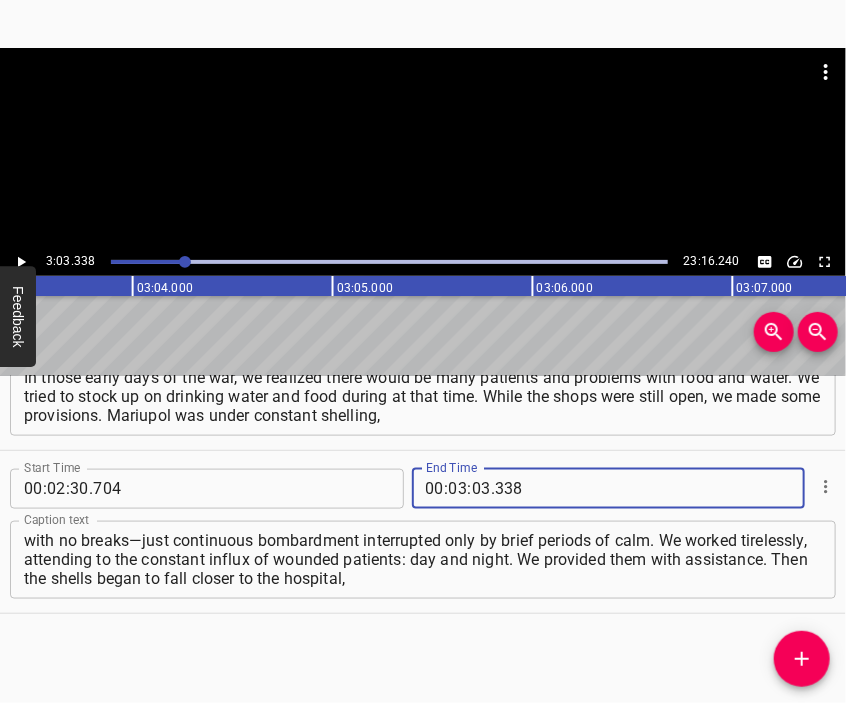 type on "338" 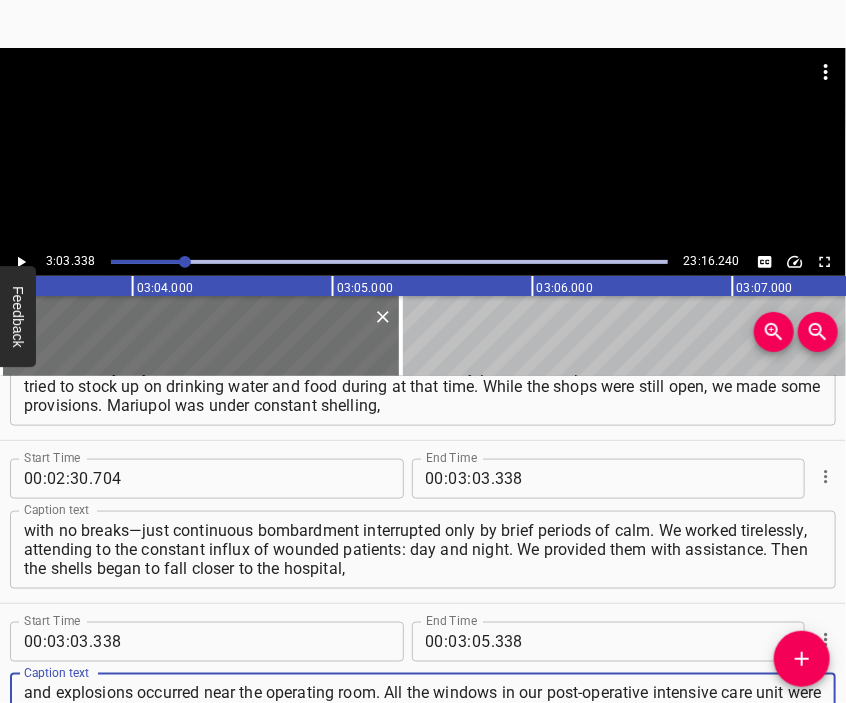 type on "and explosions occurred near the operating room. All the windows in our post-operative intensive care unit were blown out, and with temperatures outside reaching -8 degrees, it was impossible to stay there any longer. We set up an improvised post-operative intensive" 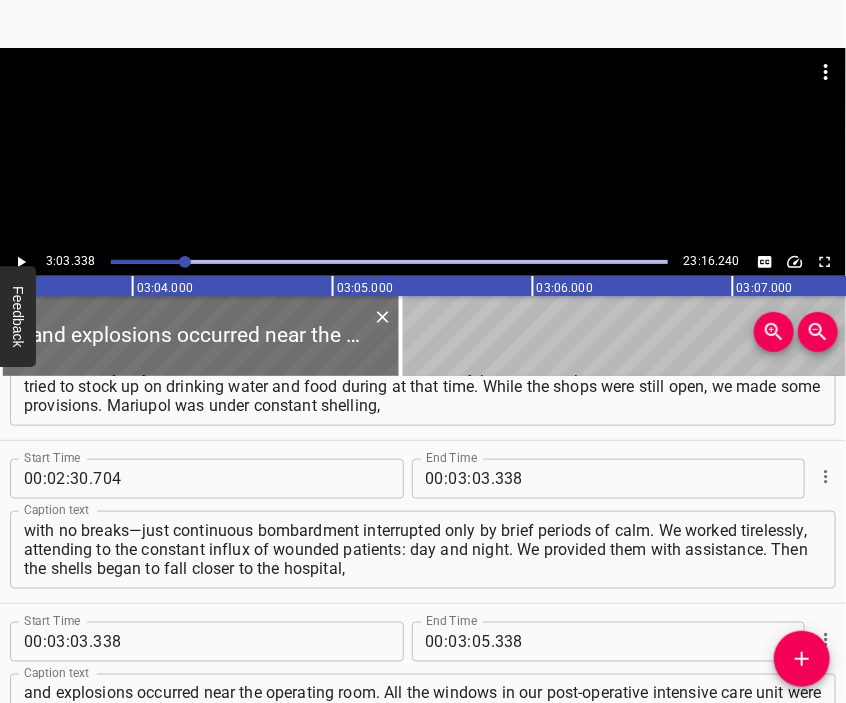 click at bounding box center (423, 98) 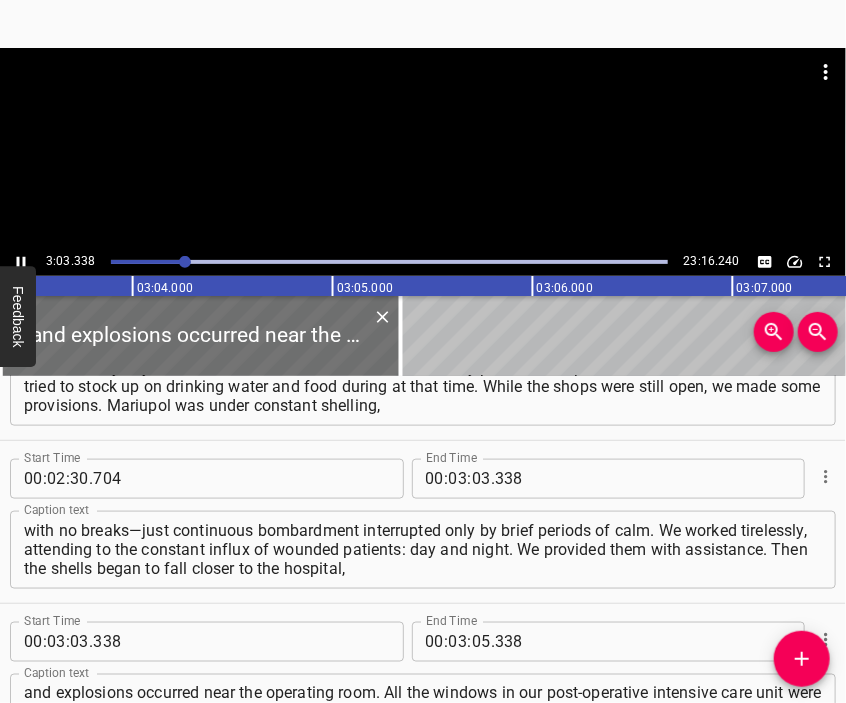 scroll, scrollTop: 832, scrollLeft: 0, axis: vertical 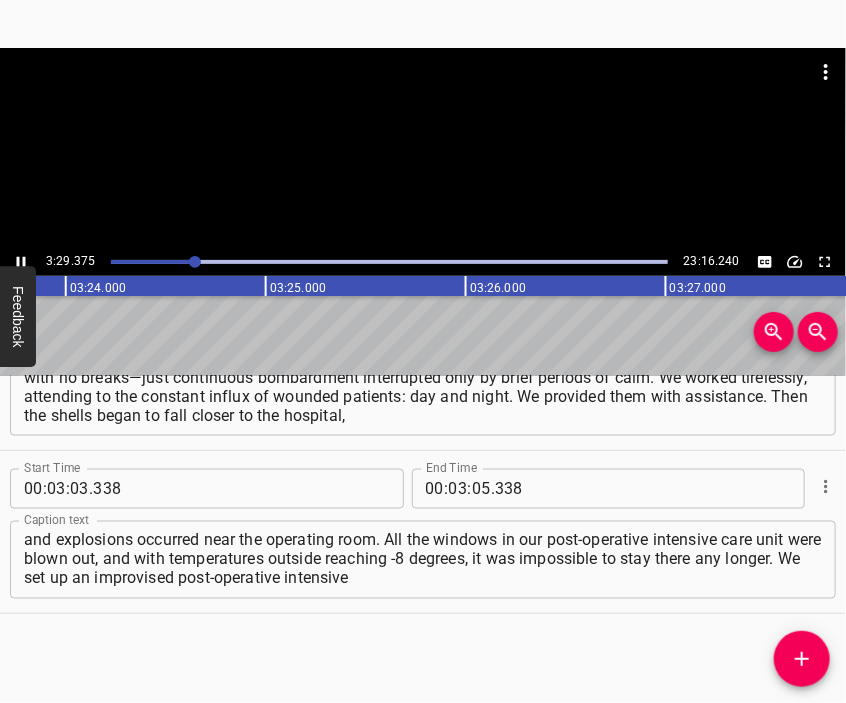 click at bounding box center [423, 148] 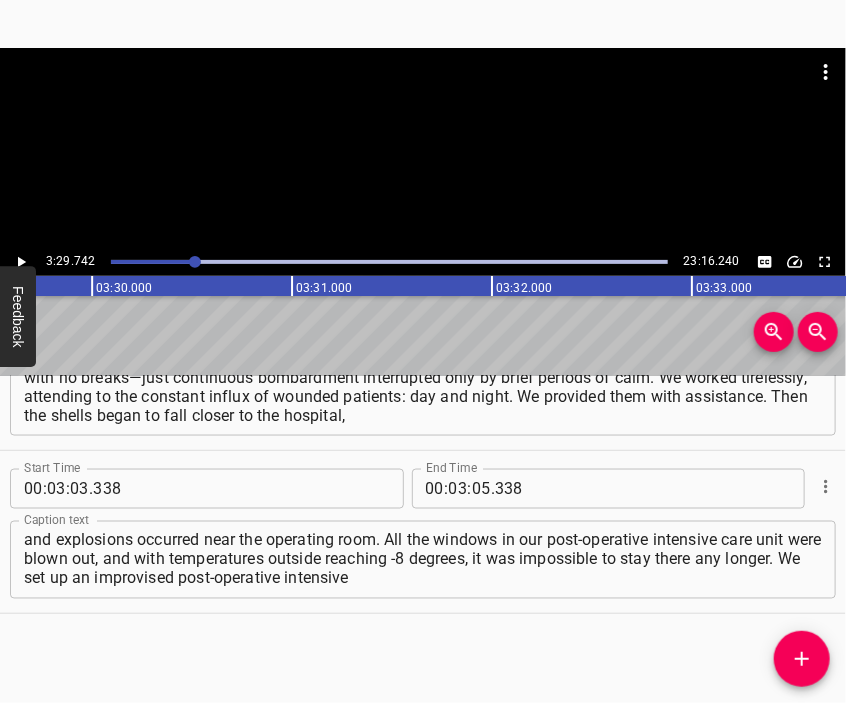 scroll, scrollTop: 0, scrollLeft: 41948, axis: horizontal 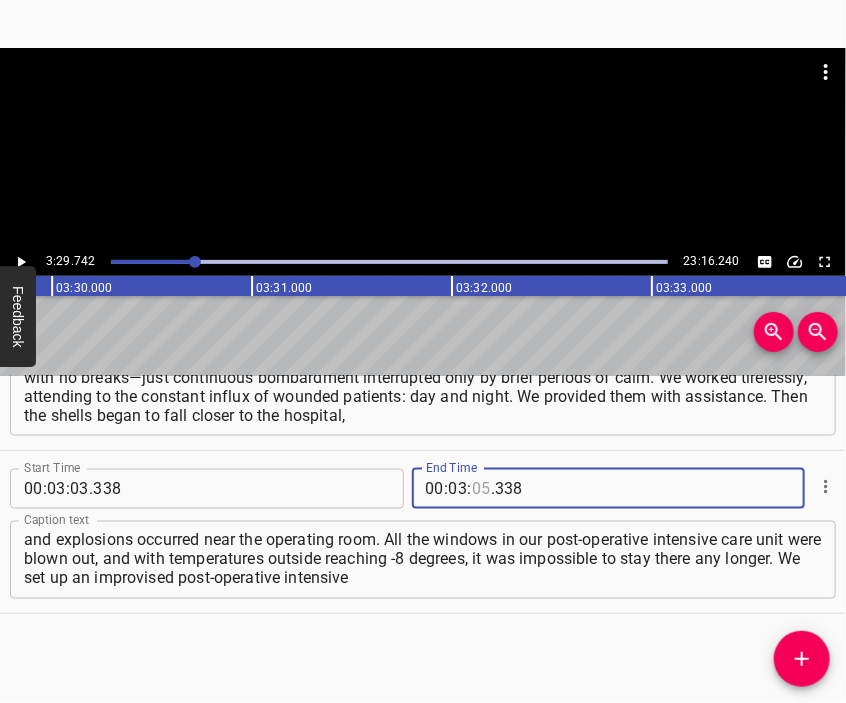 click at bounding box center (481, 489) 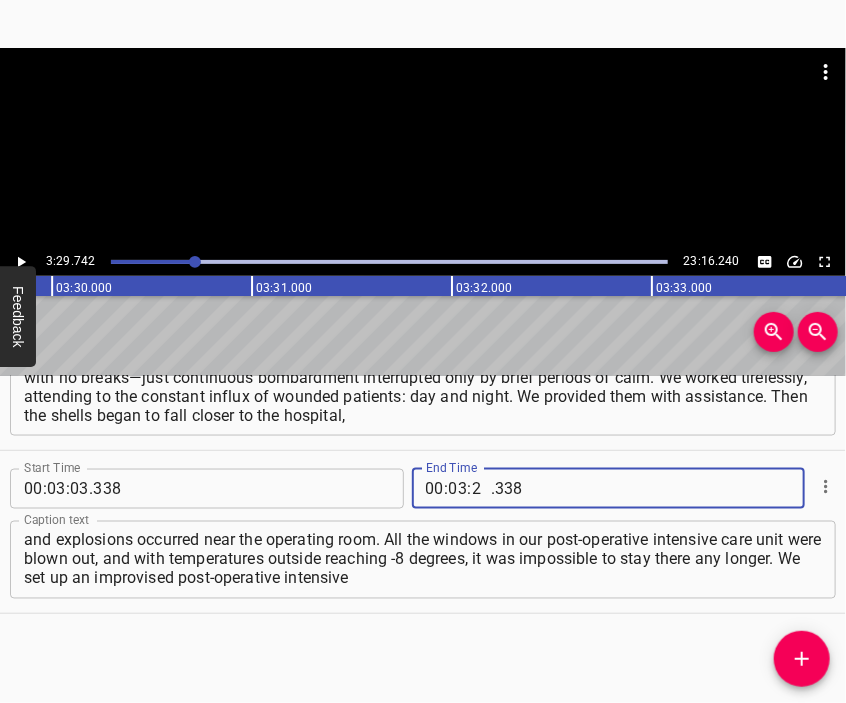 type on "29" 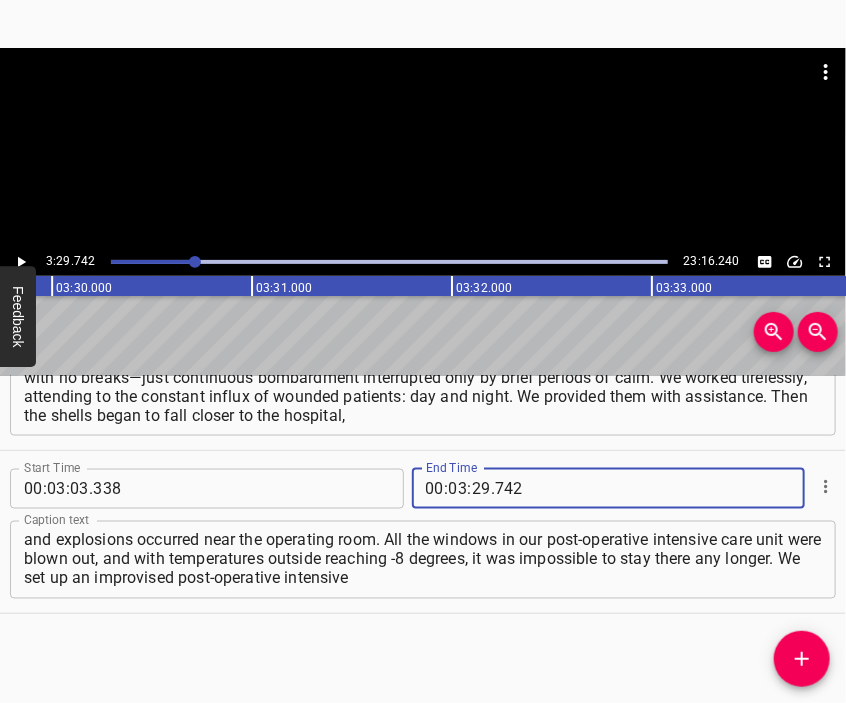 type on "742" 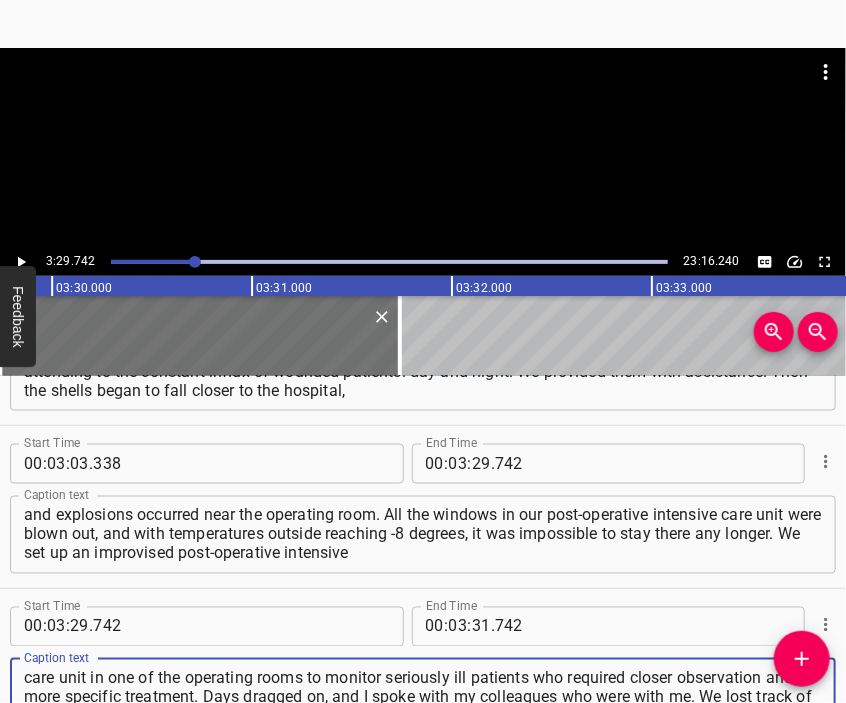 type on "care unit in one of the operating rooms to monitor seriously ill patients who required closer observation and more specific treatment. Days dragged on, and I spoke with my colleagues who were with me. We lost track of what day of the week it was; our time was measured by the days of the war." 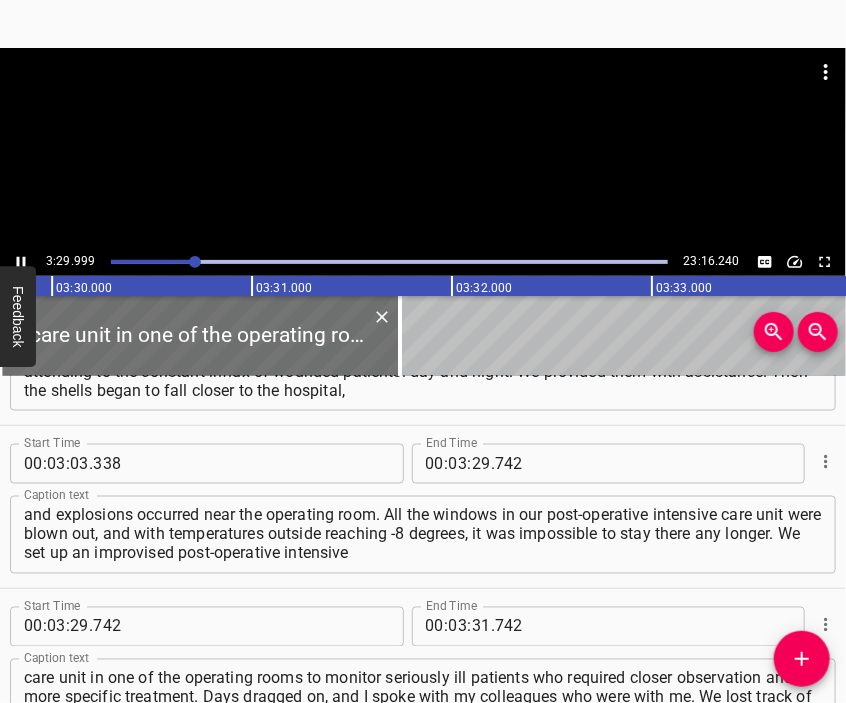 scroll, scrollTop: 958, scrollLeft: 0, axis: vertical 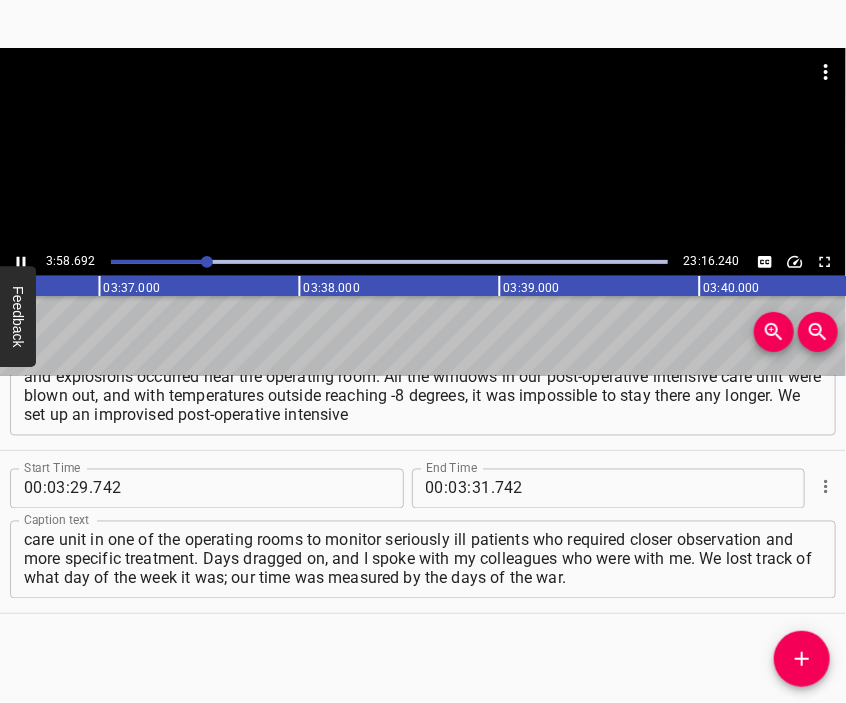 click at bounding box center (423, 98) 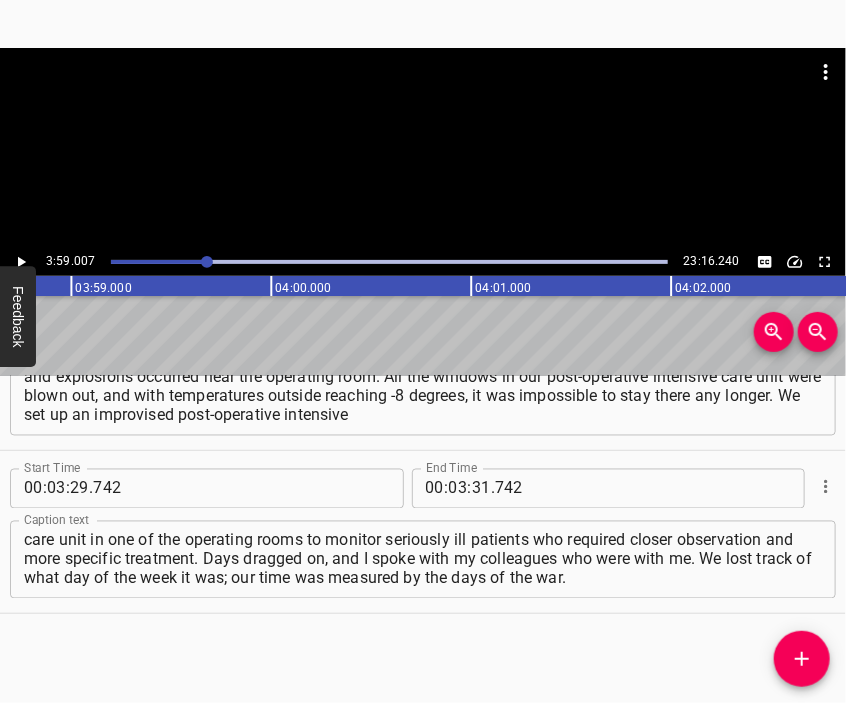 scroll, scrollTop: 0, scrollLeft: 47801, axis: horizontal 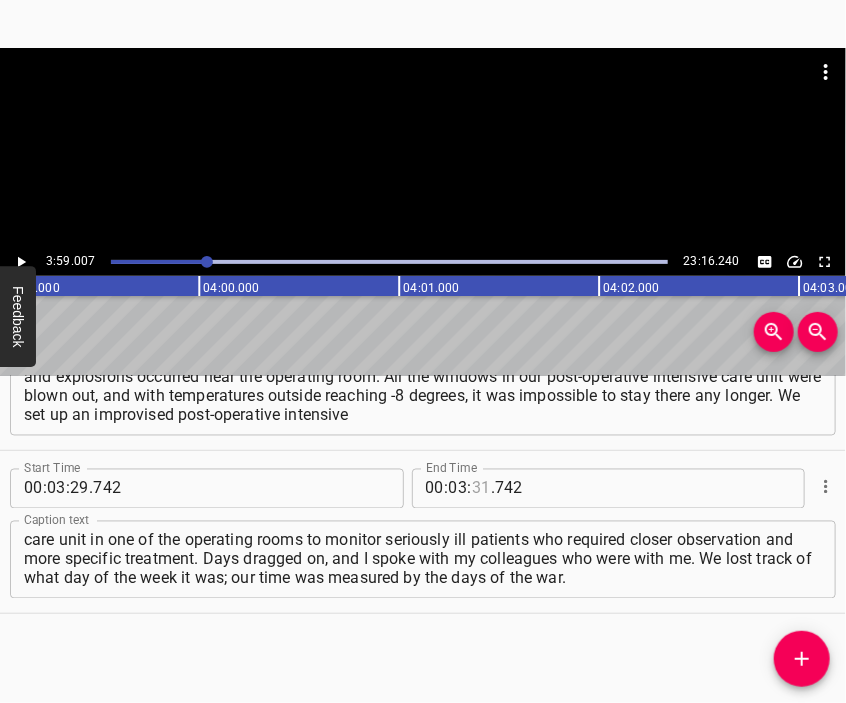 click at bounding box center (481, 489) 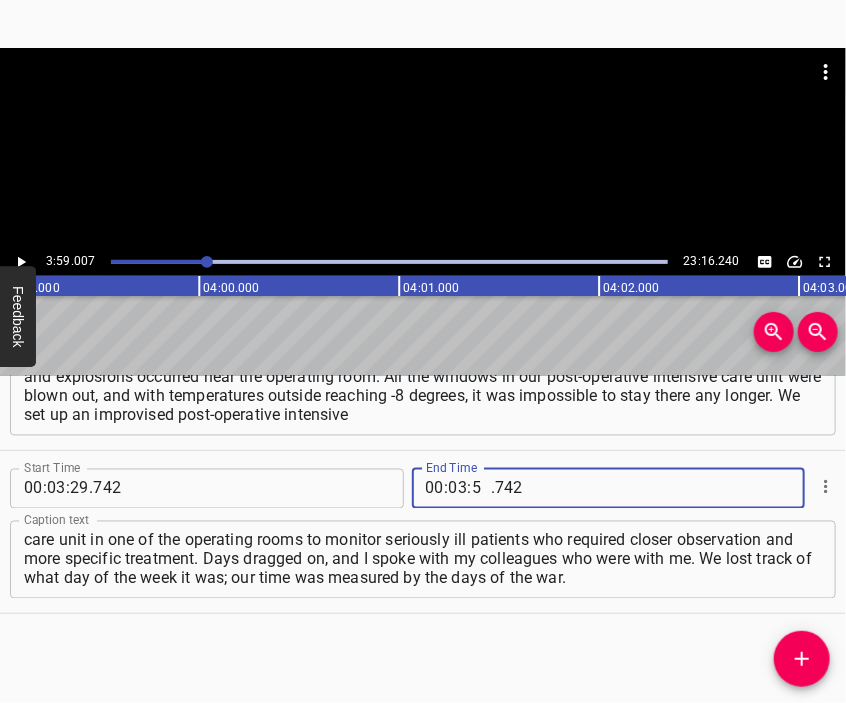 type on "50" 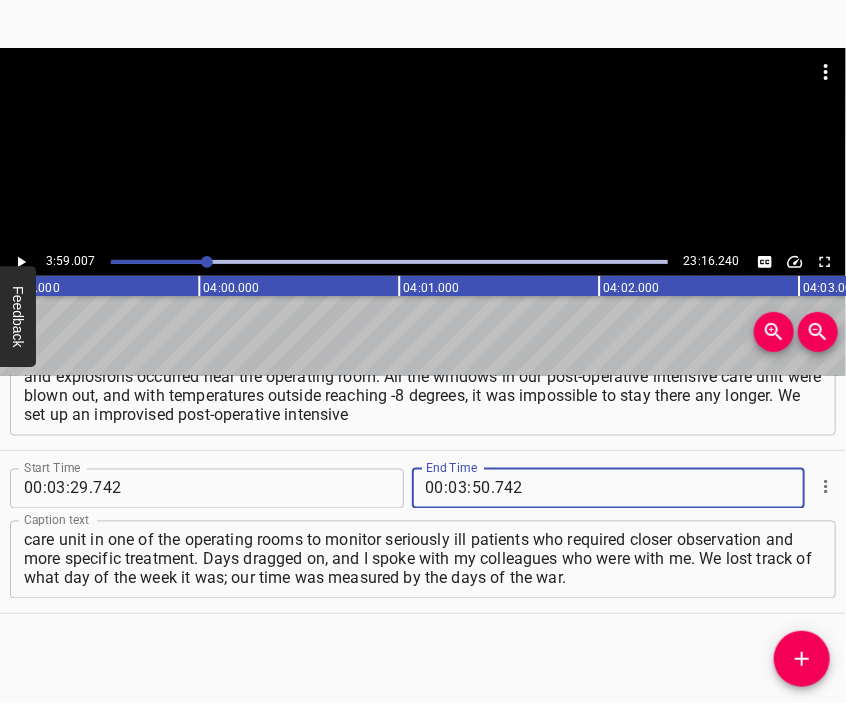 type 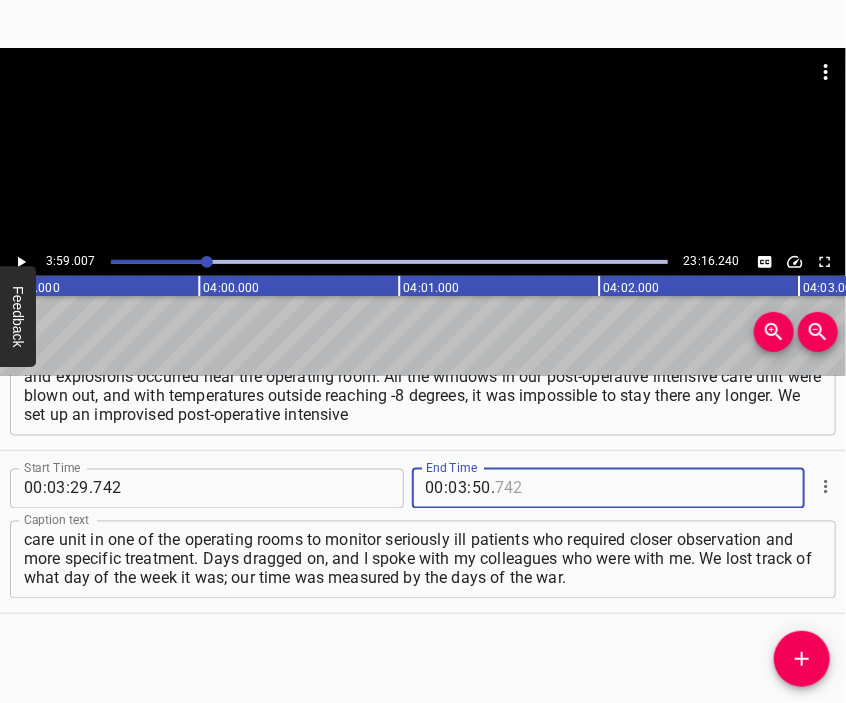 type 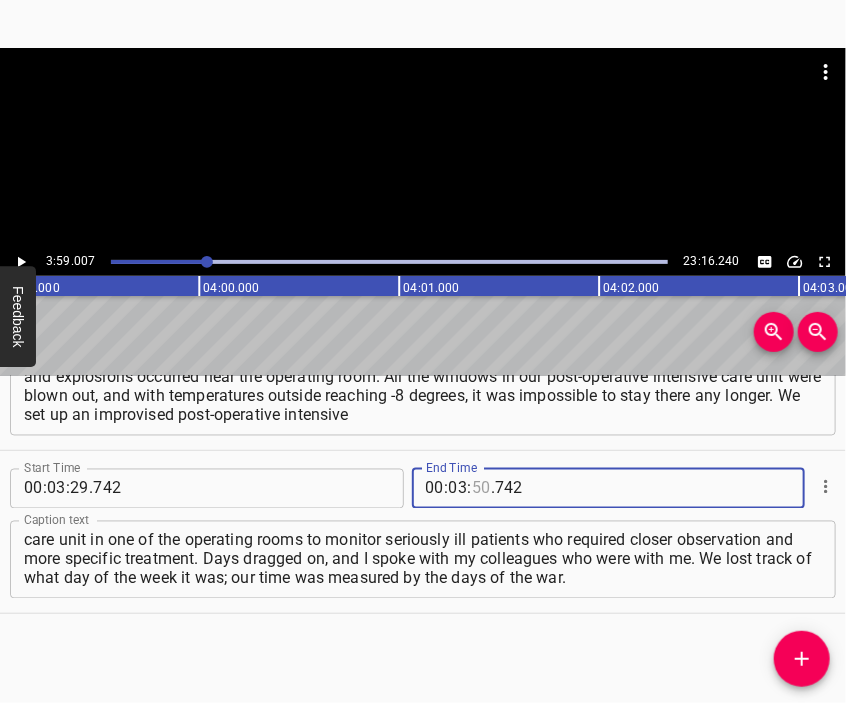 click at bounding box center [481, 489] 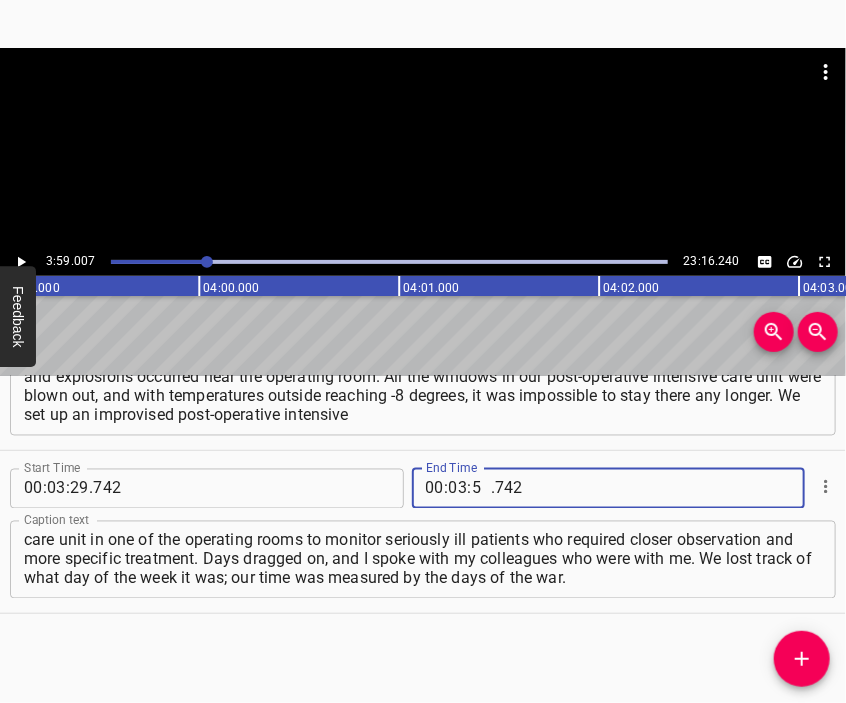 type on "59" 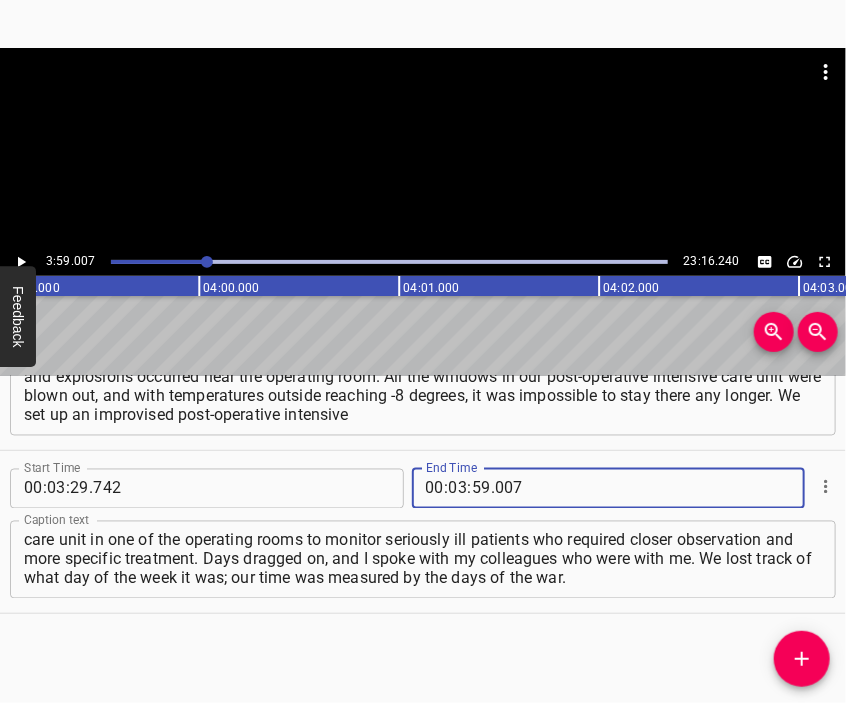 type on "007" 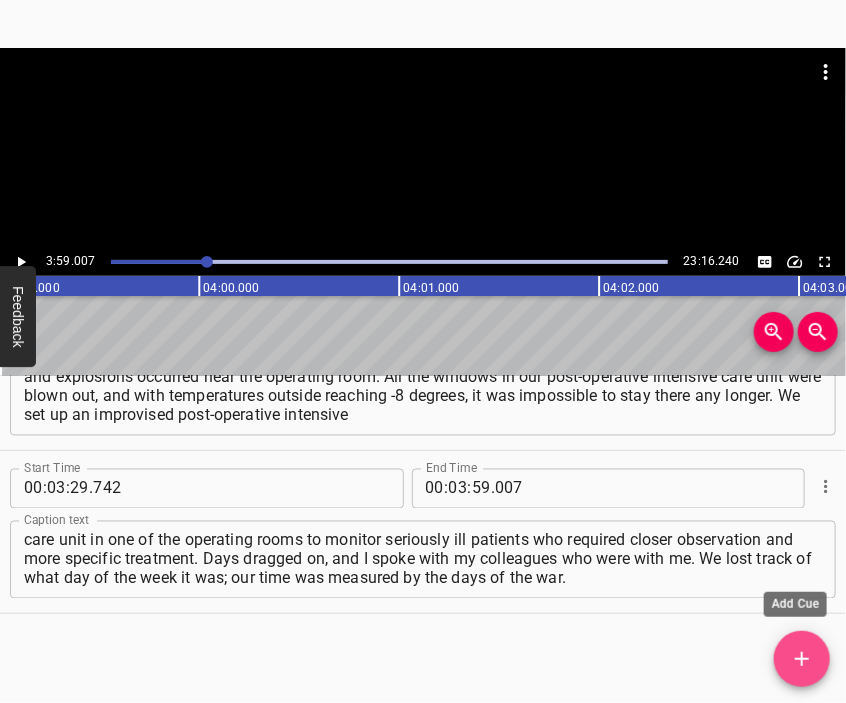 drag, startPoint x: 794, startPoint y: 654, endPoint x: 796, endPoint y: 643, distance: 11.18034 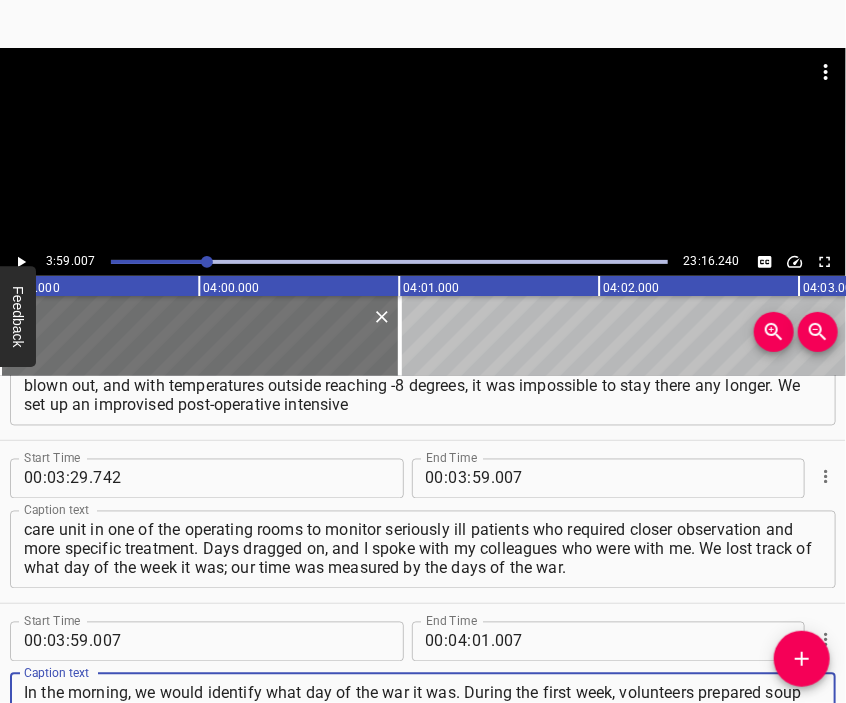 type on "In the morning, we would identify what day of the war it was. During the first week, volunteers prepared soup for the hospital and brought porridge, feeding both the patients and ourselves. I frequently ran back and forth to my home to check on my family and bring my child a litre and a half of water." 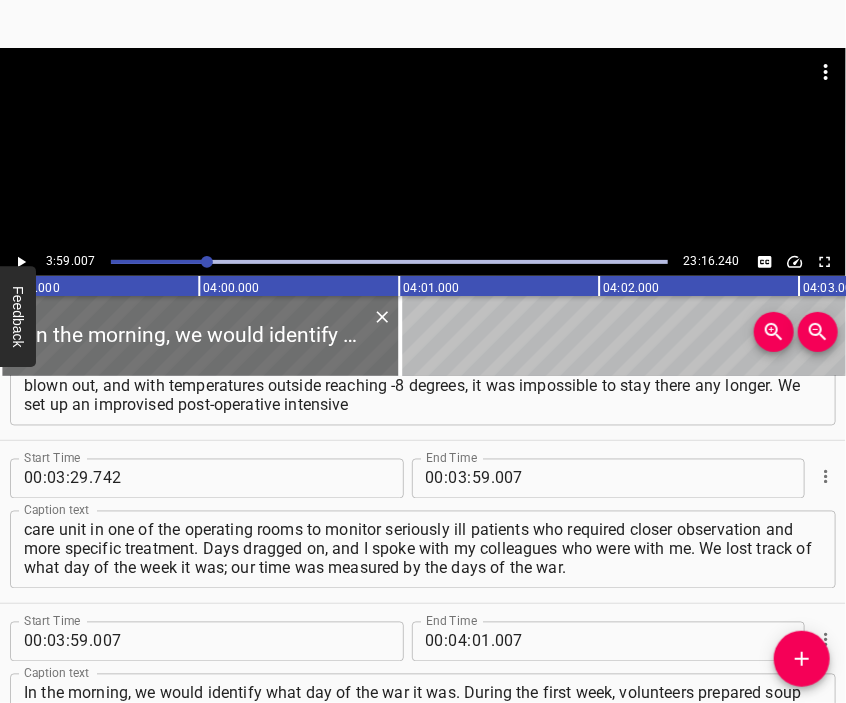 click at bounding box center (423, 98) 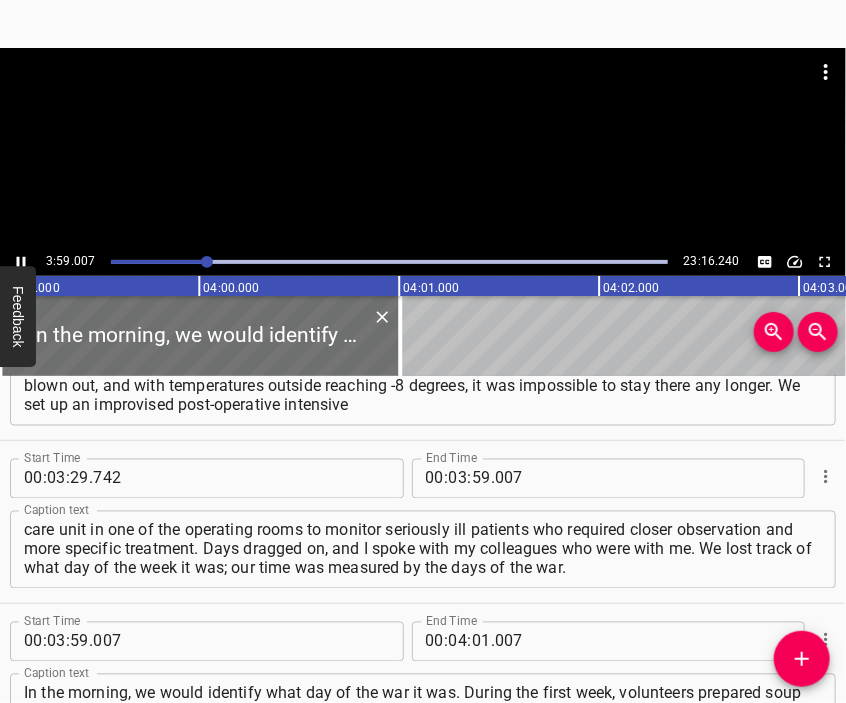 scroll, scrollTop: 1158, scrollLeft: 0, axis: vertical 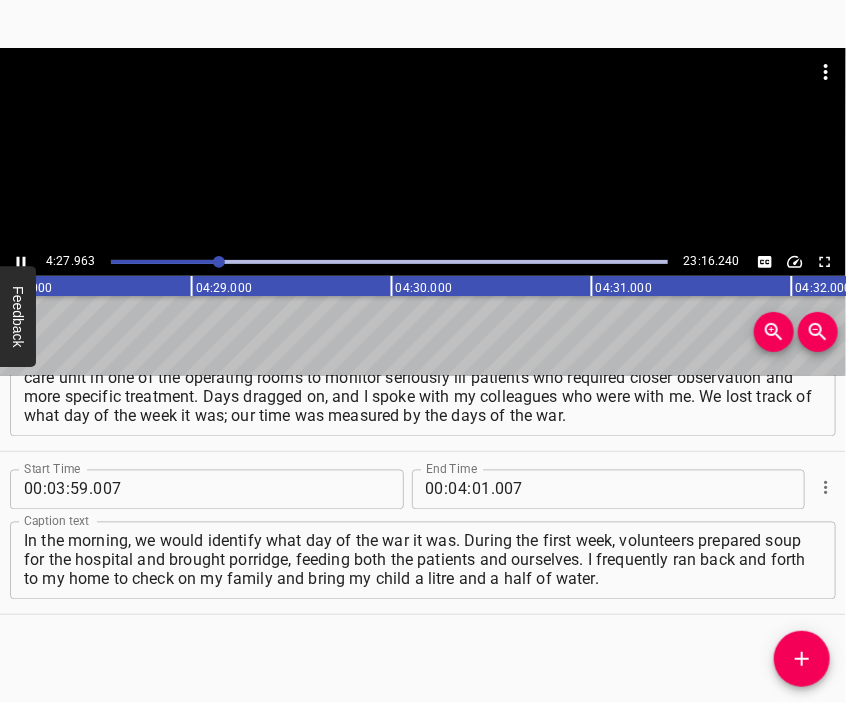 click at bounding box center [423, 148] 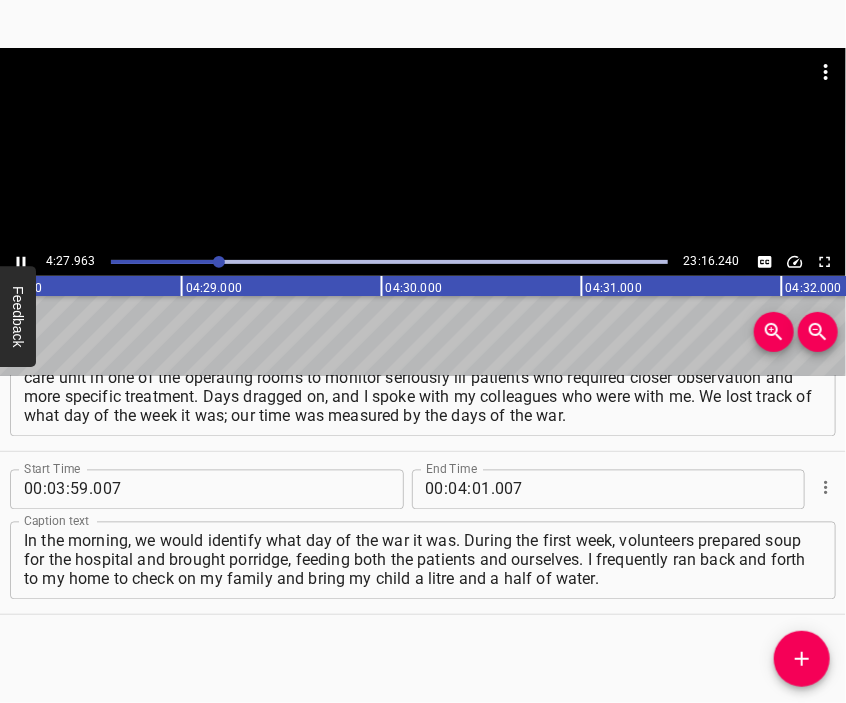 scroll, scrollTop: 0, scrollLeft: 53654, axis: horizontal 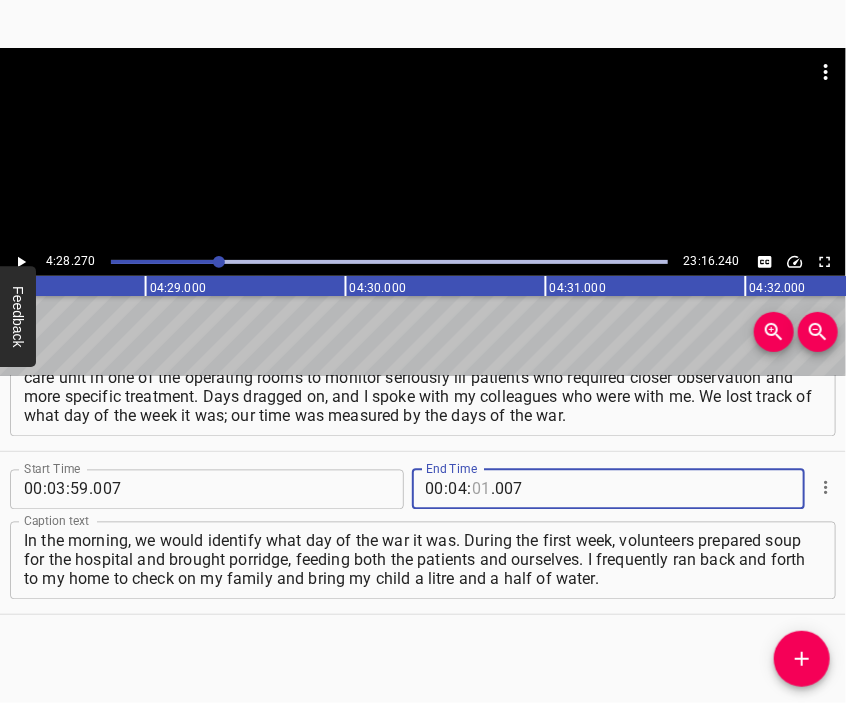 click at bounding box center (481, 490) 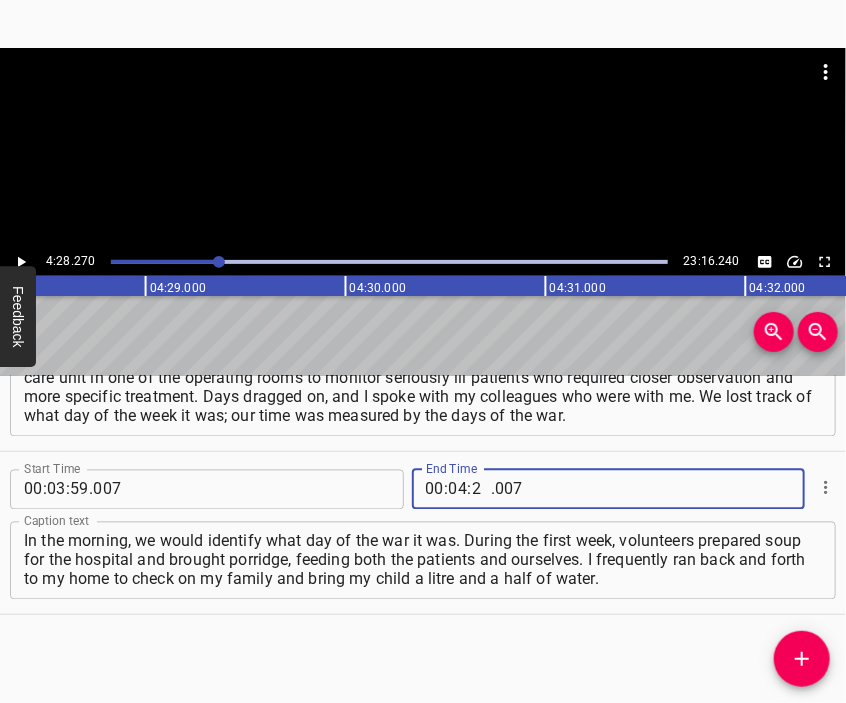 type on "28" 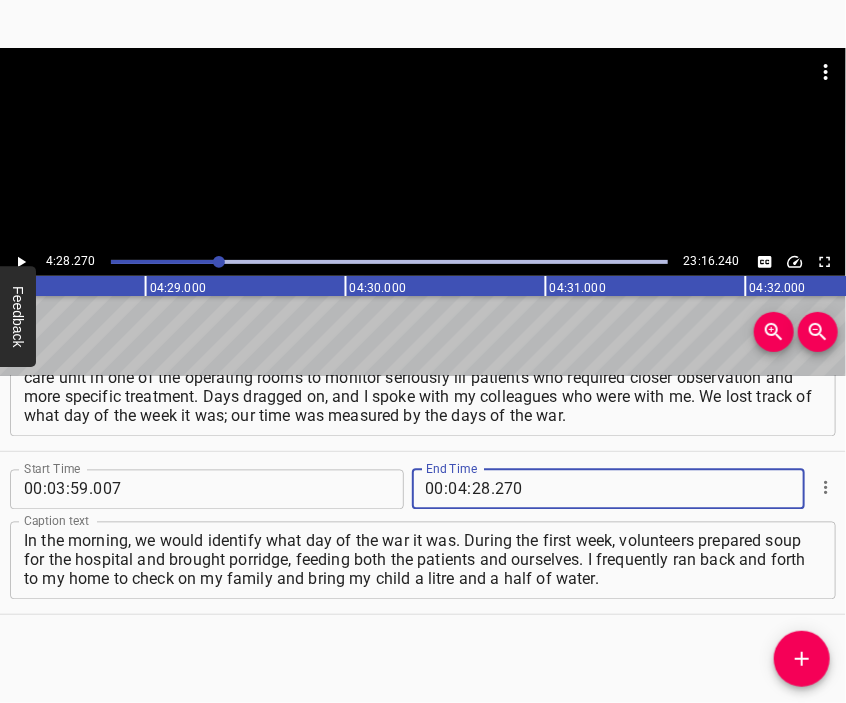 type on "270" 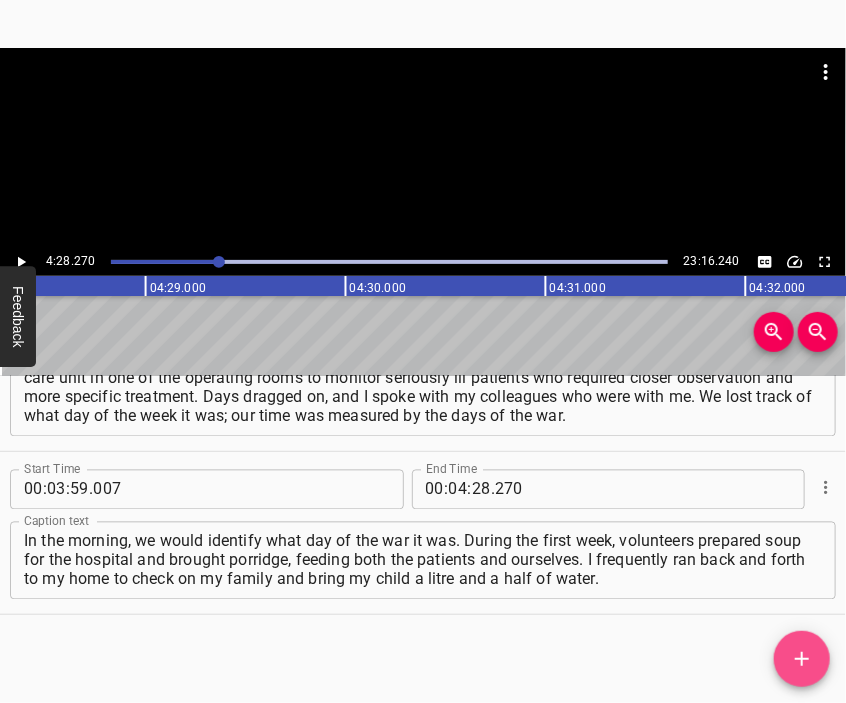 click 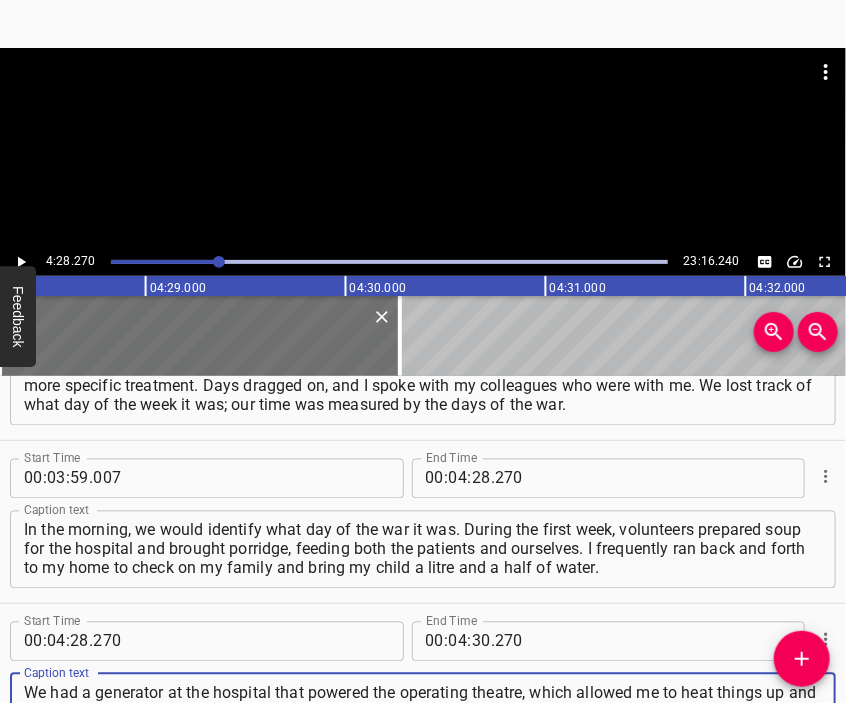 type on "We had a generator at the hospital that powered the operating theatre, which allowed me to heat things up and make hot tea to take home because the broken windows made it very cold in our apartment. I also took this opportunity to check on my family and let them know that I was safe and alive." 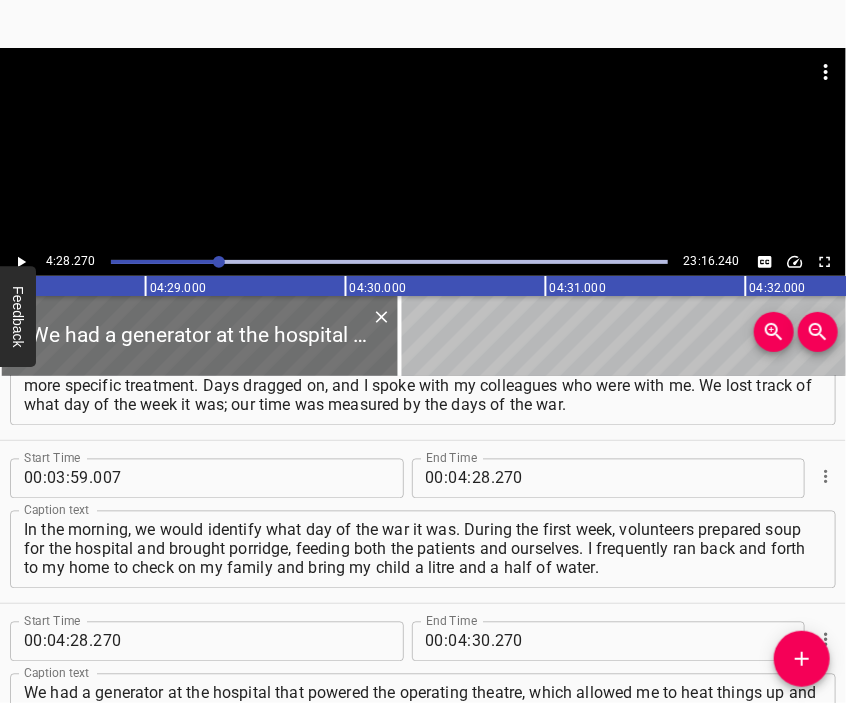 click at bounding box center (423, 148) 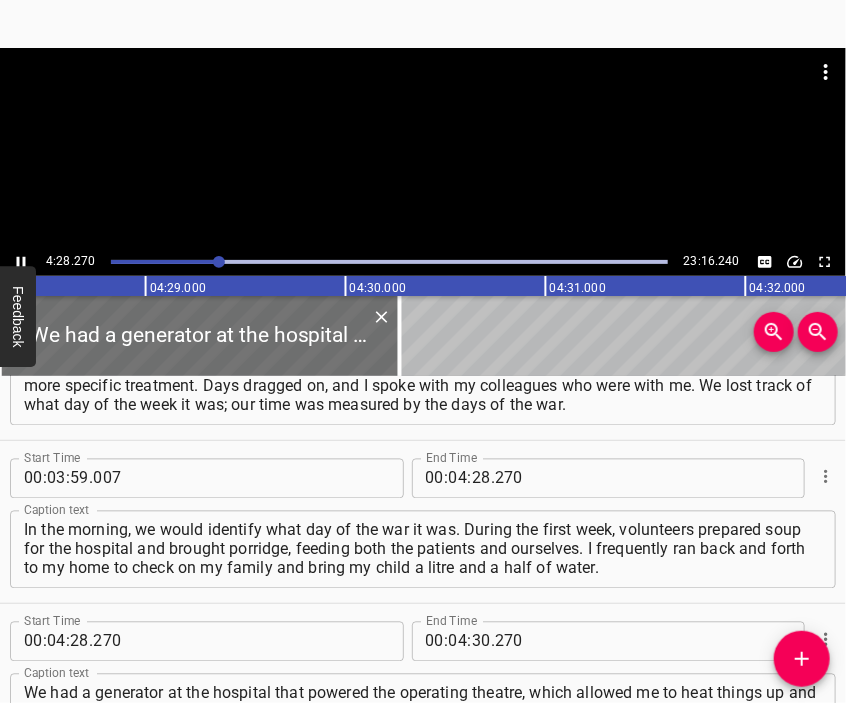 scroll, scrollTop: 1321, scrollLeft: 0, axis: vertical 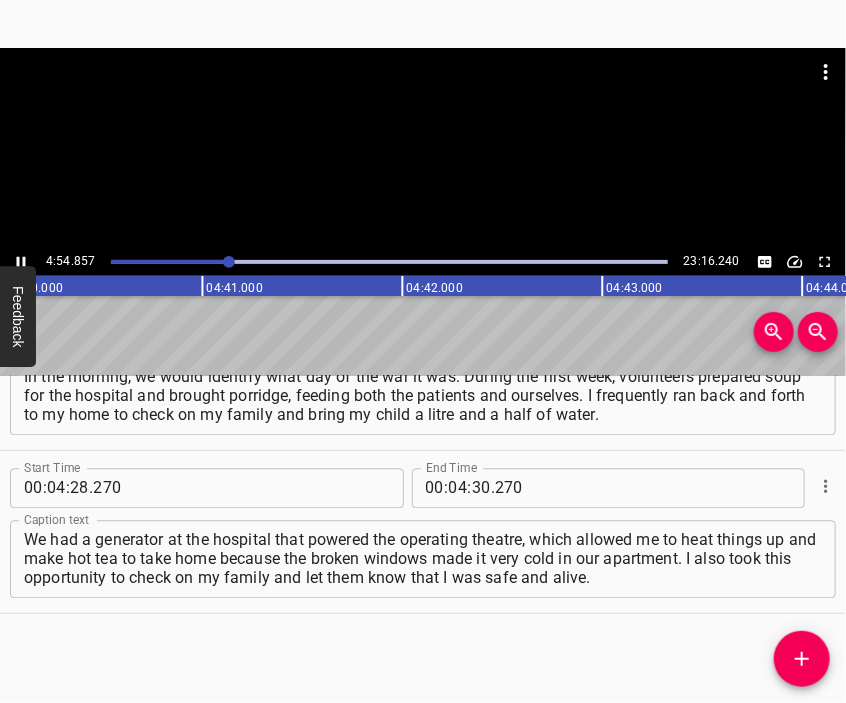 click at bounding box center [423, 148] 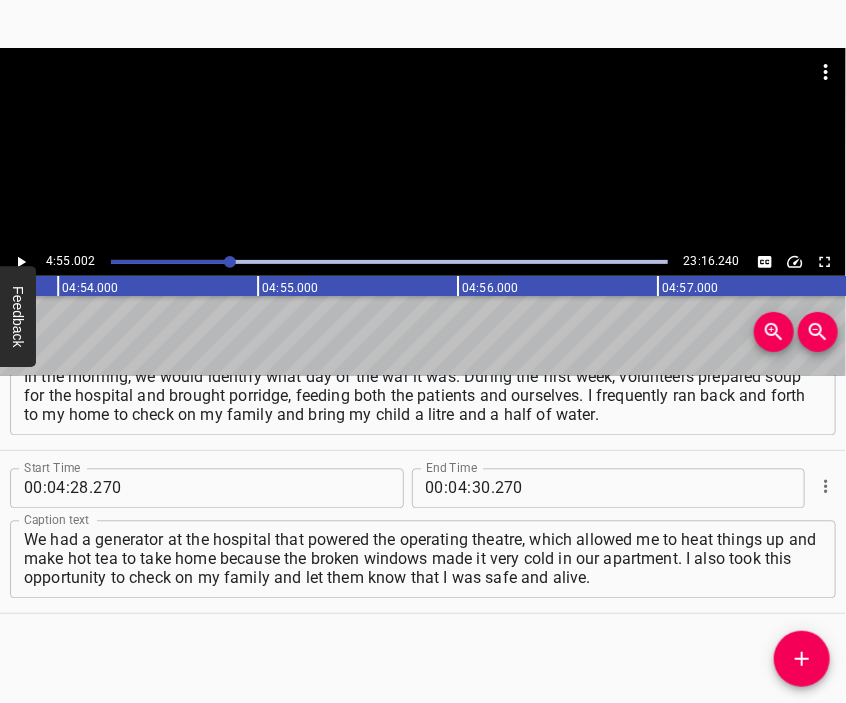 scroll, scrollTop: 0, scrollLeft: 59000, axis: horizontal 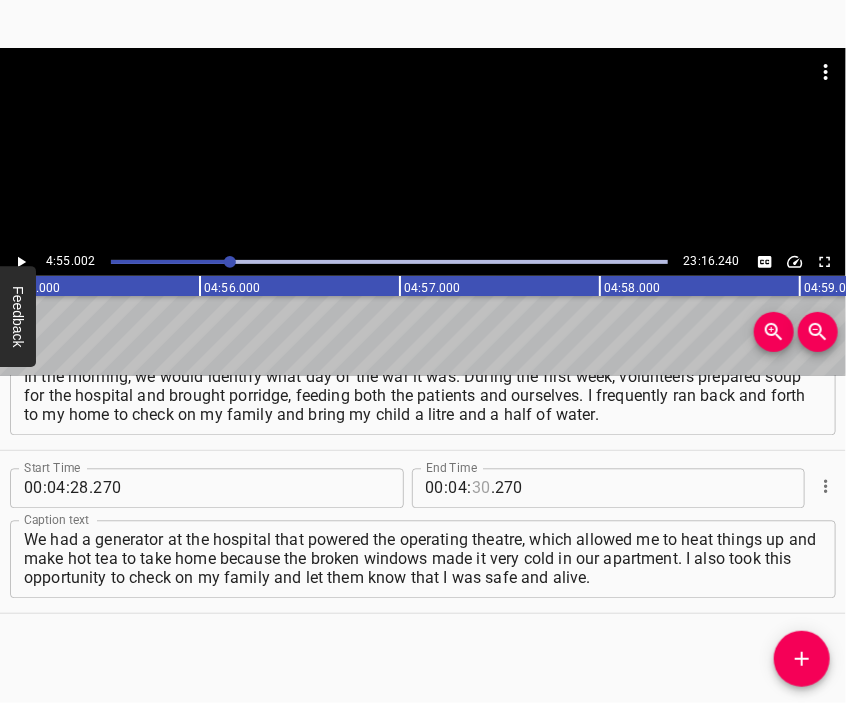 click at bounding box center [481, 489] 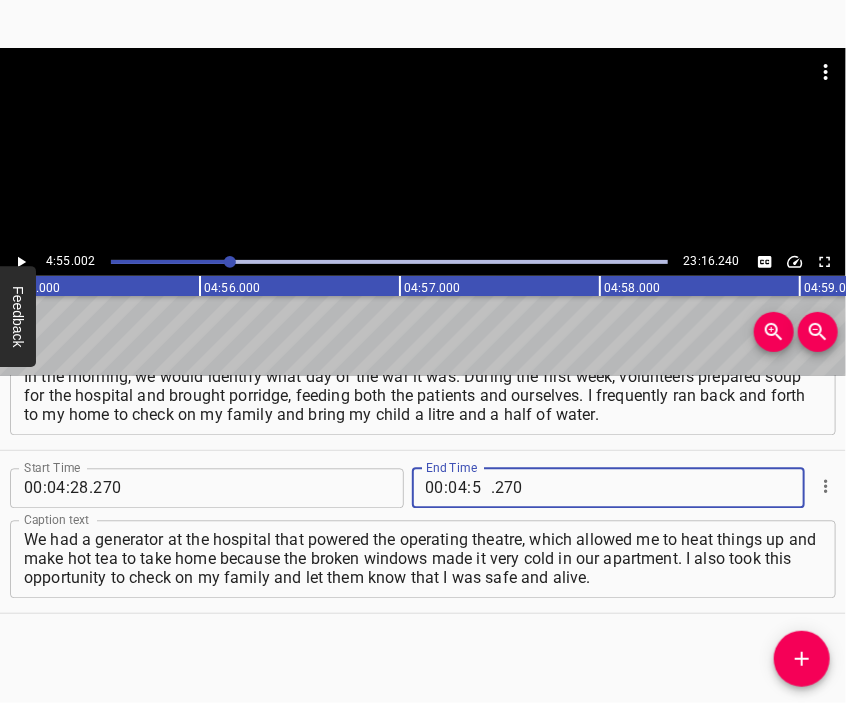 type on "55" 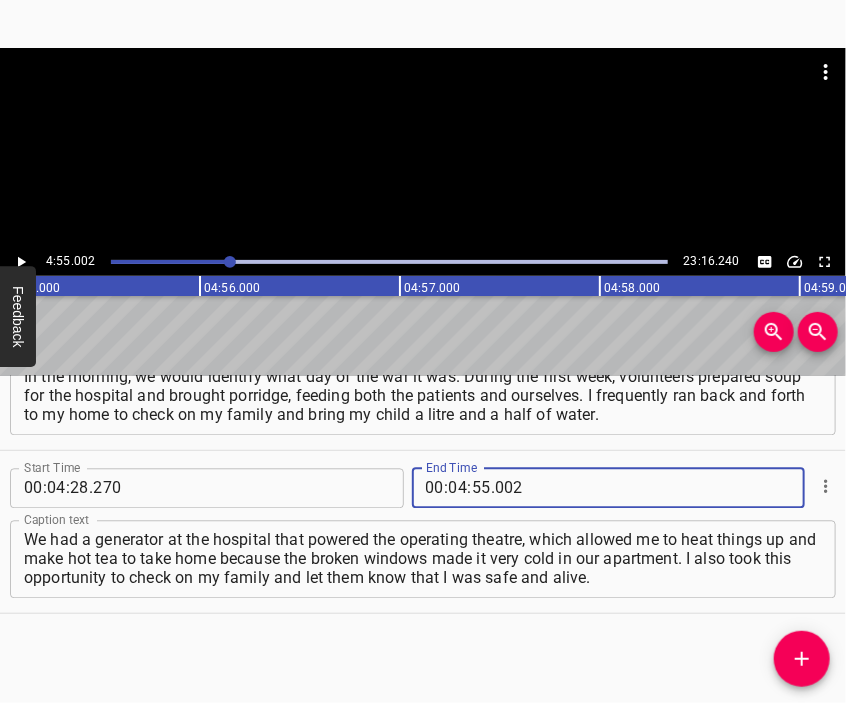 type on "002" 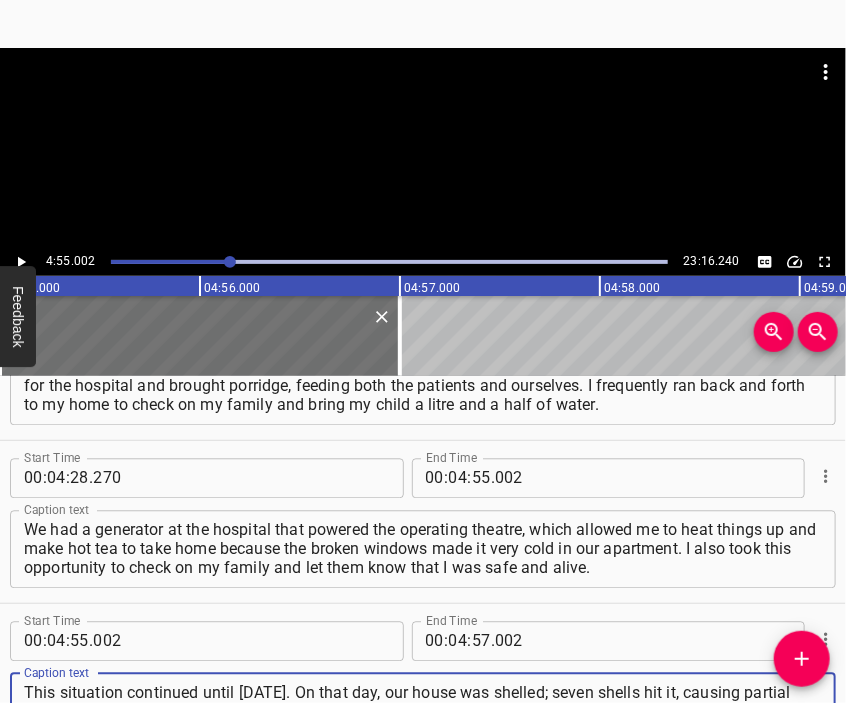 type on "This situation continued until [DATE]. On that day, our house was shelled; seven shells hit it, causing partial destruction and fire. Since all the windows were broken and it was very cold, my wife and child ran to my workplace. Unfortunately, our hospital was then captured by the [DEMOGRAPHIC_DATA] military," 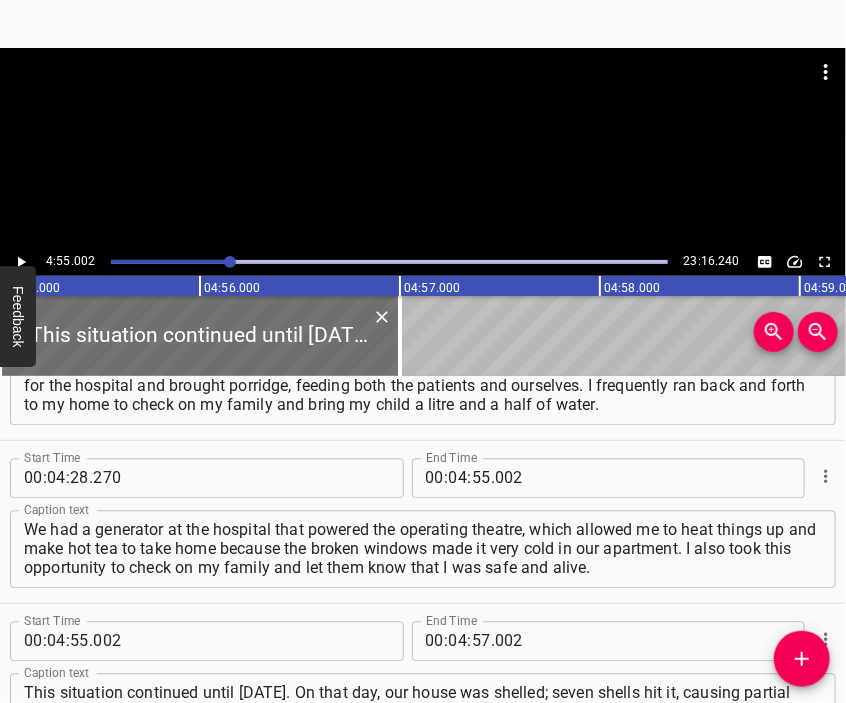 click at bounding box center (423, 98) 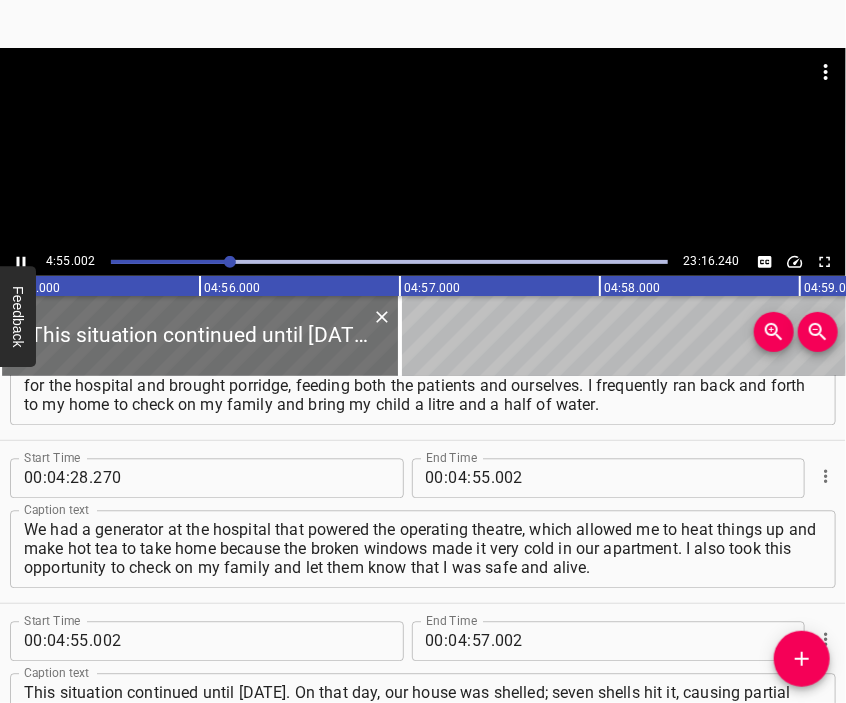 scroll, scrollTop: 1484, scrollLeft: 0, axis: vertical 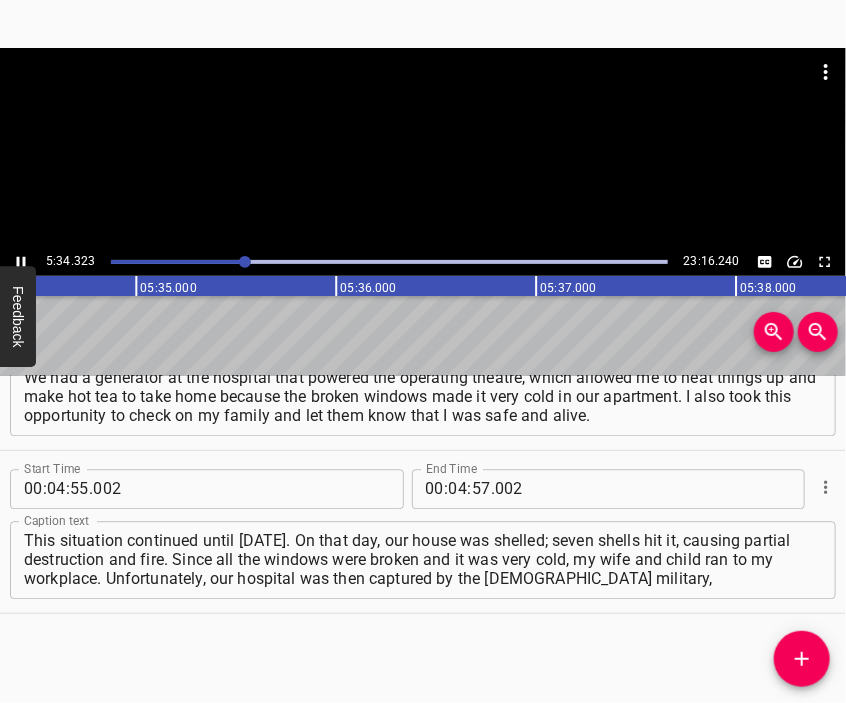 click at bounding box center [423, 148] 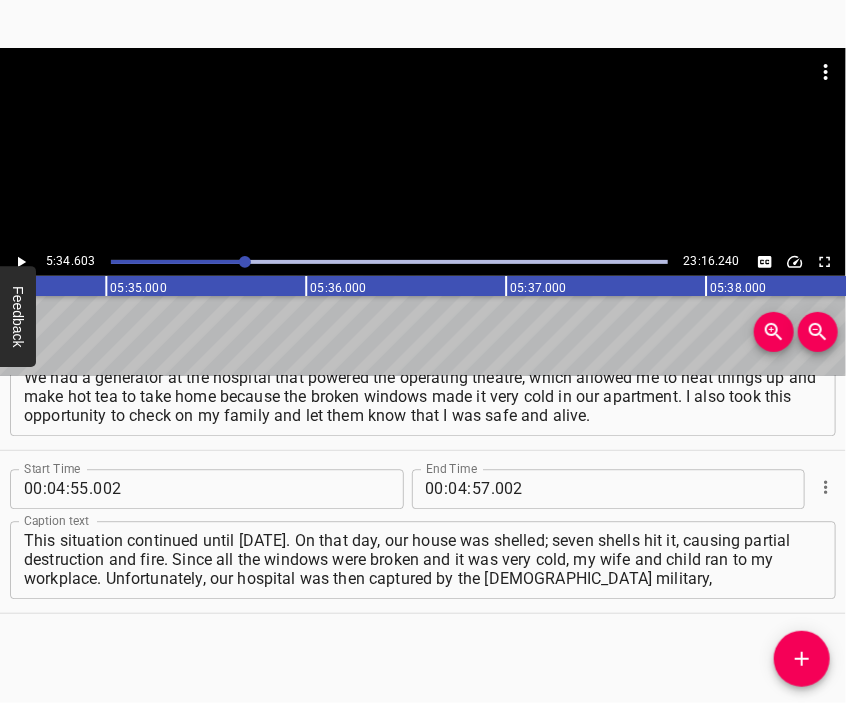 scroll, scrollTop: 0, scrollLeft: 66920, axis: horizontal 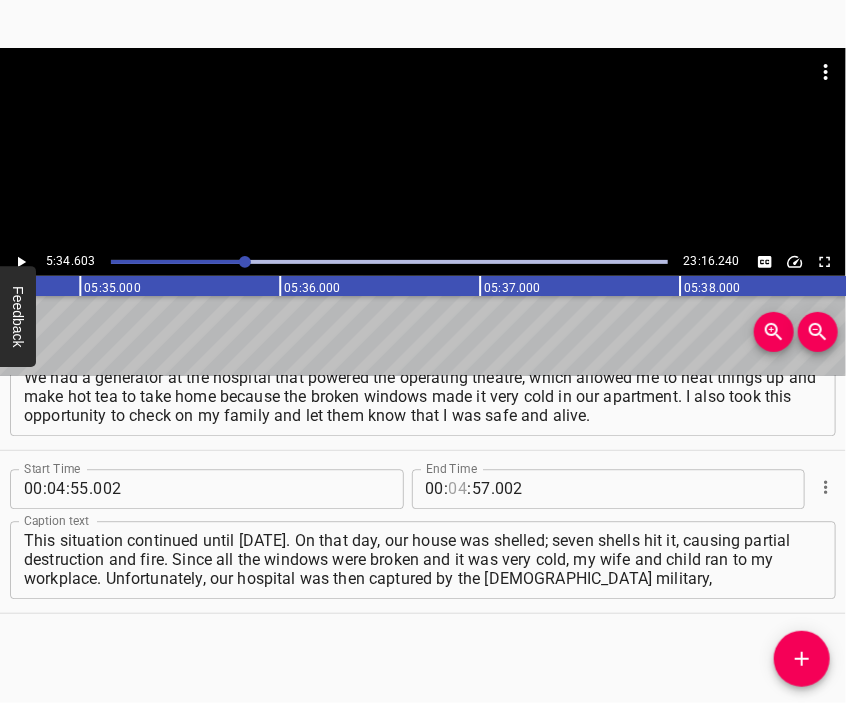 click at bounding box center (458, 489) 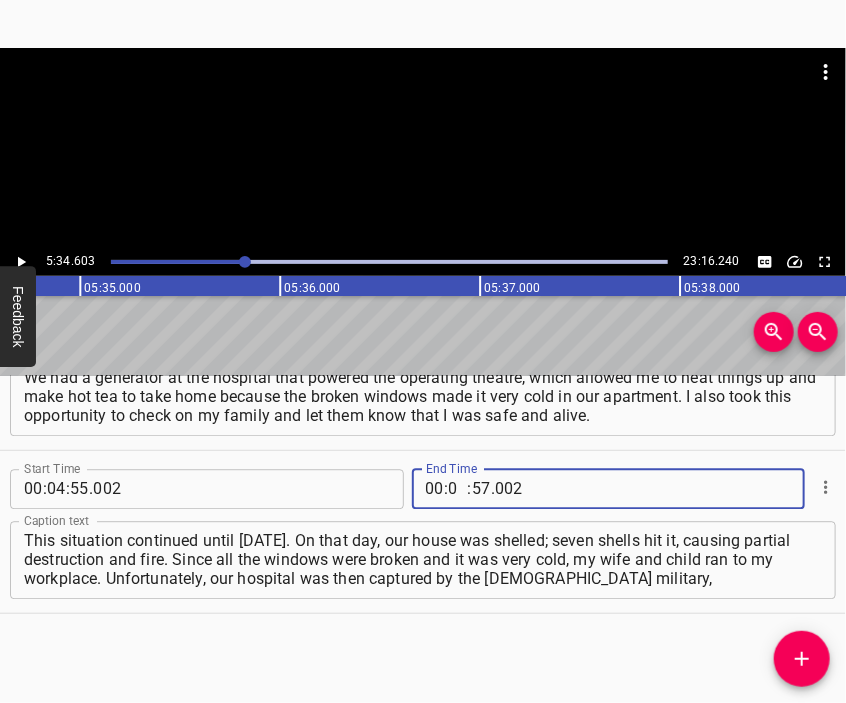 type on "05" 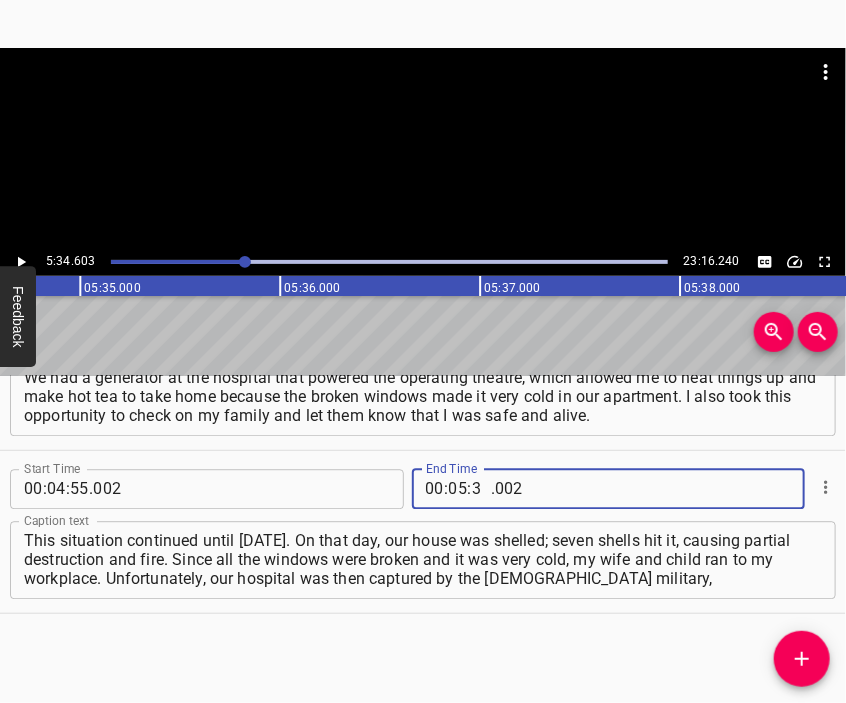 type on "34" 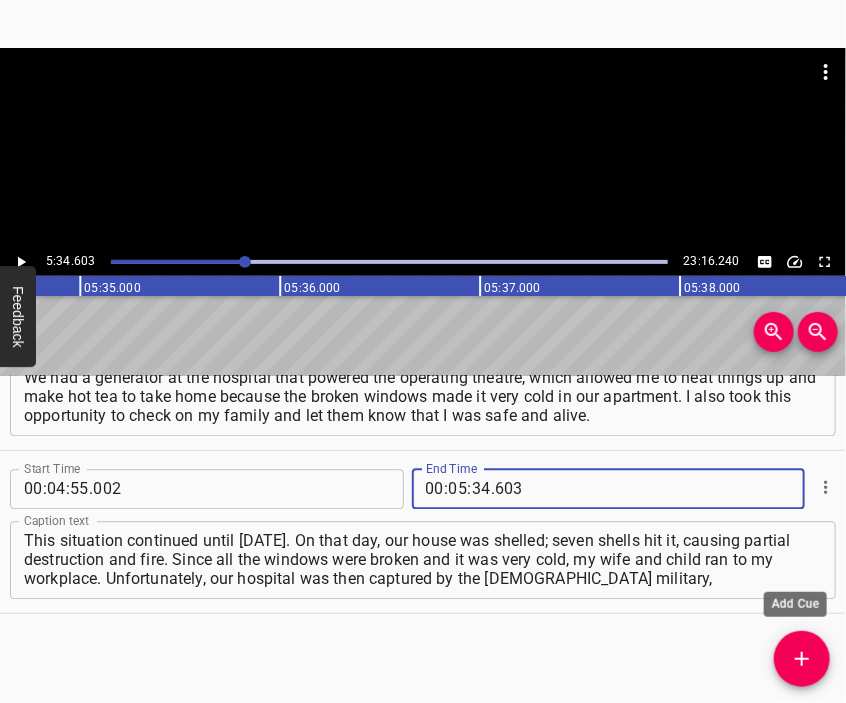 type on "603" 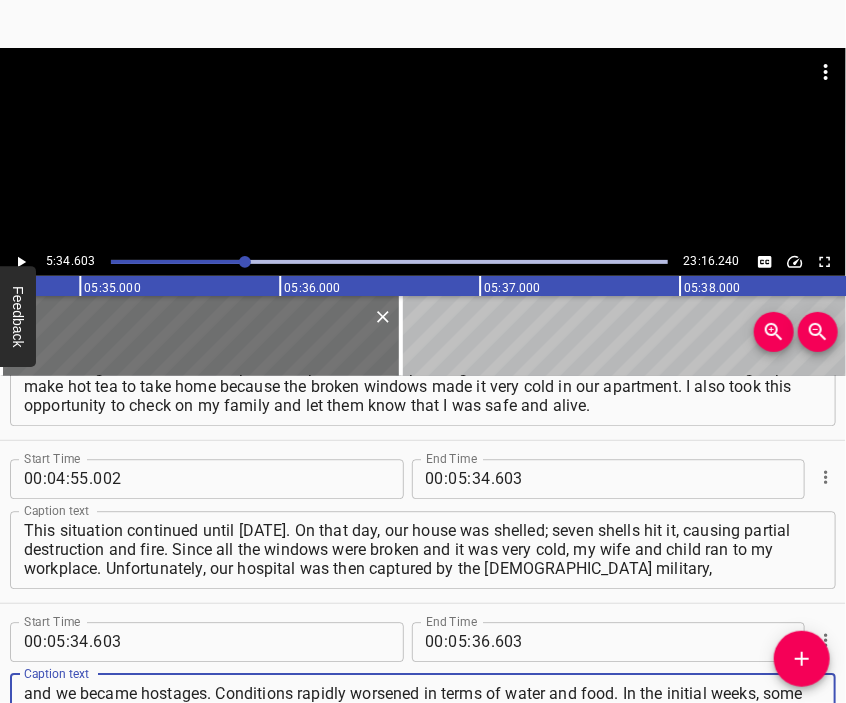 type on "and we became hostages. Conditions rapidly worsened in terms of water and food. In the initial weeks, some vehicles had brought water to the hospital, but then it was only technical water—not drinking water. In the last days, no vehicles arrived as they were all destroyed, and water was brought in by a fire engine." 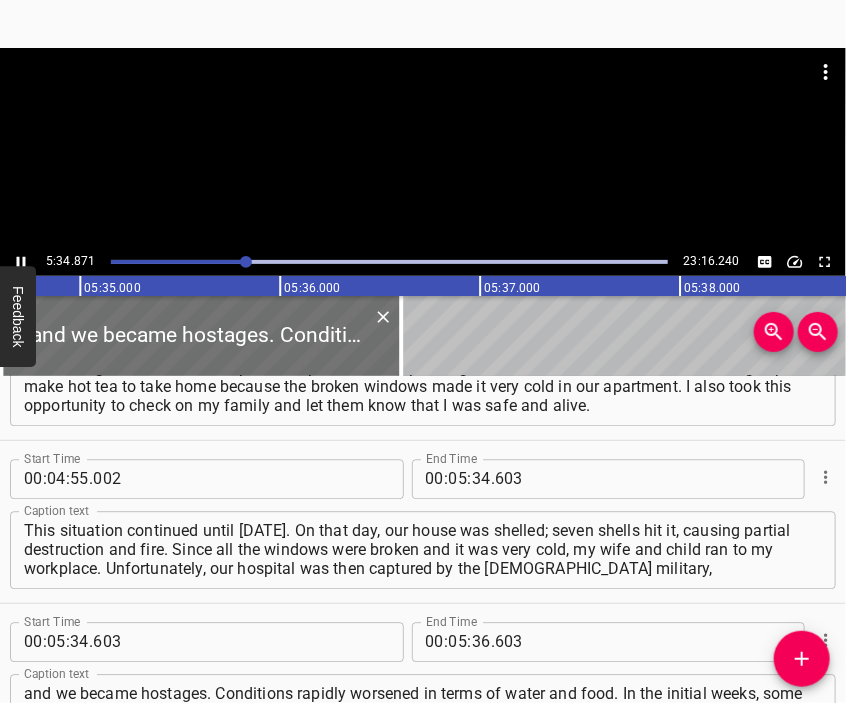 scroll, scrollTop: 1611, scrollLeft: 0, axis: vertical 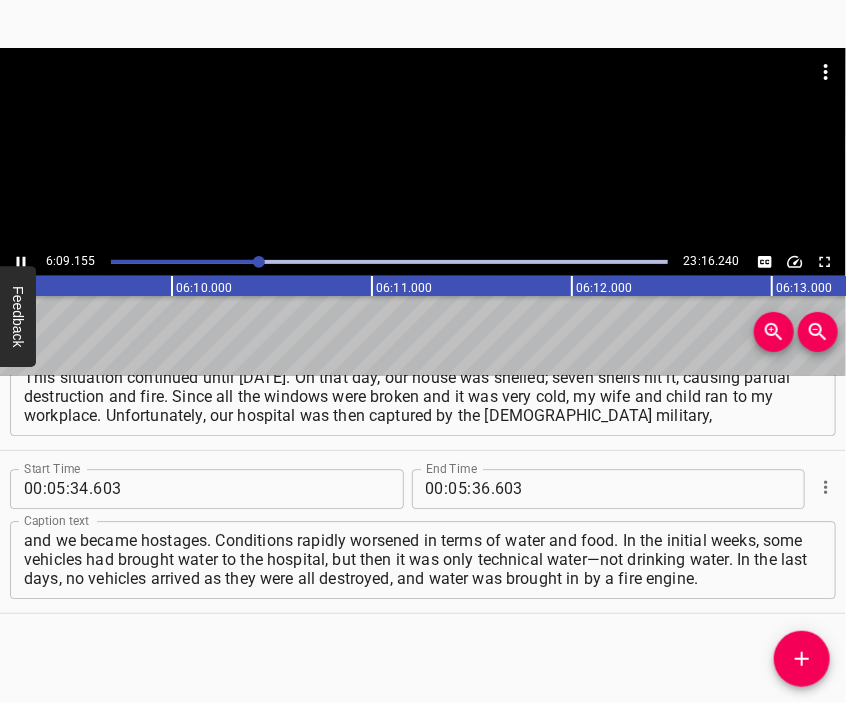 click at bounding box center [423, 148] 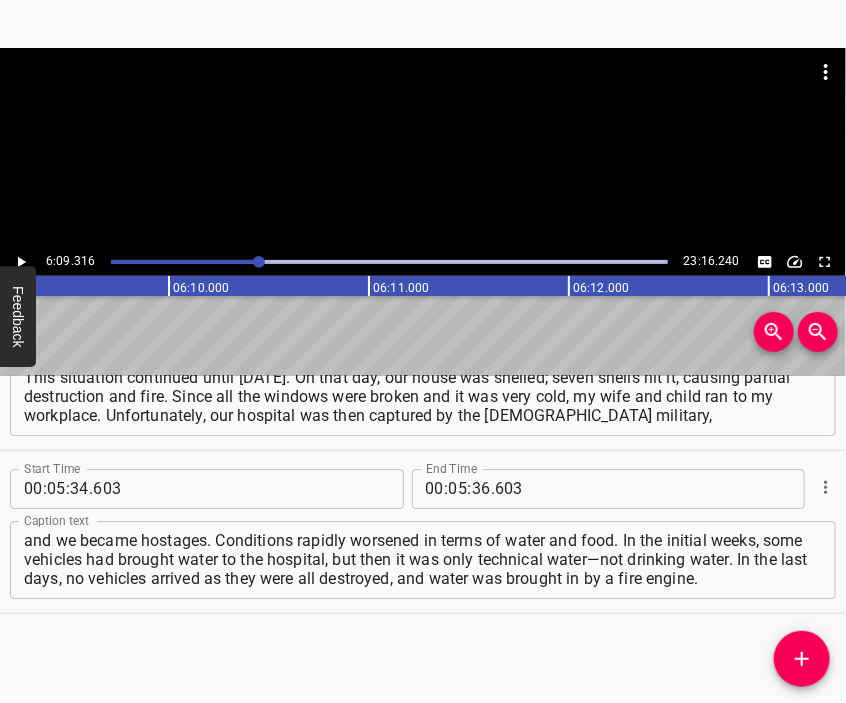 scroll, scrollTop: 0, scrollLeft: 73863, axis: horizontal 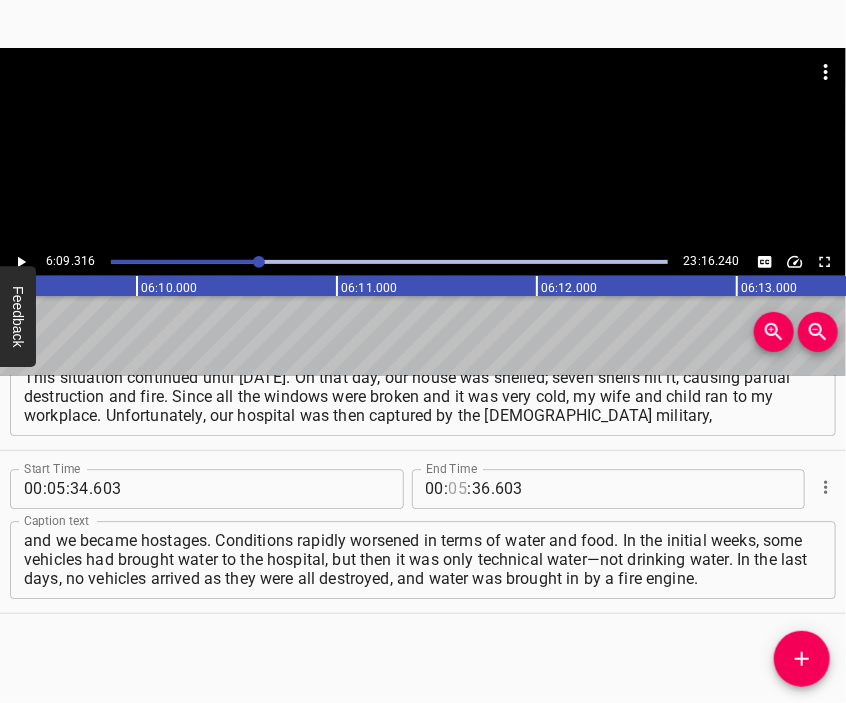 click at bounding box center (458, 489) 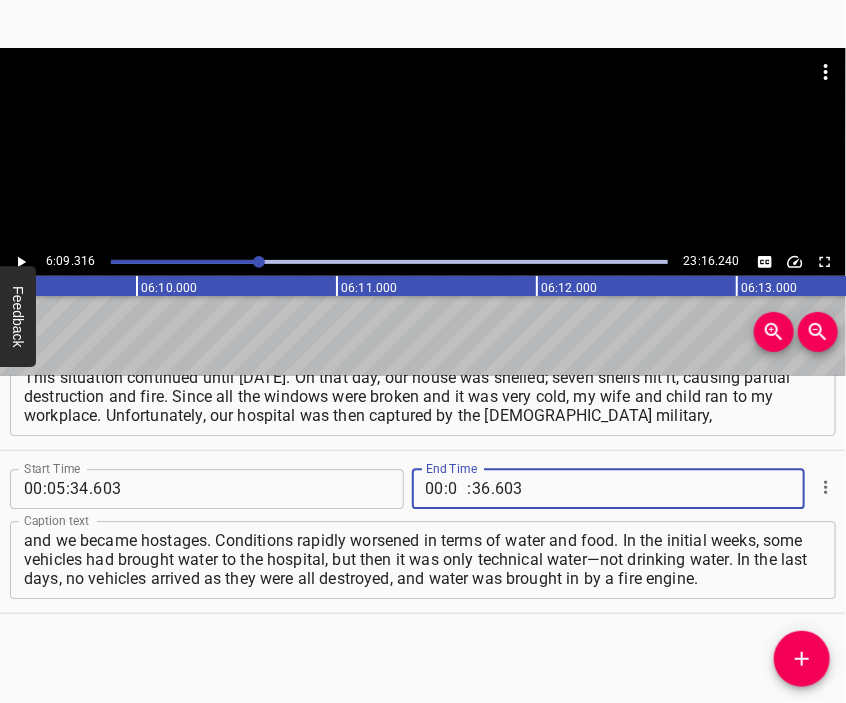 type on "06" 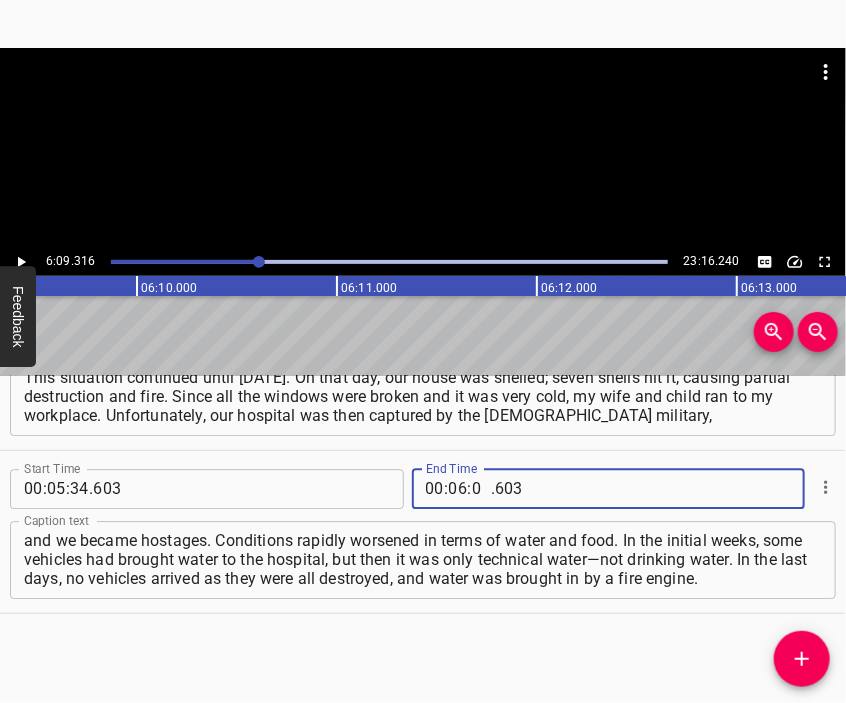 type on "09" 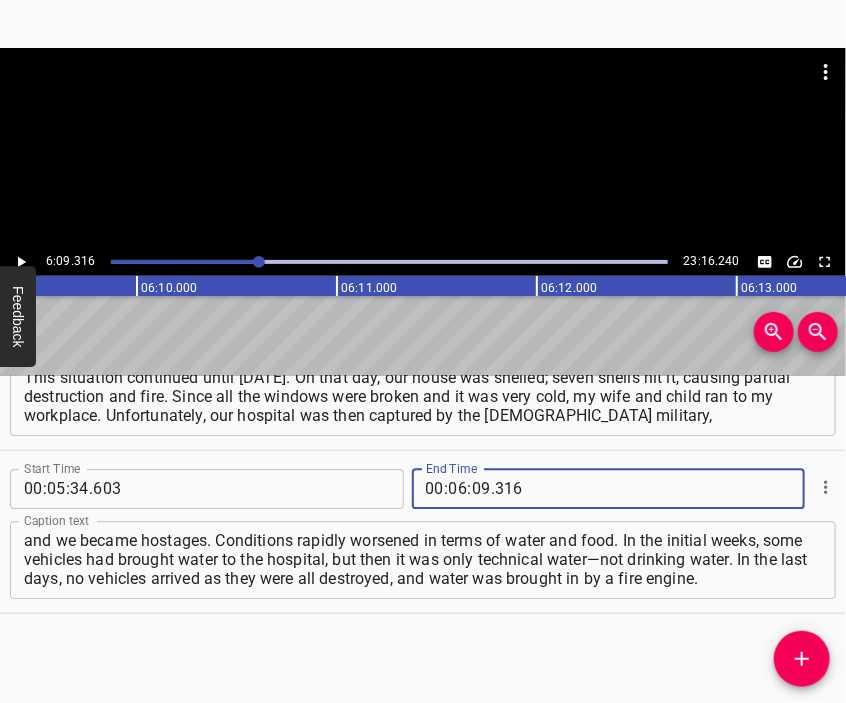 type on "316" 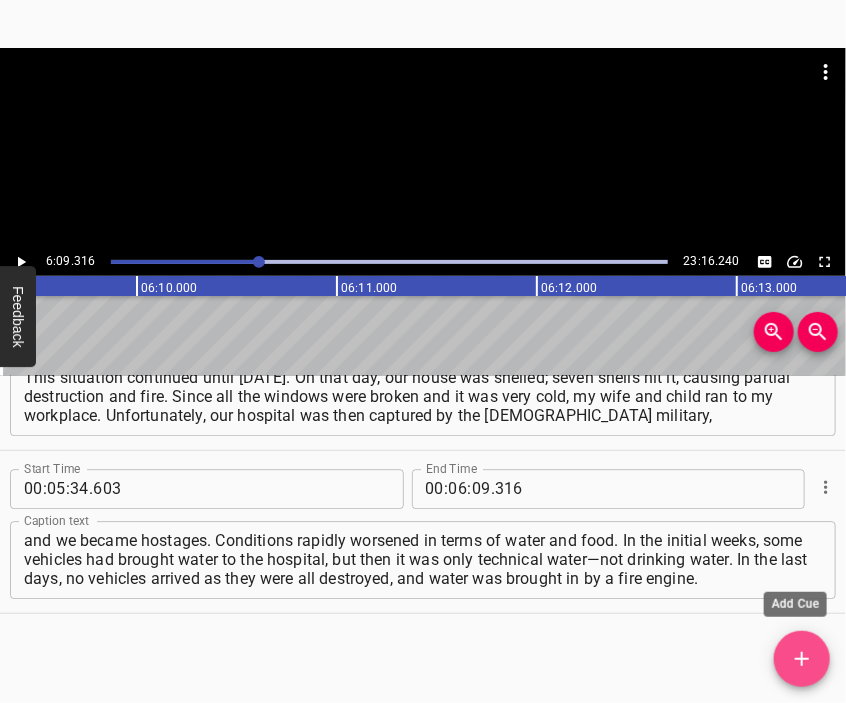 click 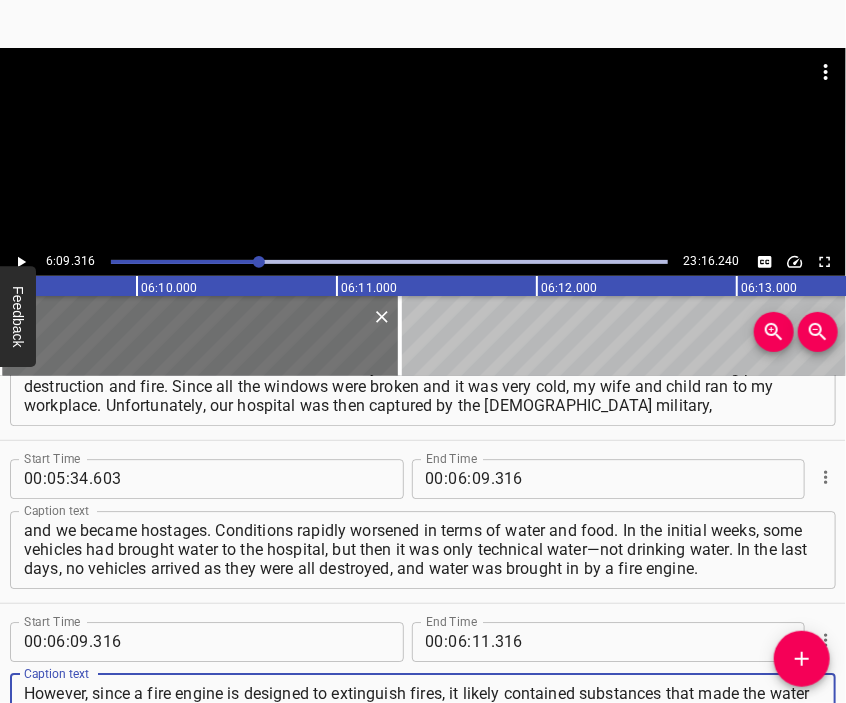 type on "However, since a fire engine is designed to extinguish fires, it likely contained substances that made the water soapy and foamy, so we could only use it for washing floors and other non-drinking needs. Every day became increasingly difficult, and by [DATE] or 16, the number of wounded arrivals dwindled." 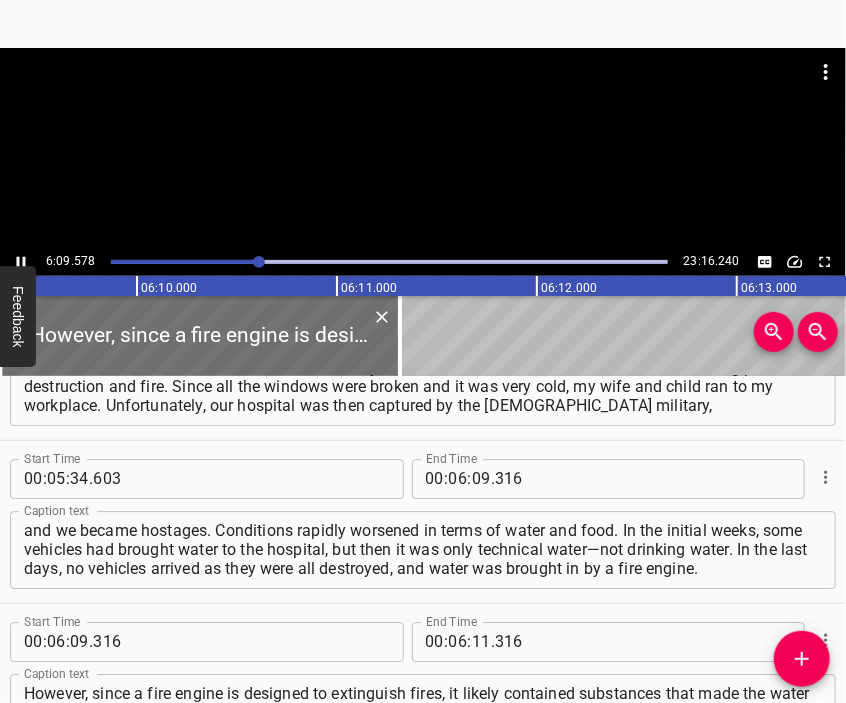 scroll, scrollTop: 1884, scrollLeft: 0, axis: vertical 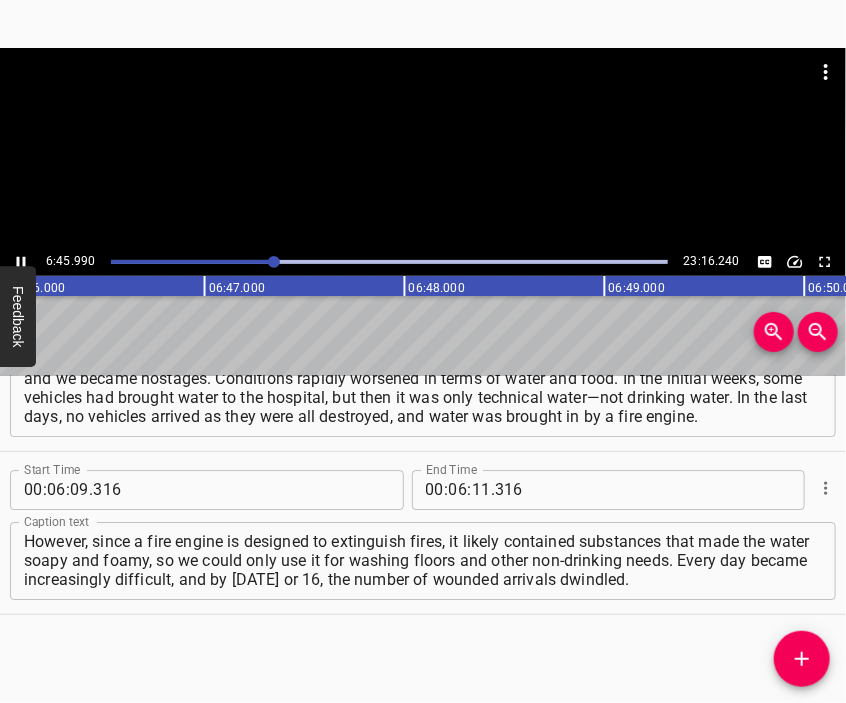 click at bounding box center [423, 148] 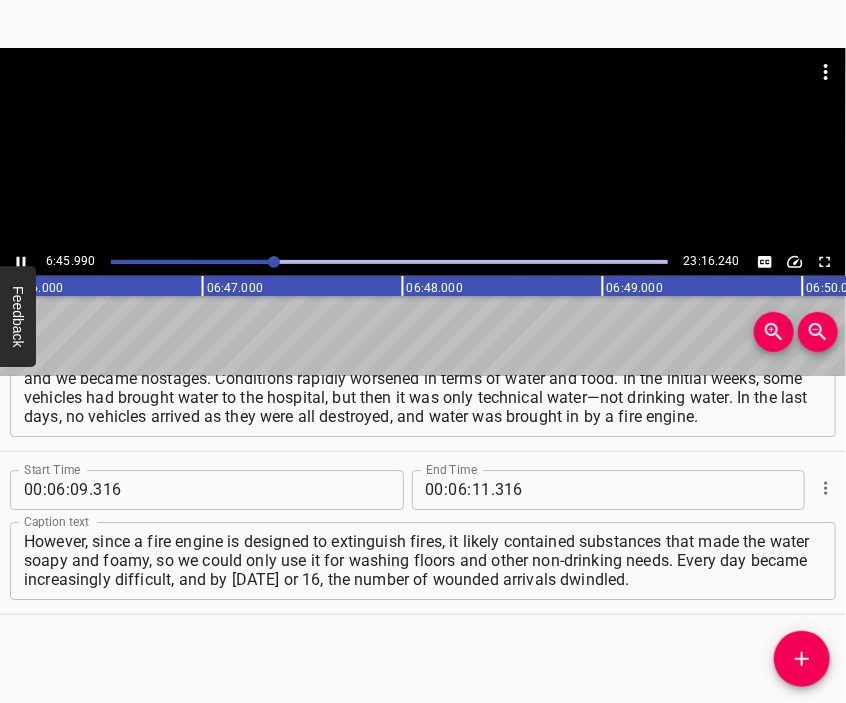 scroll, scrollTop: 0, scrollLeft: 81240, axis: horizontal 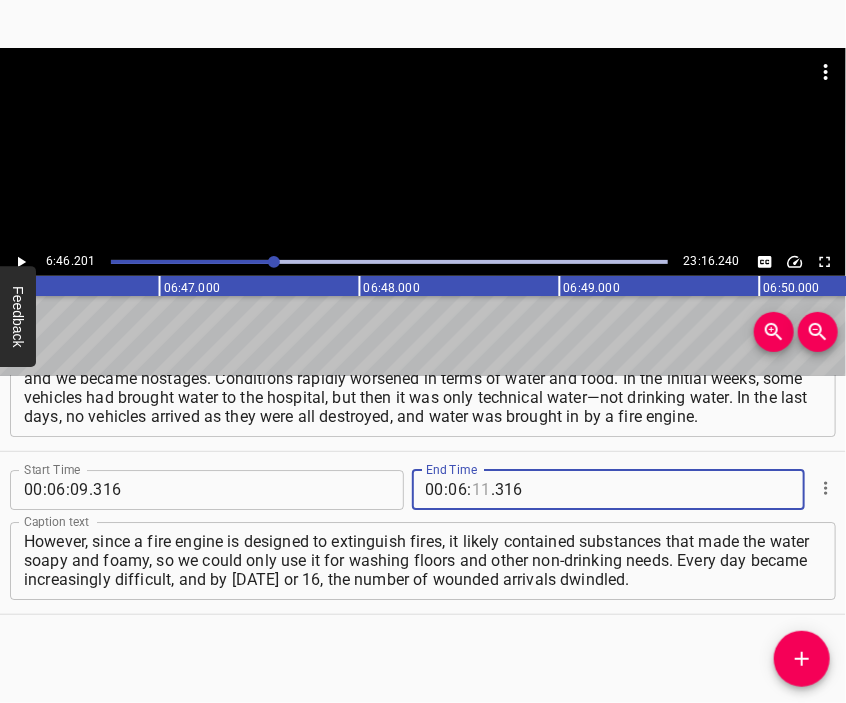 click at bounding box center (481, 490) 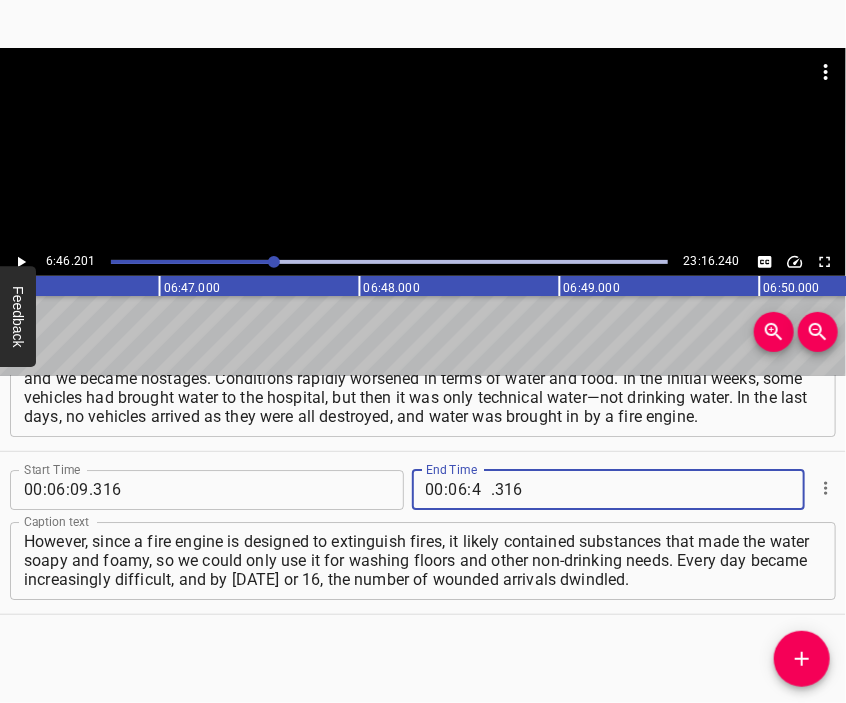 type on "46" 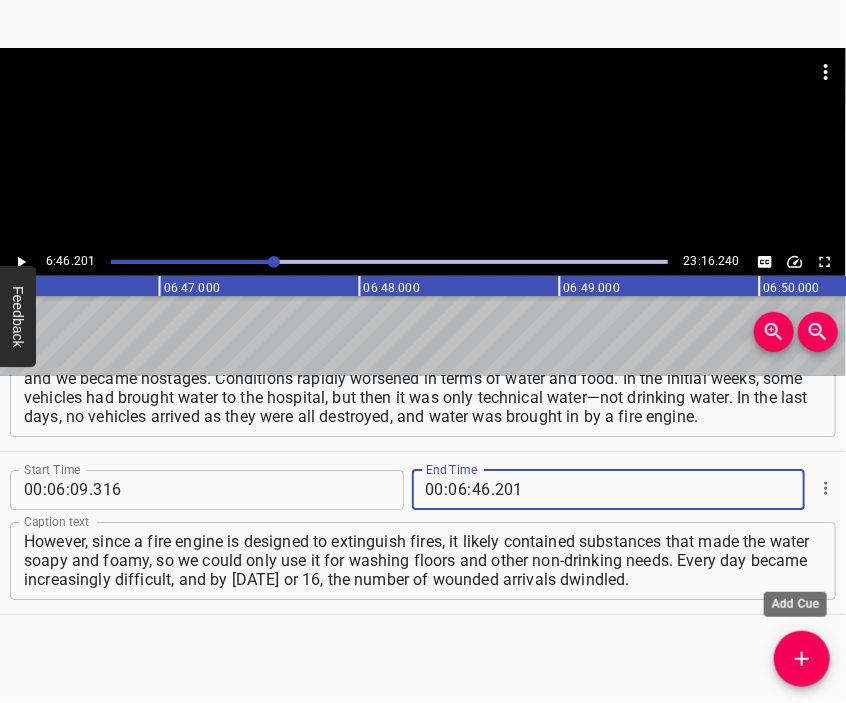 type on "201" 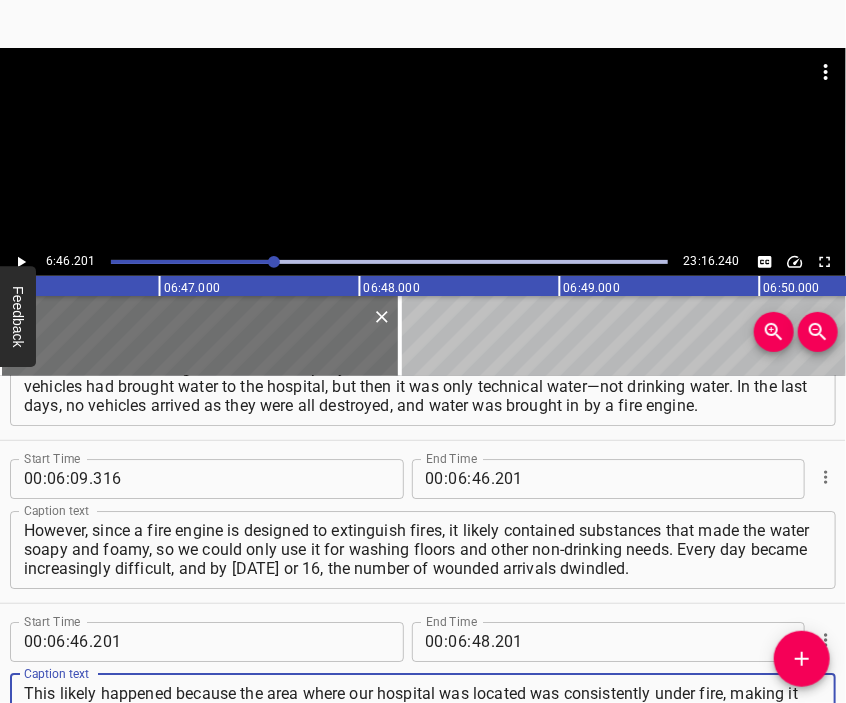 type on "This likely happened because the area where our hospital was located was consistently under fire, making it nearly impossible to bring the wounded to [GEOGRAPHIC_DATA]. During the first week, an ambulance service was available to transport the wounded, who were brought in by ambulance." 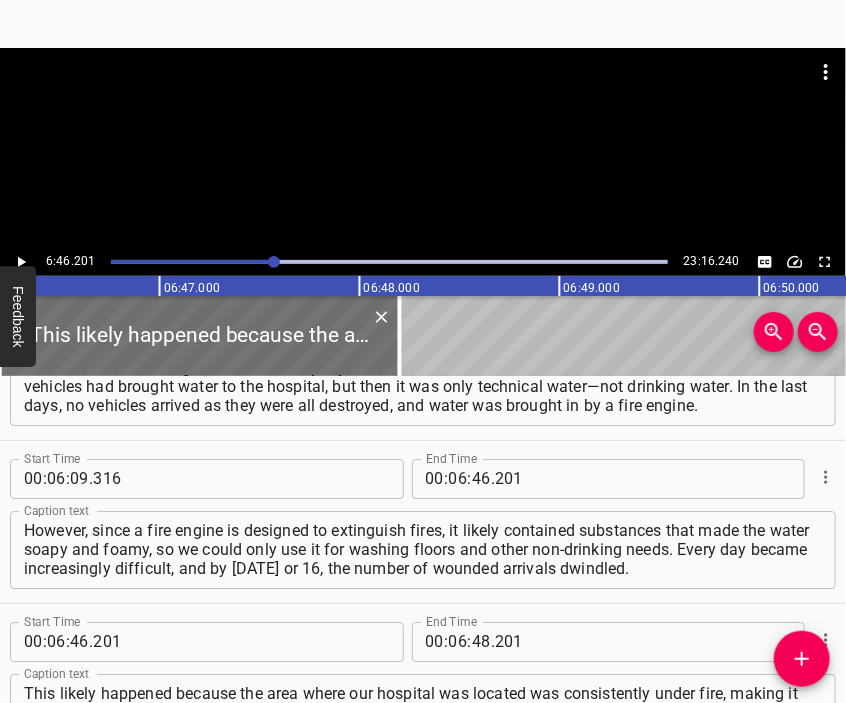 click at bounding box center [423, 98] 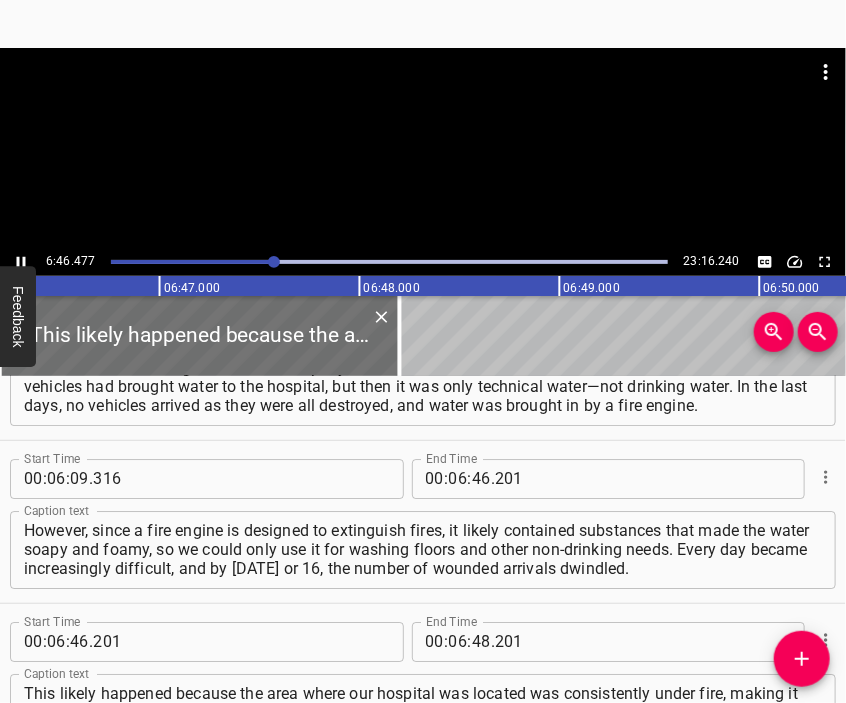 scroll, scrollTop: 1954, scrollLeft: 0, axis: vertical 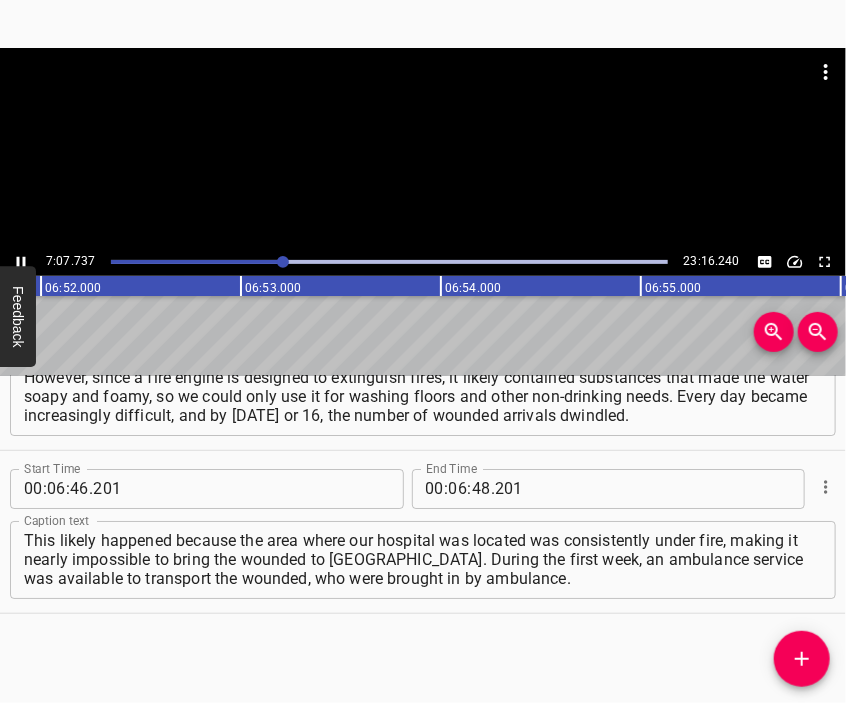 click at bounding box center [423, 148] 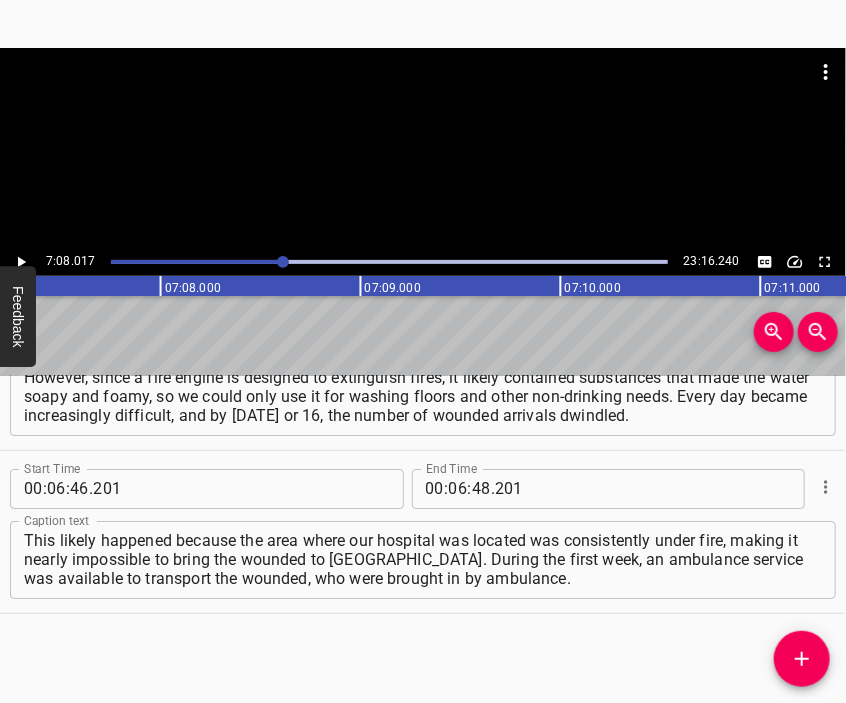 scroll, scrollTop: 0, scrollLeft: 85603, axis: horizontal 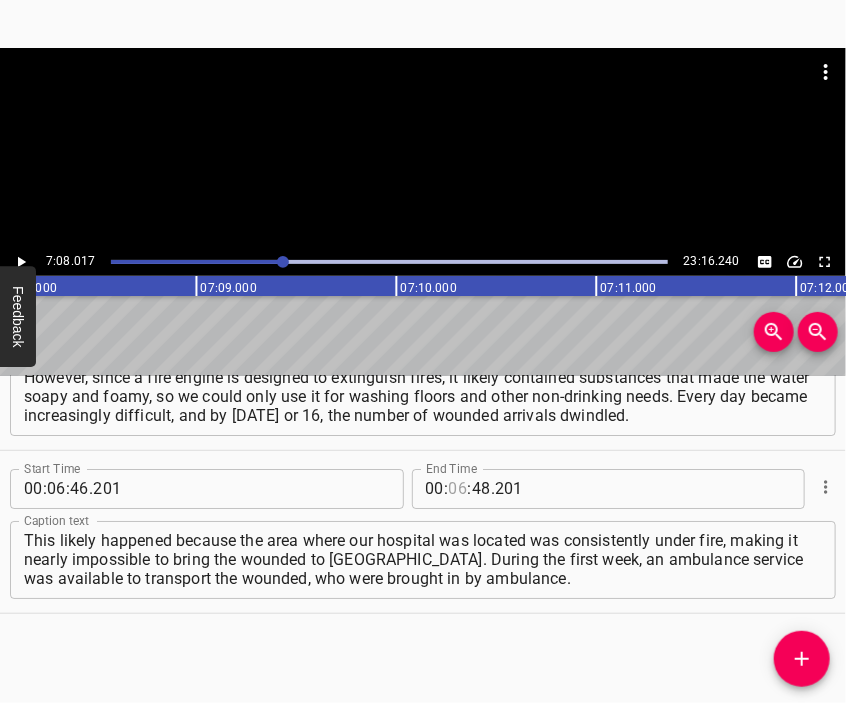 click at bounding box center [458, 489] 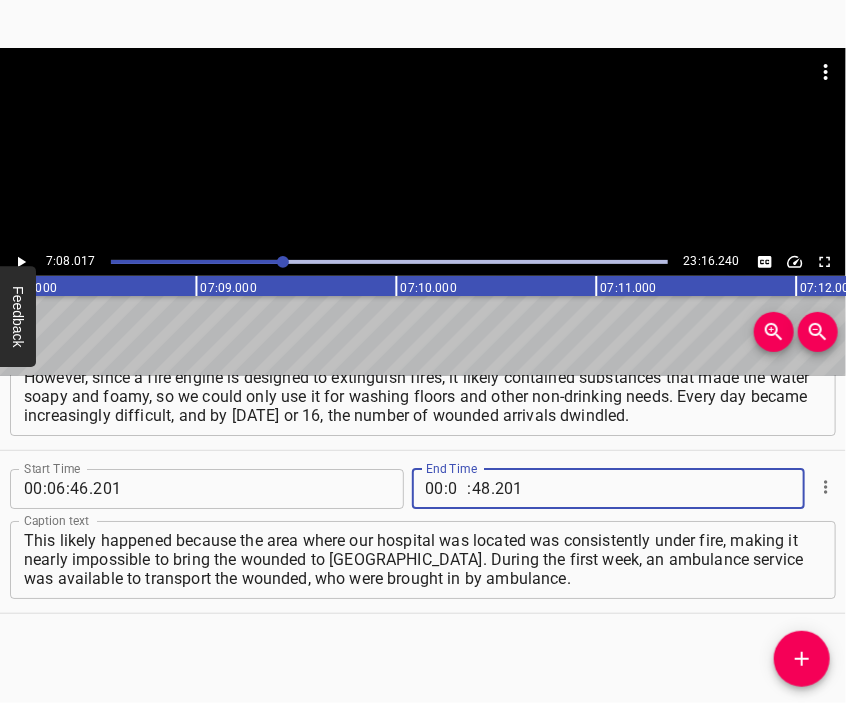 type on "07" 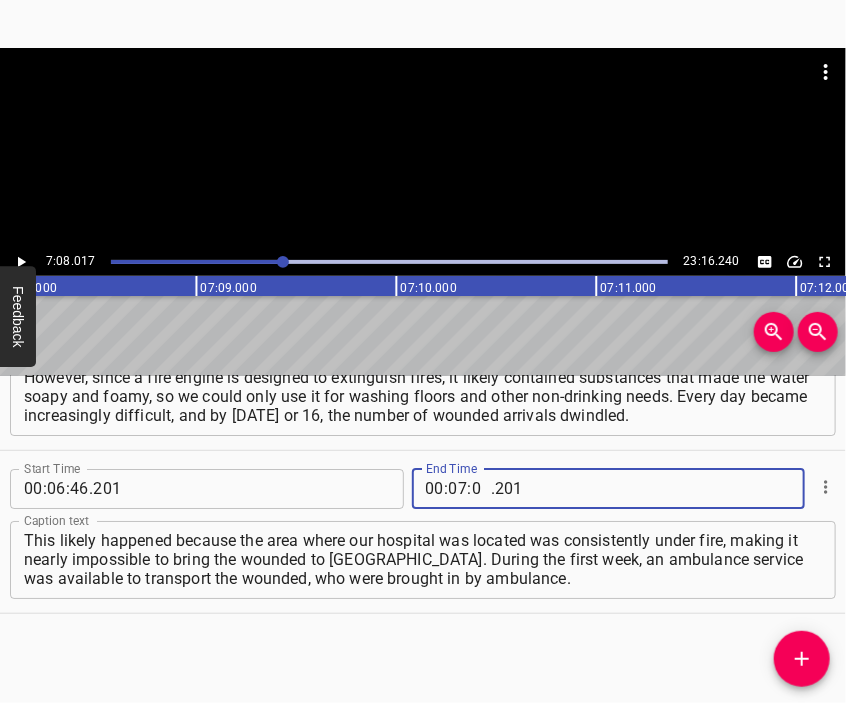 type on "08" 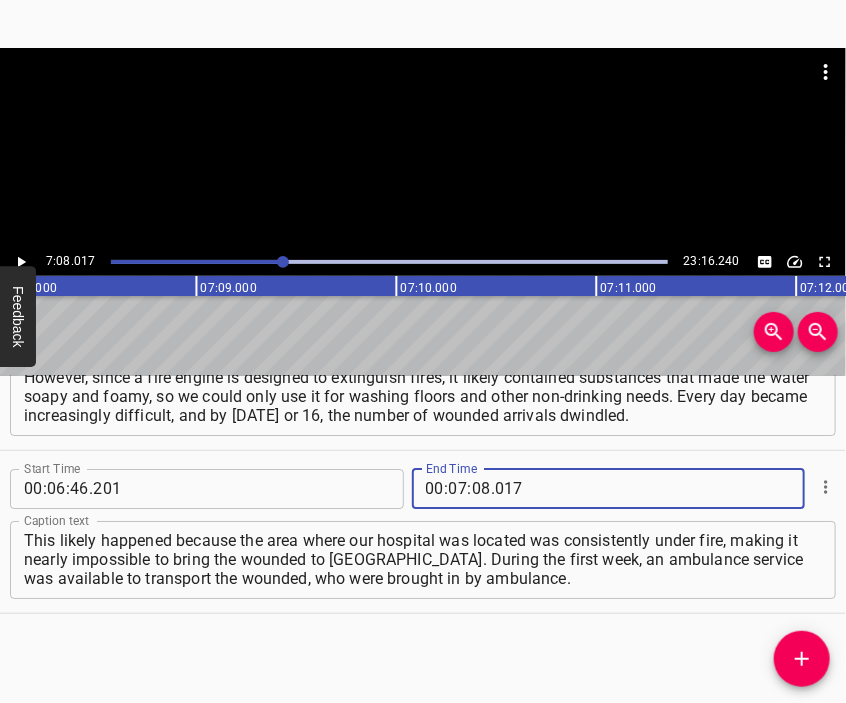 type on "017" 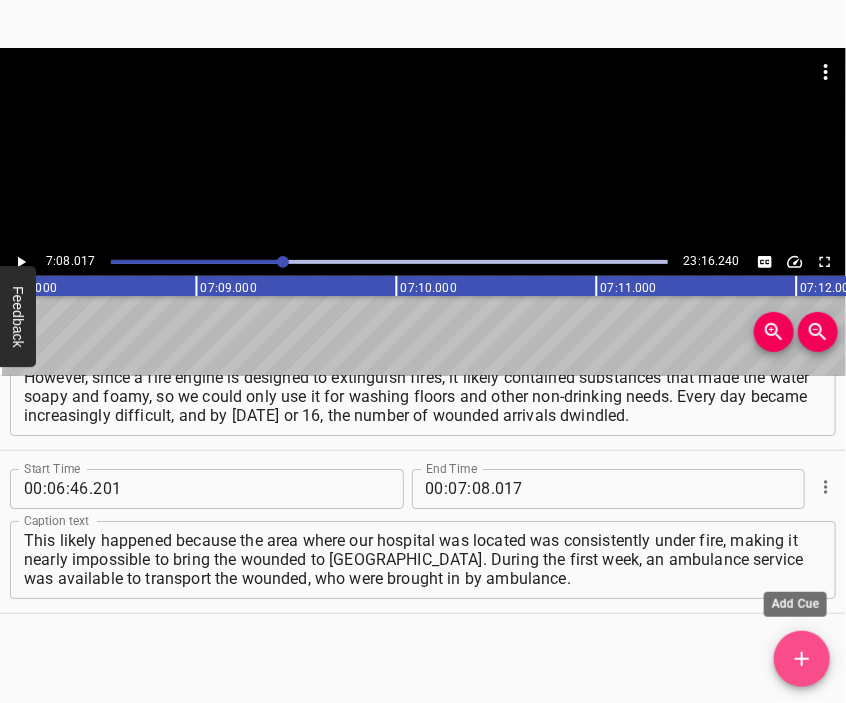 click at bounding box center [802, 659] 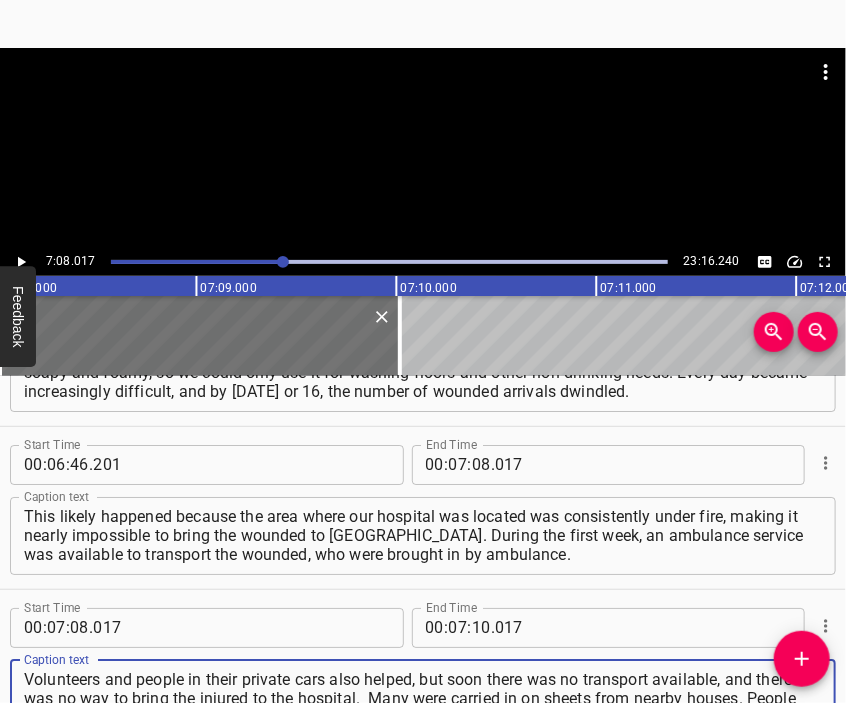 type on "Volunteers and people in their private cars also helped, but soon there was no transport available, and there was no way to bring the injured to the hospital.  Many were carried in on sheets from nearby houses. People risked their own safety to bring the wounded in as best as they could." 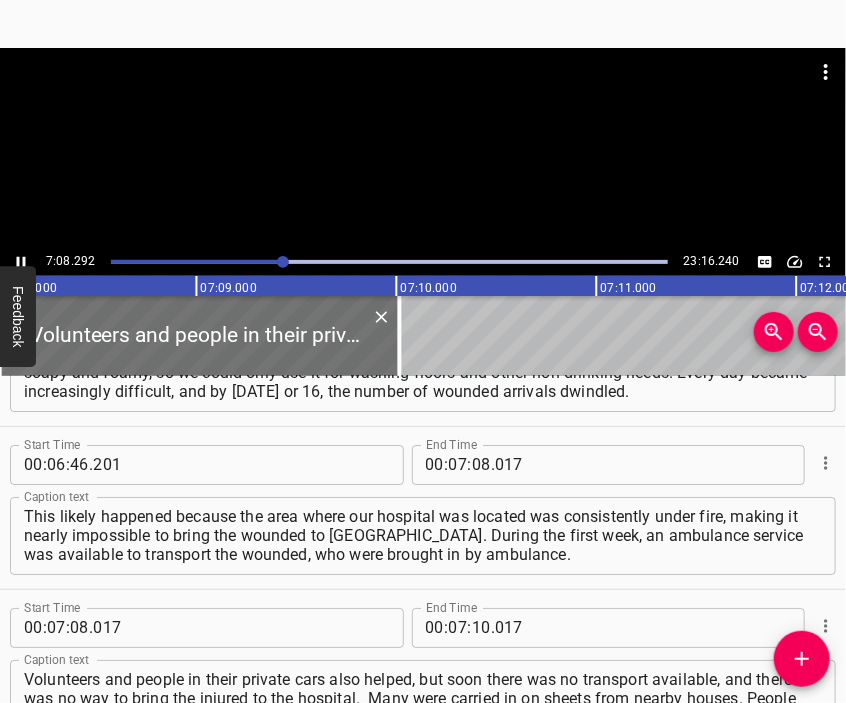 scroll, scrollTop: 2149, scrollLeft: 0, axis: vertical 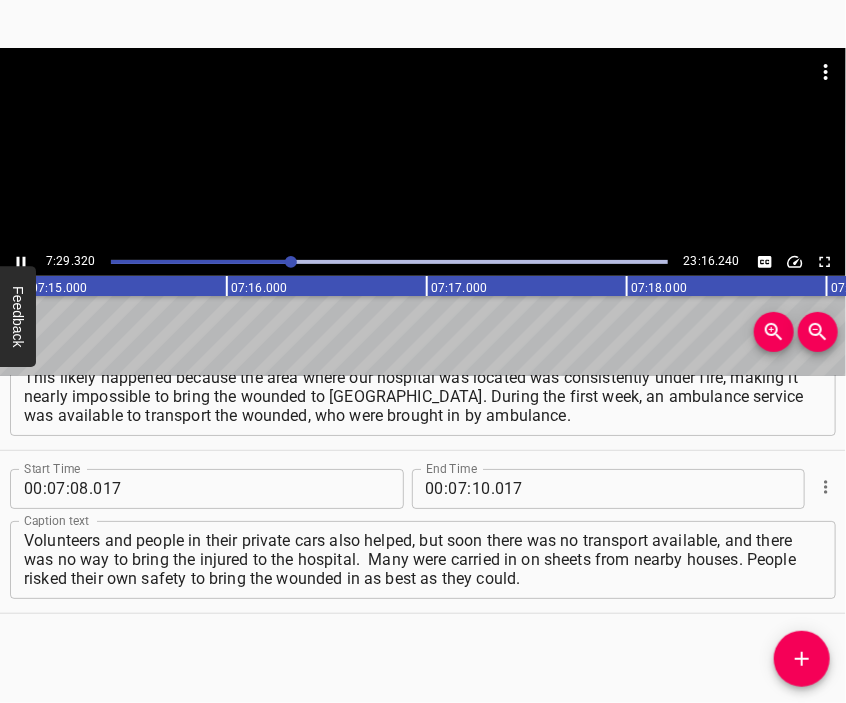 click at bounding box center (423, 148) 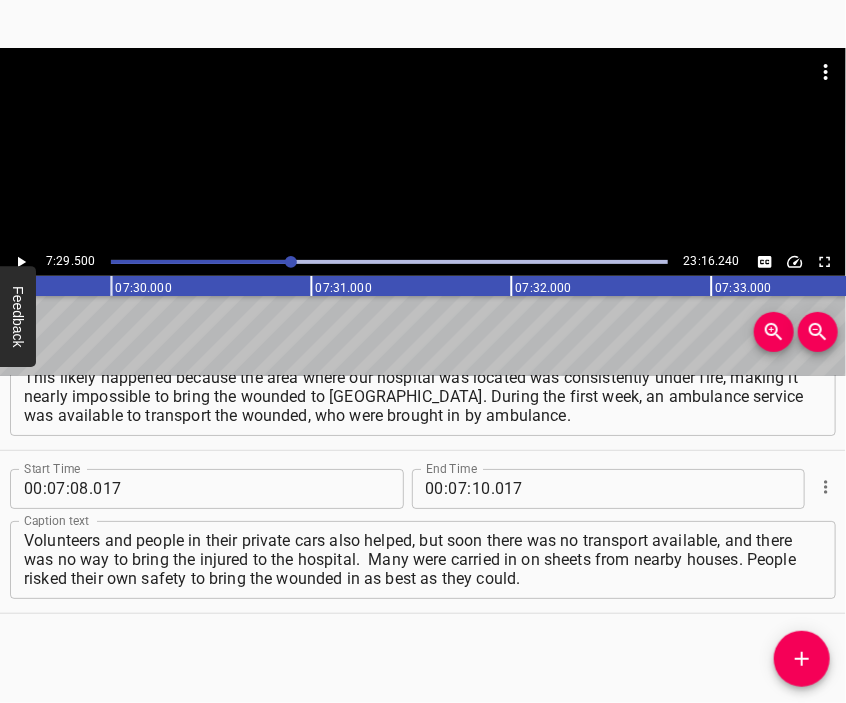 scroll, scrollTop: 0, scrollLeft: 89900, axis: horizontal 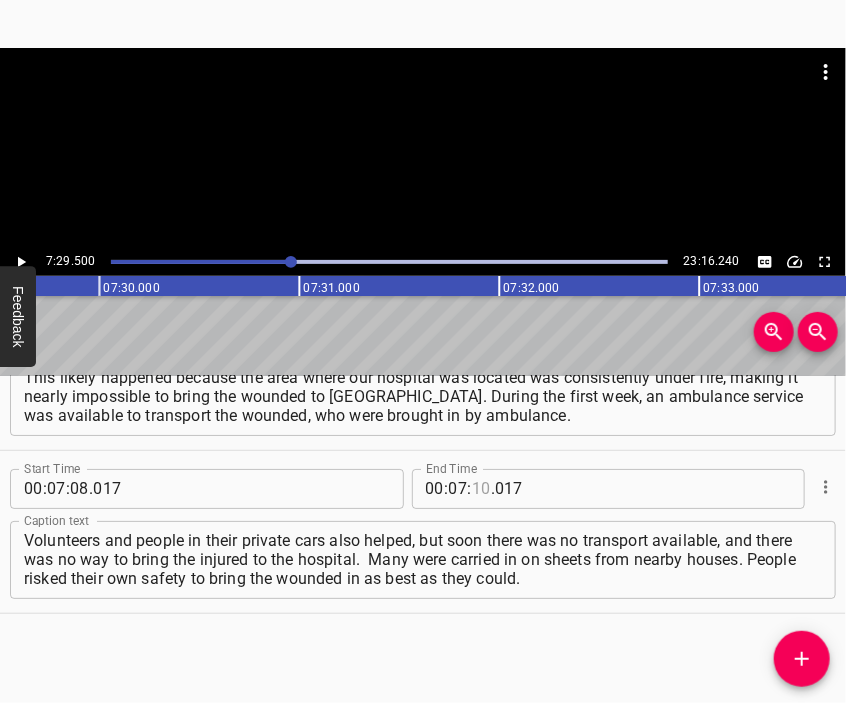 click at bounding box center (481, 489) 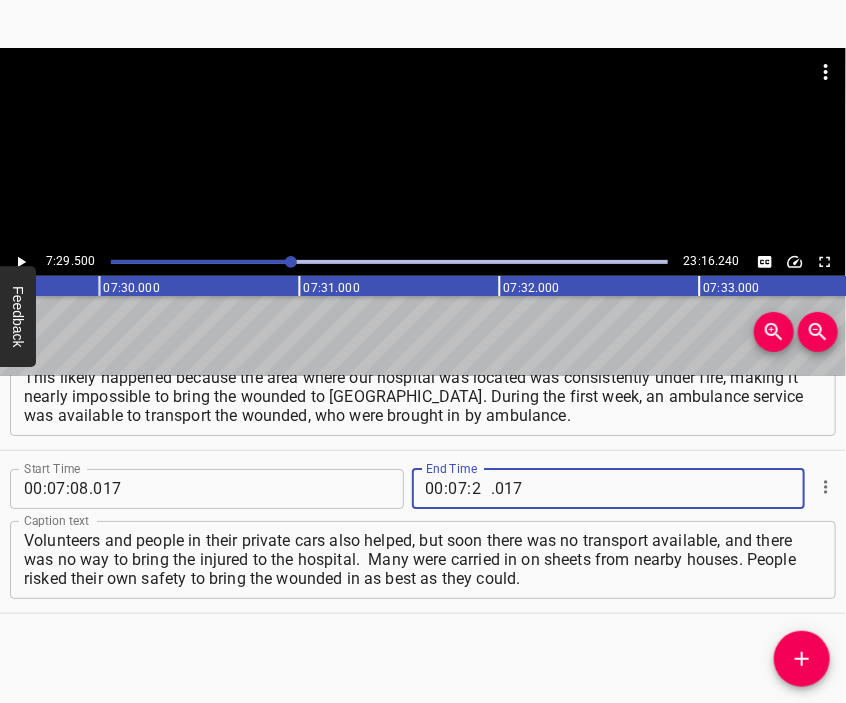 type on "29" 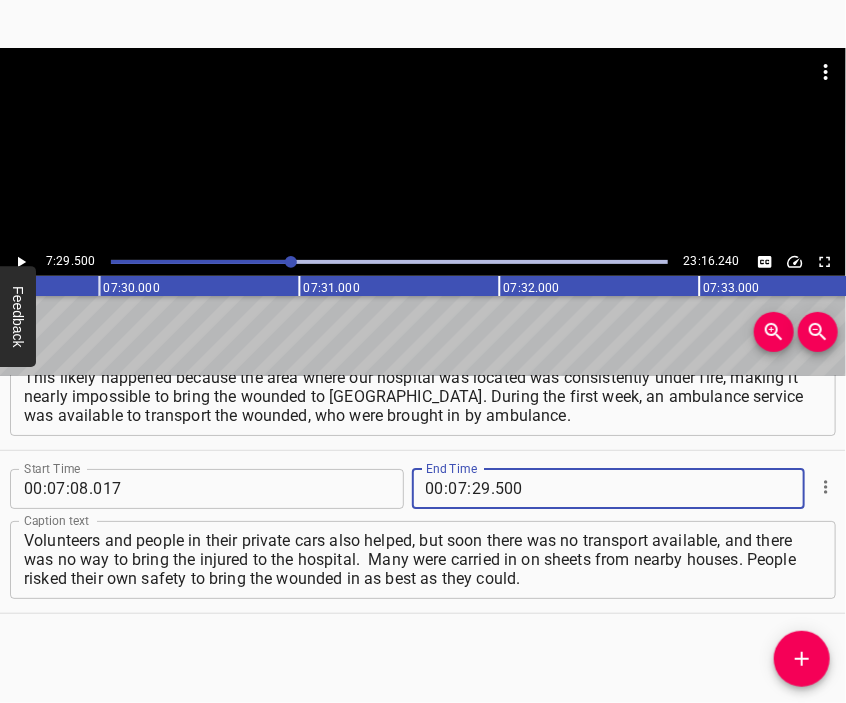 type on "500" 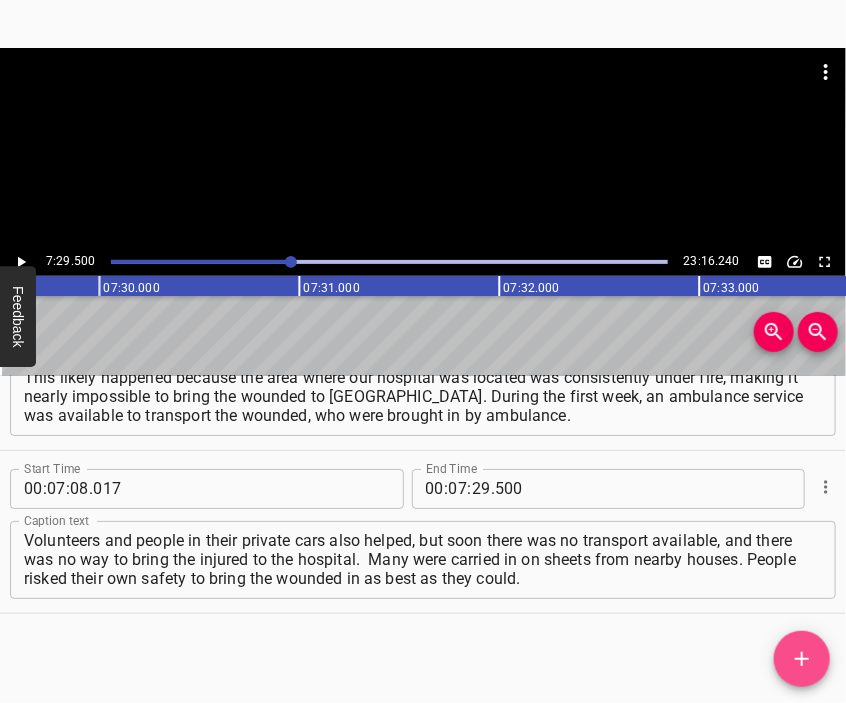 click 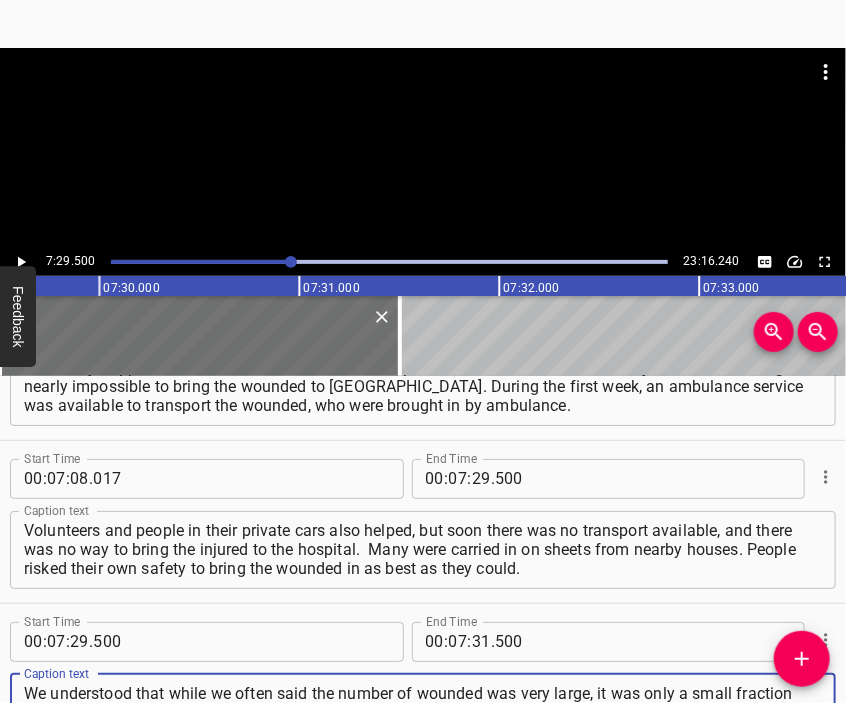 type on "We understood that while we often said the number of wounded was very large, it was only a small fraction compared to the actual needs of the city. The number of people we were able to assist was minuscule. Unfortunately, these were military injuries," 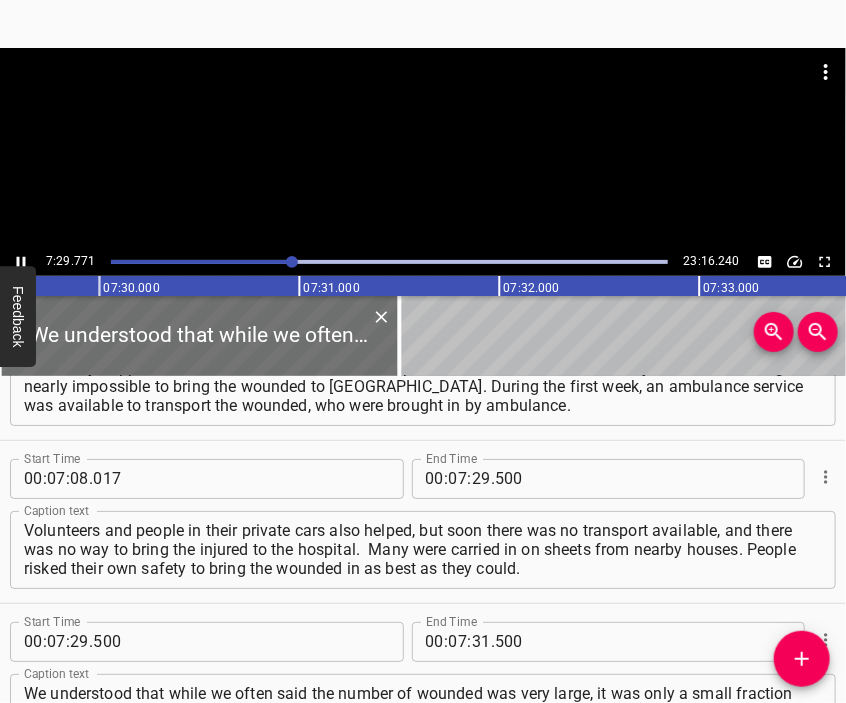 scroll, scrollTop: 2374, scrollLeft: 0, axis: vertical 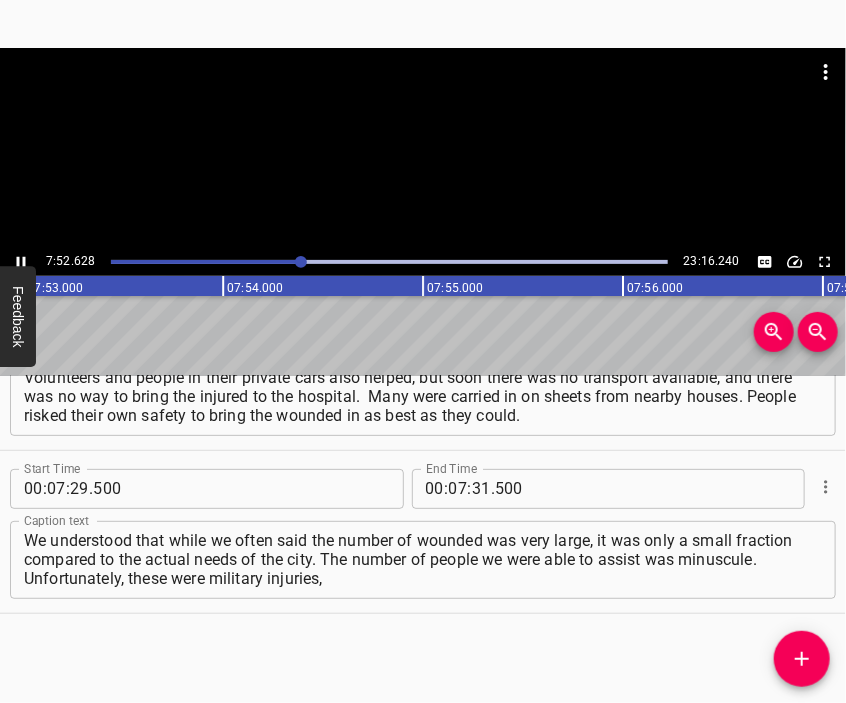 click at bounding box center [423, 148] 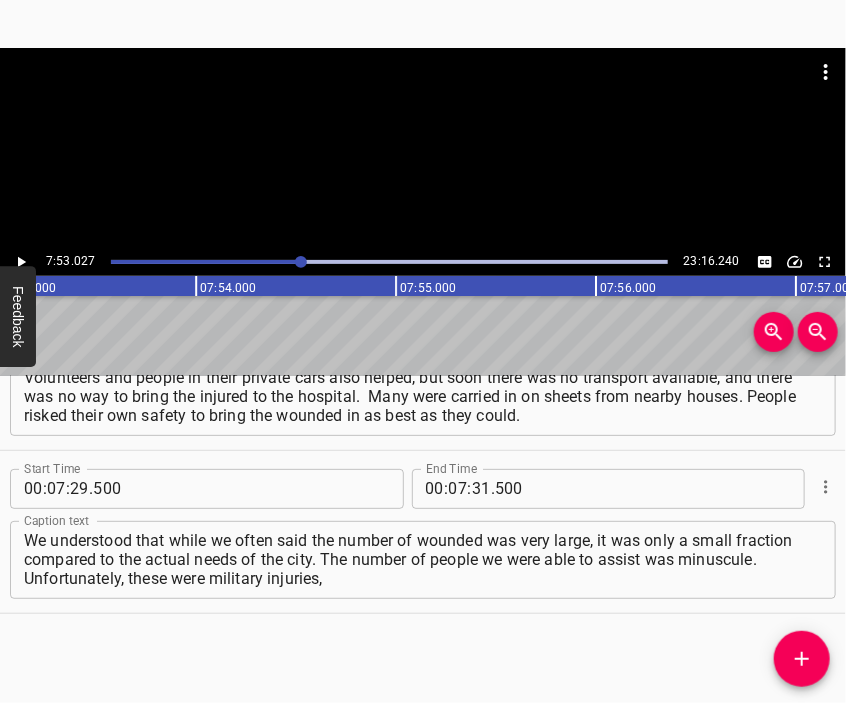 scroll, scrollTop: 0, scrollLeft: 94605, axis: horizontal 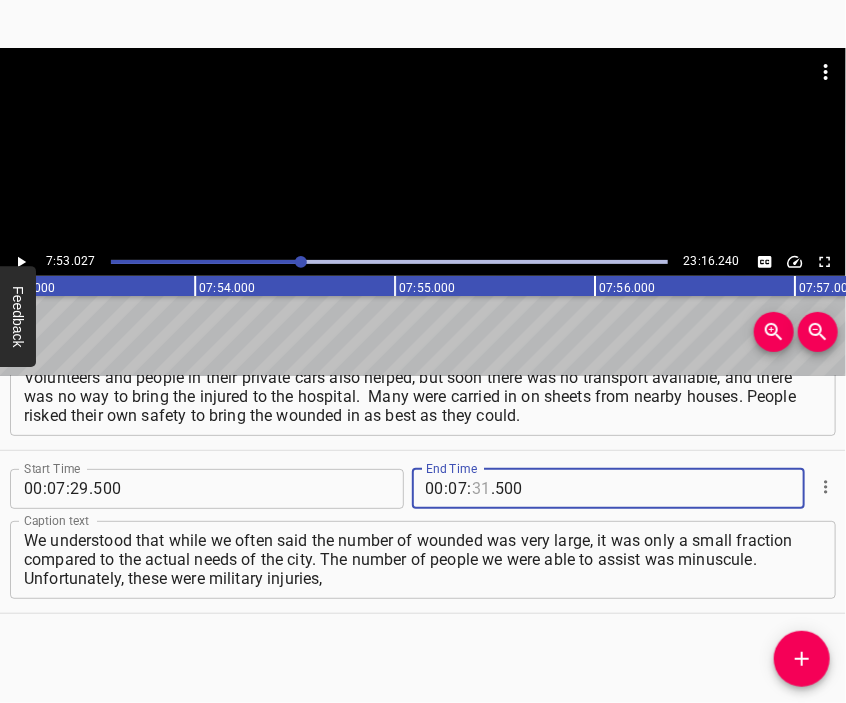 click at bounding box center [481, 489] 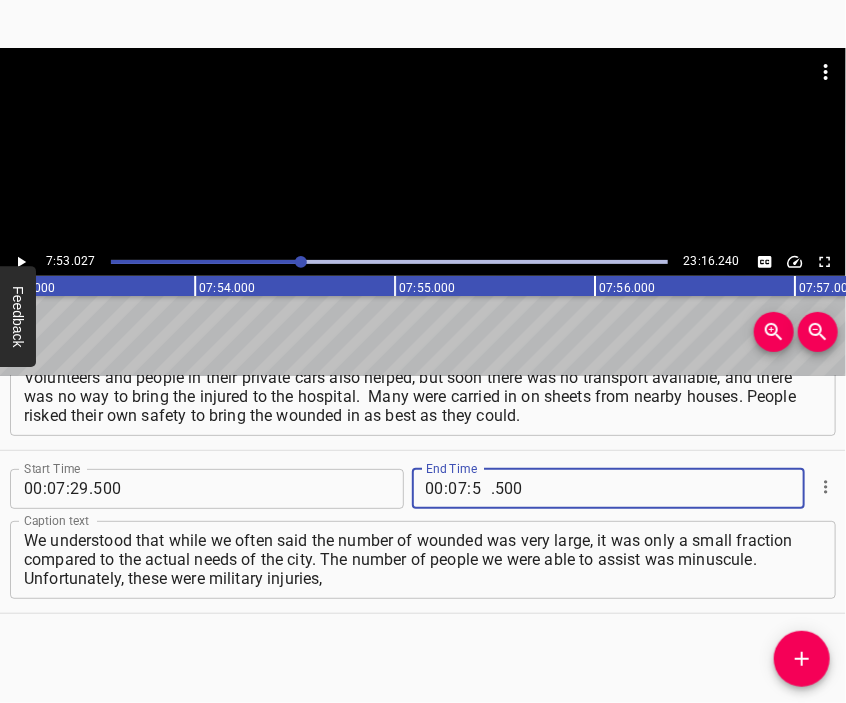 type on "53" 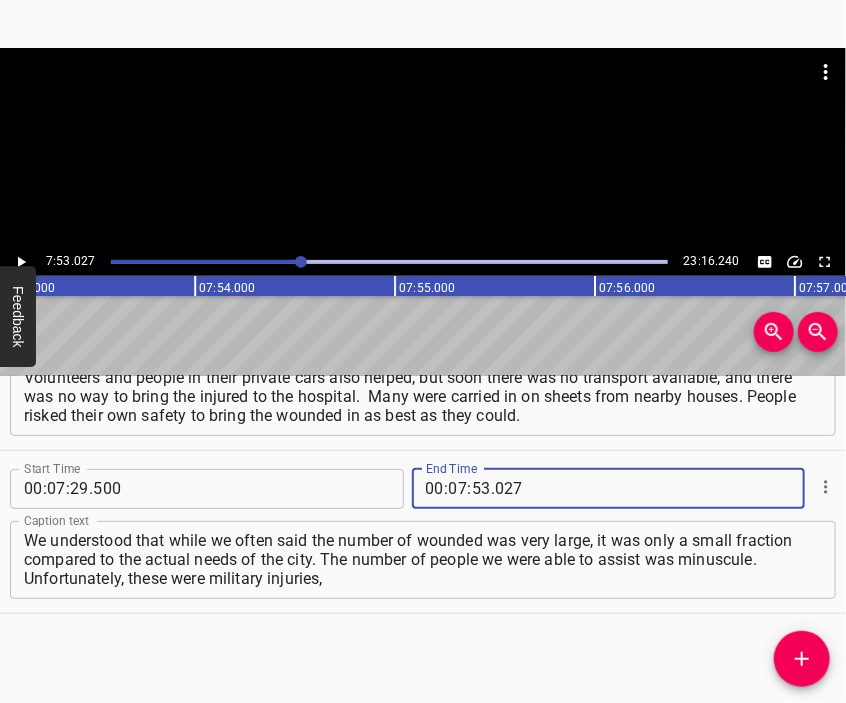 type on "027" 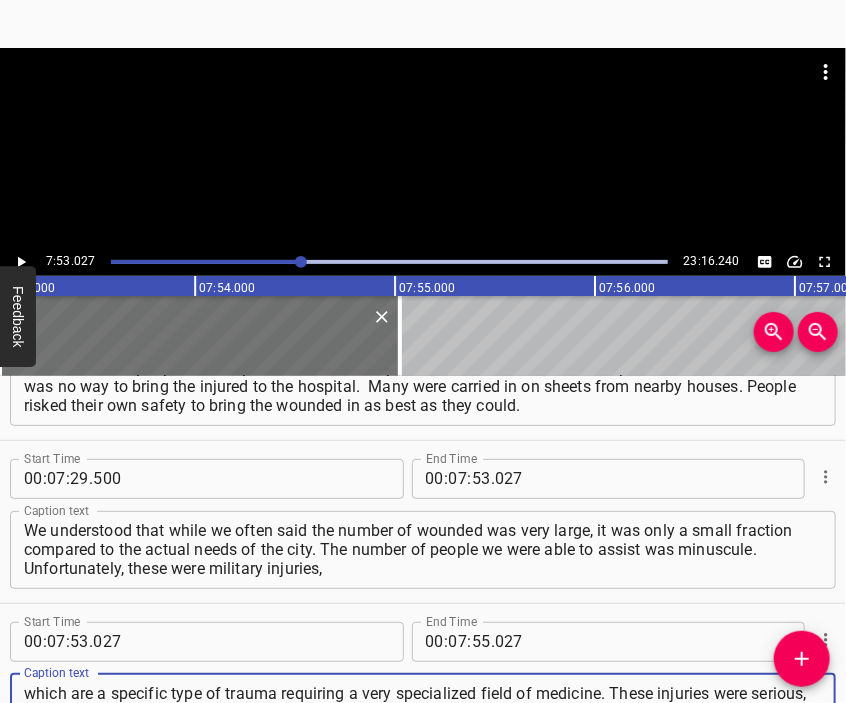 type on "which are a specific type of trauma requiring a very specialized field of medicine. These injuries were serious, extensive, and debilitating. Their treatment is highly specific. Treating them is incredibly challenging, even in peacetime, let alone during war. When we were low on medications," 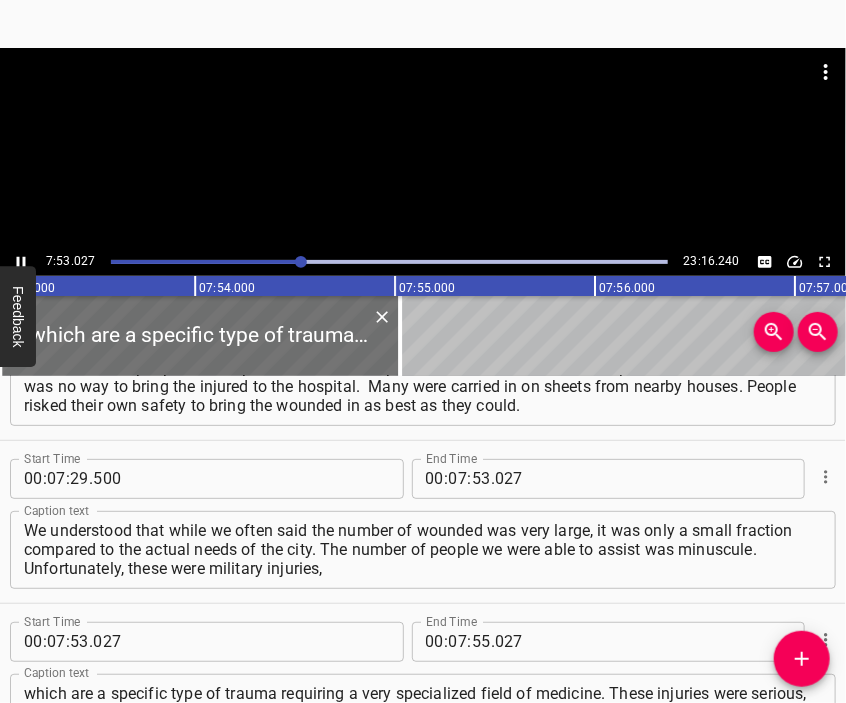 scroll, scrollTop: 2536, scrollLeft: 0, axis: vertical 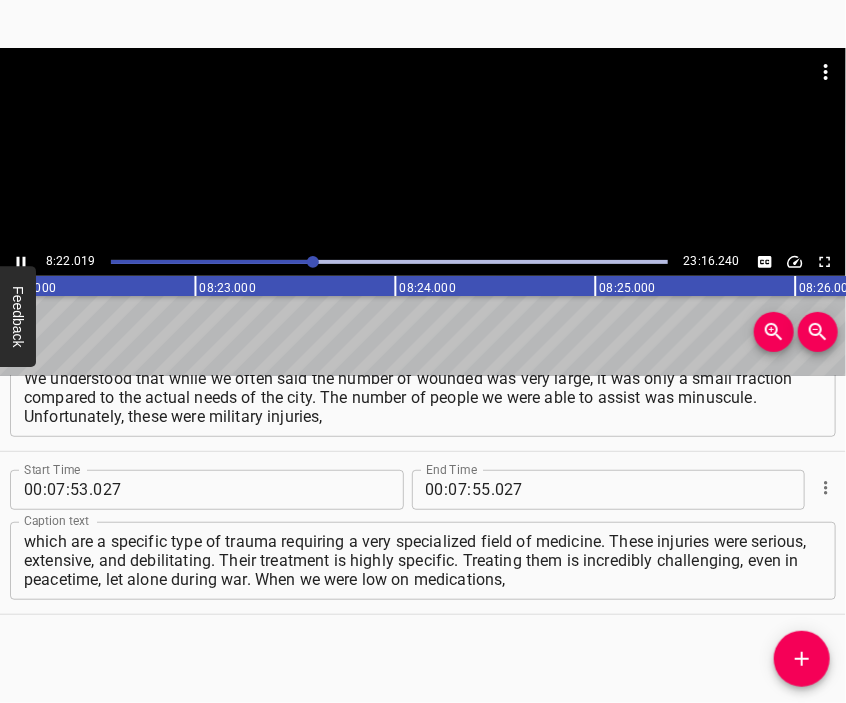 click at bounding box center (423, 148) 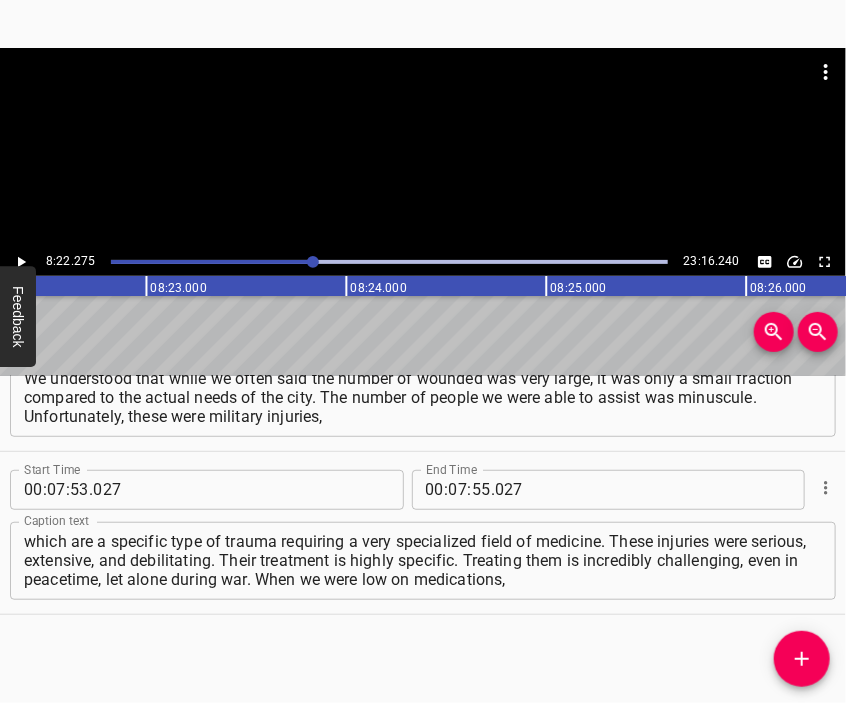 scroll, scrollTop: 0, scrollLeft: 100455, axis: horizontal 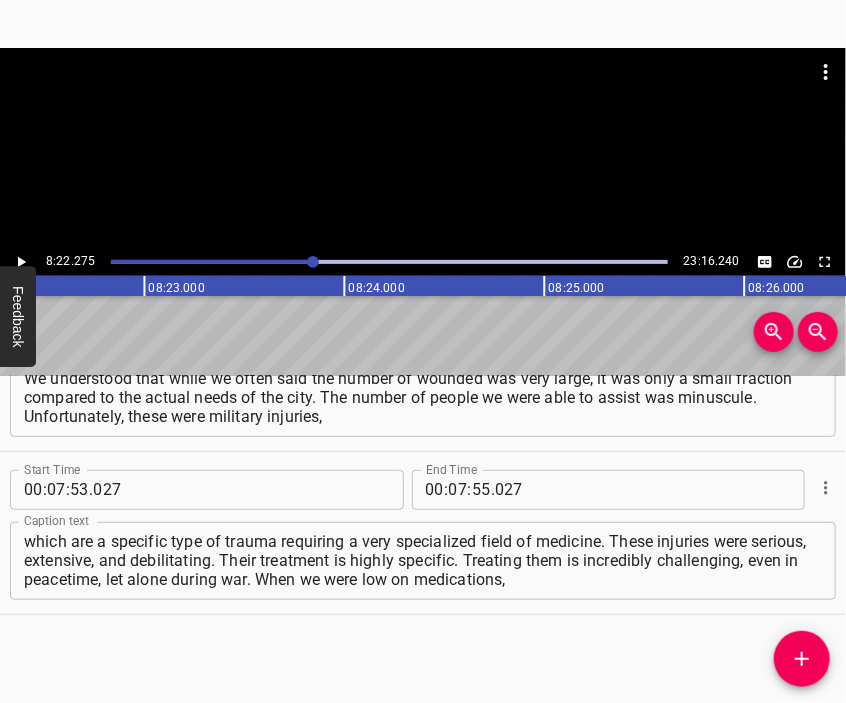 click at bounding box center [423, 98] 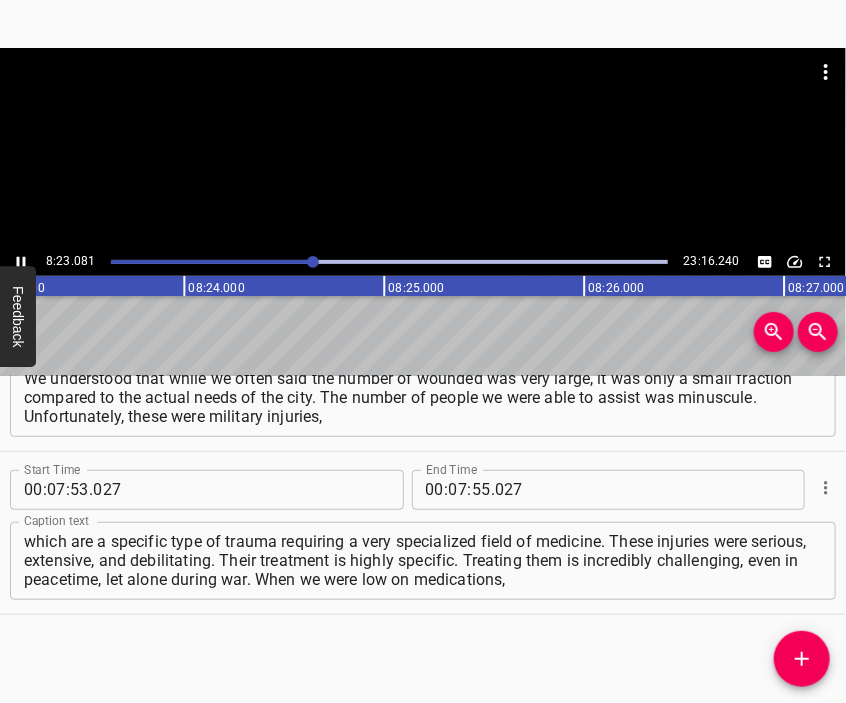 click at bounding box center [423, 98] 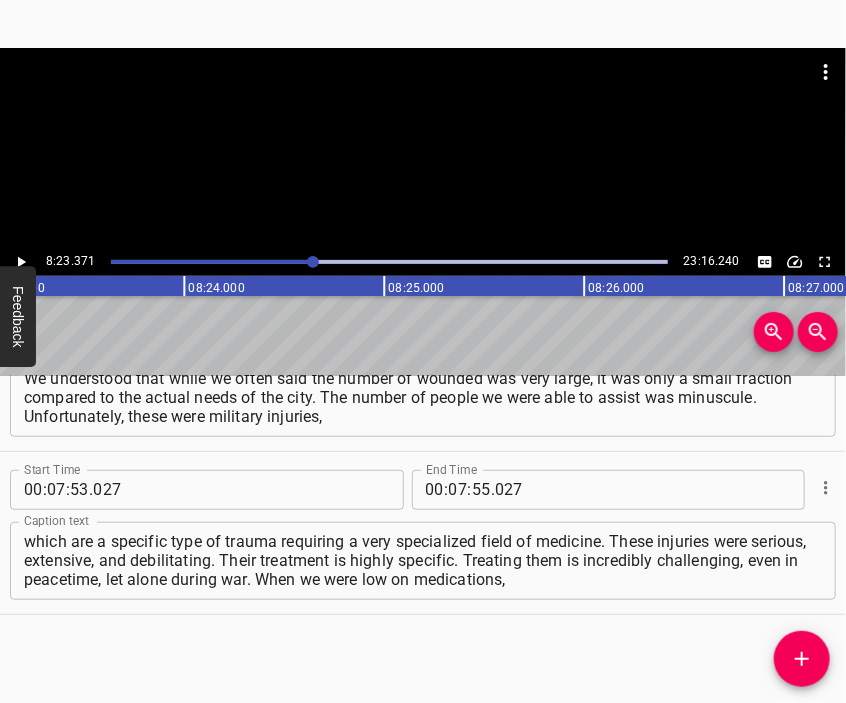 scroll, scrollTop: 0, scrollLeft: 100674, axis: horizontal 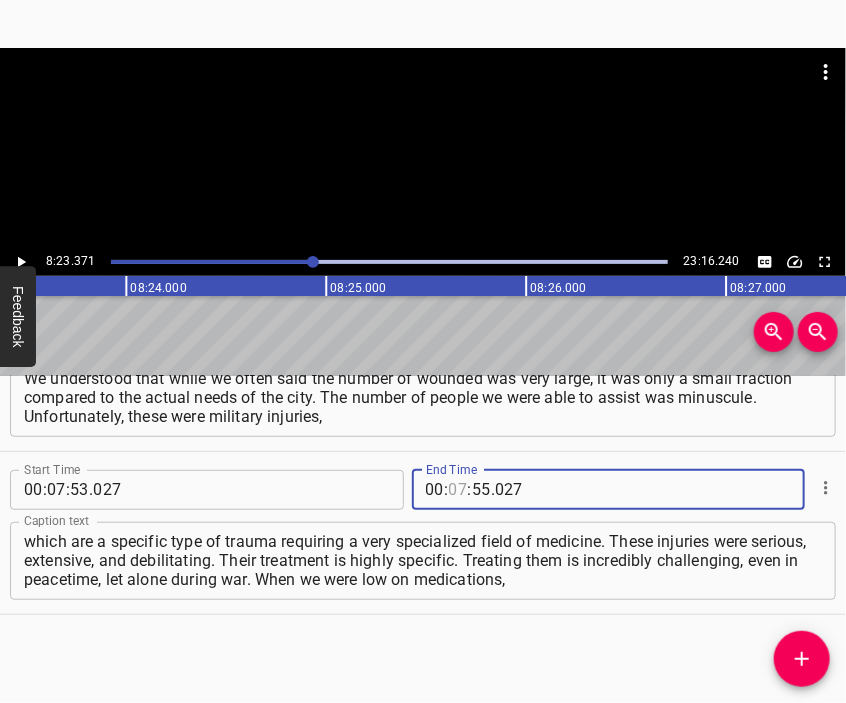 click at bounding box center (458, 490) 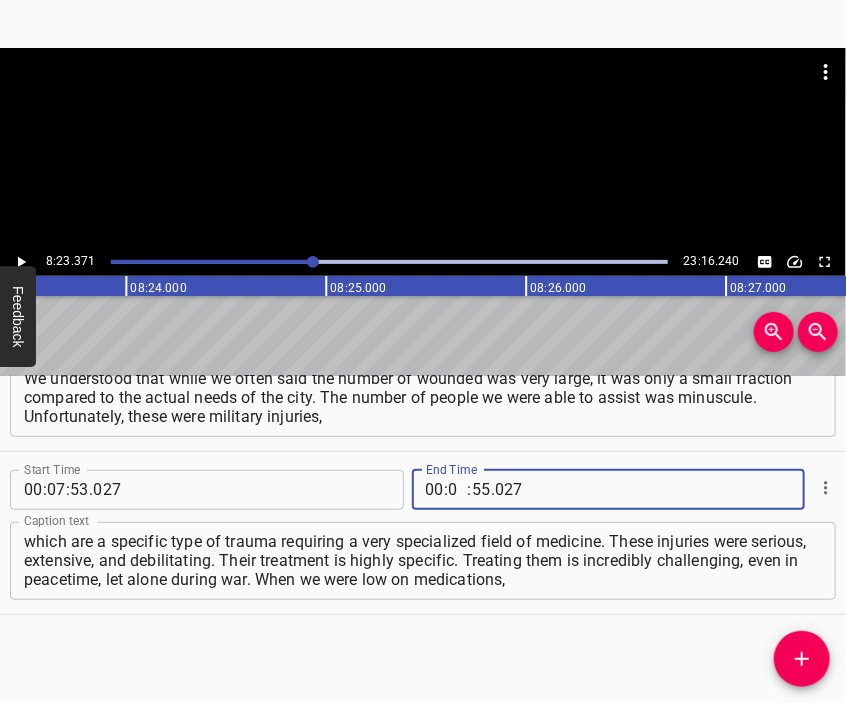 type on "08" 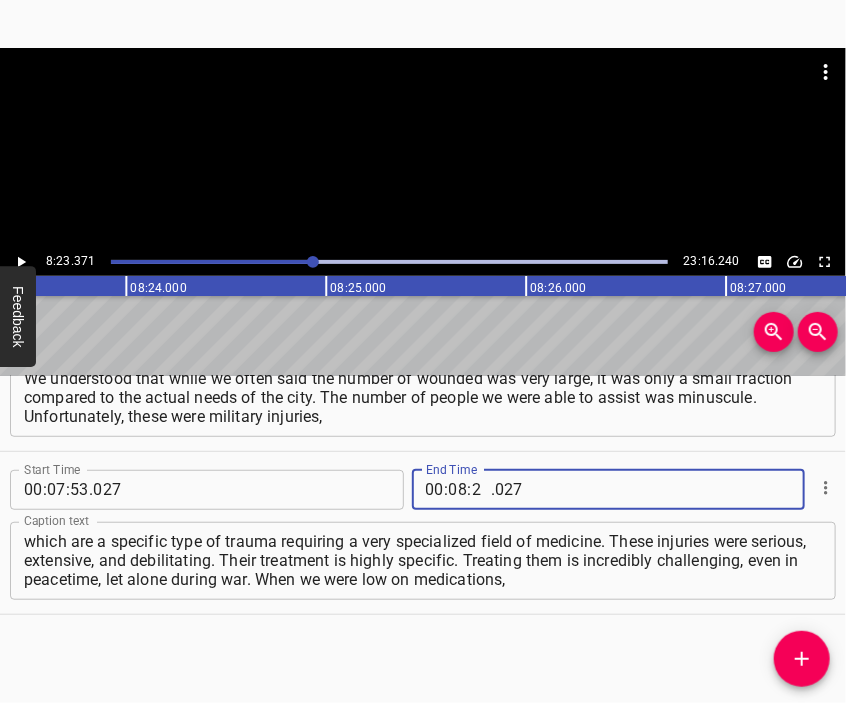 type on "23" 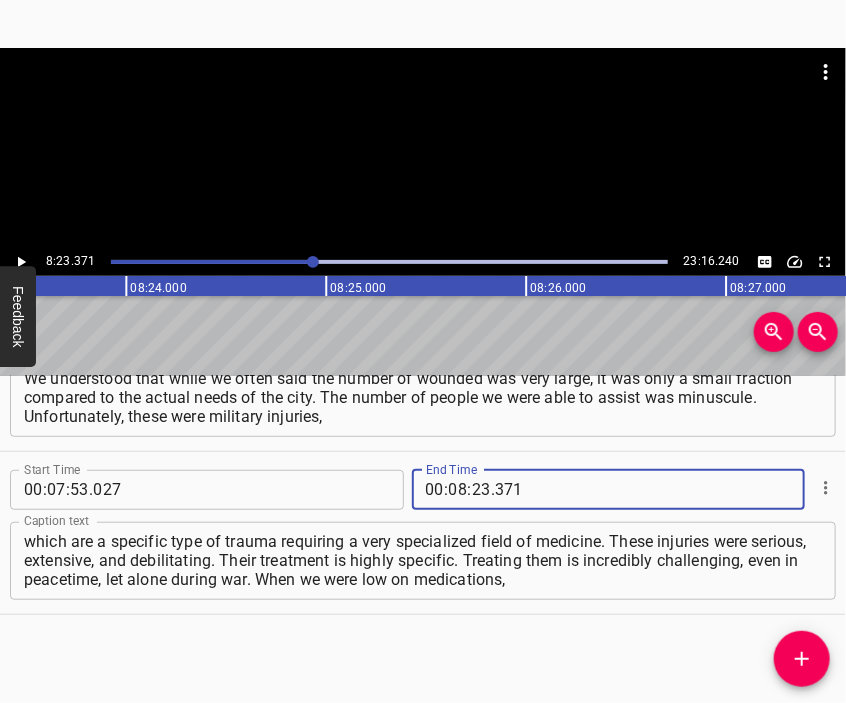 type on "371" 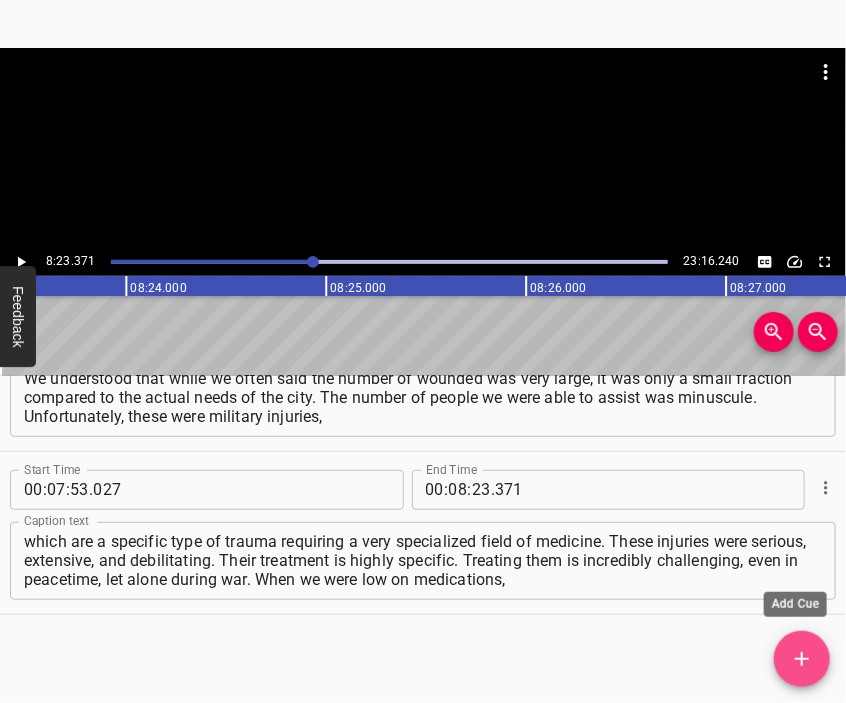 click 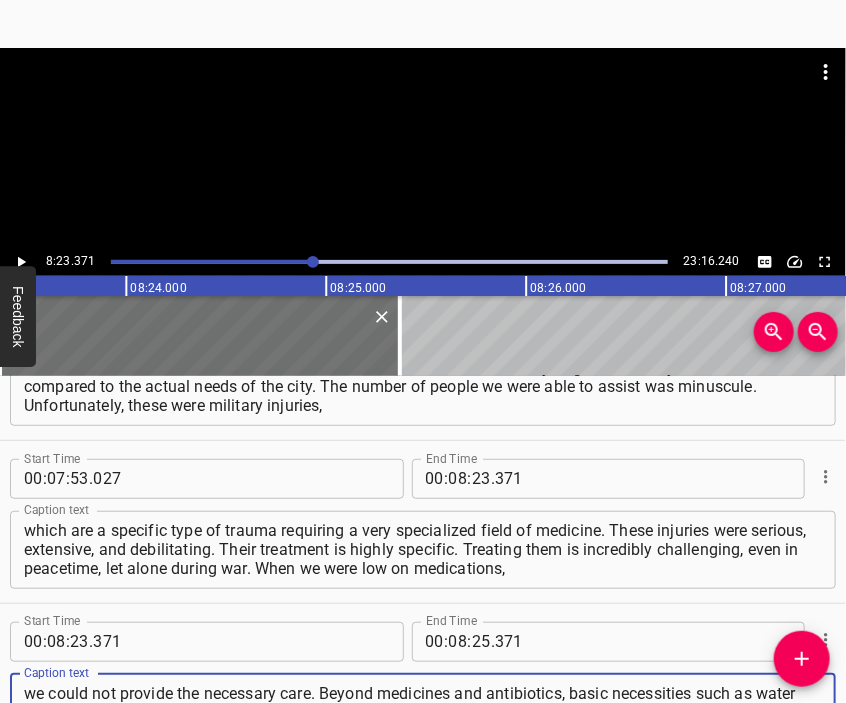 type on "we could not provide the necessary care. Beyond medicines and antibiotics, basic necessities such as water and food were essential for recovery. Conditions worsened to the point where the hospital could no longer function as a medical facility. We spent our time in the operating theatre," 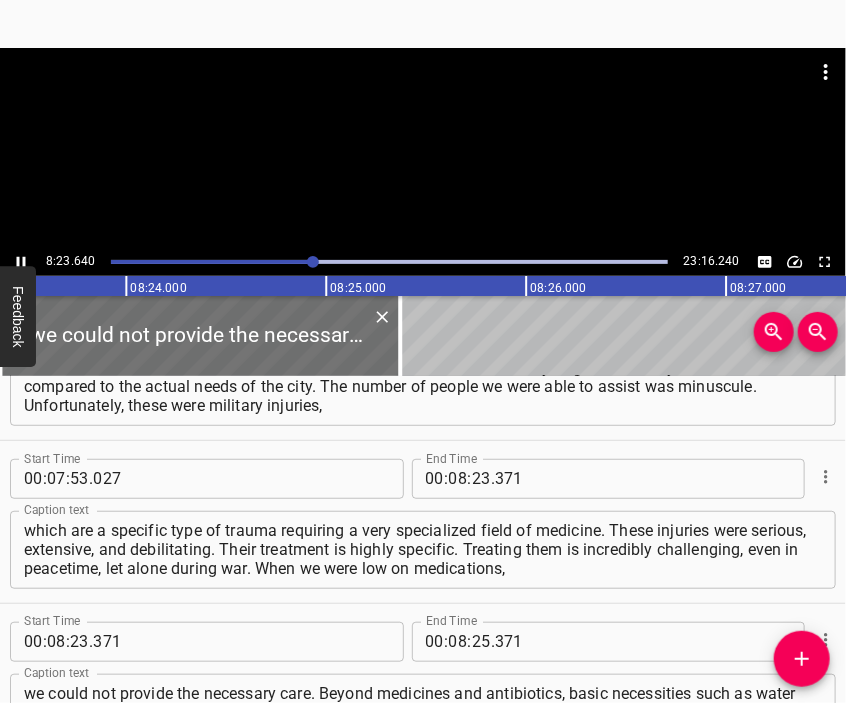 scroll, scrollTop: 2624, scrollLeft: 0, axis: vertical 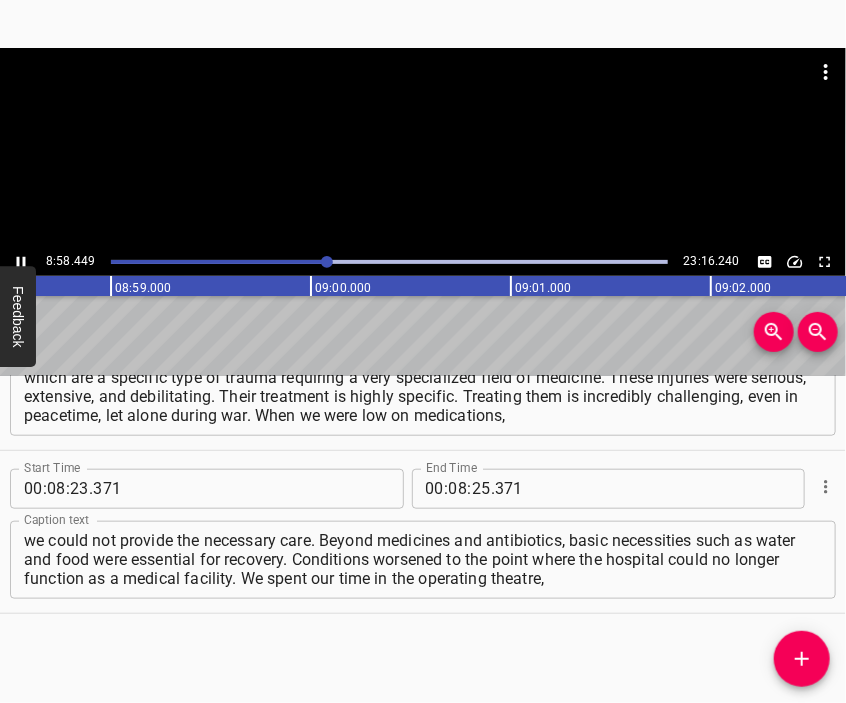 click at bounding box center [423, 98] 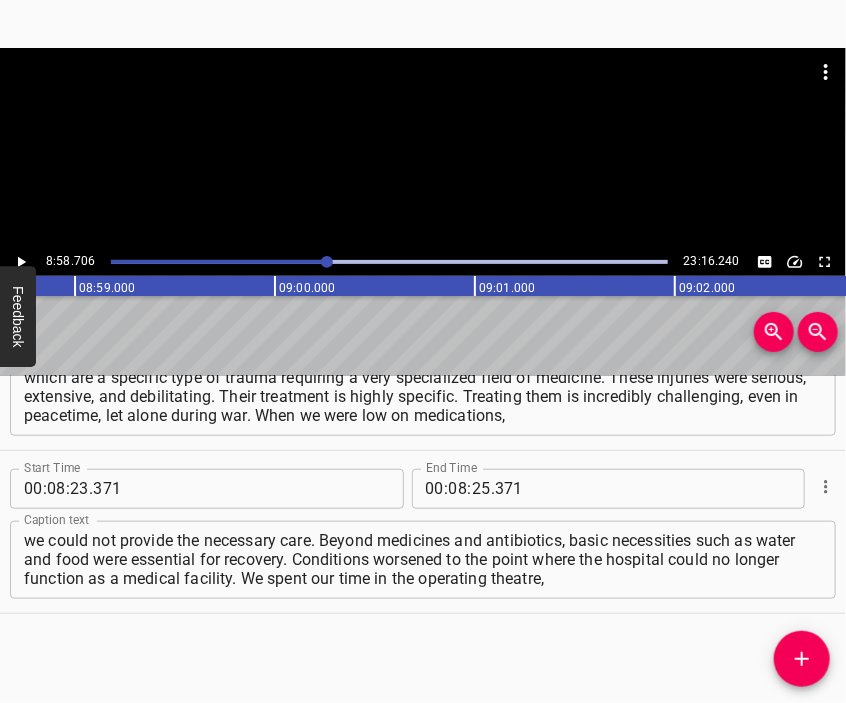 scroll, scrollTop: 0, scrollLeft: 107741, axis: horizontal 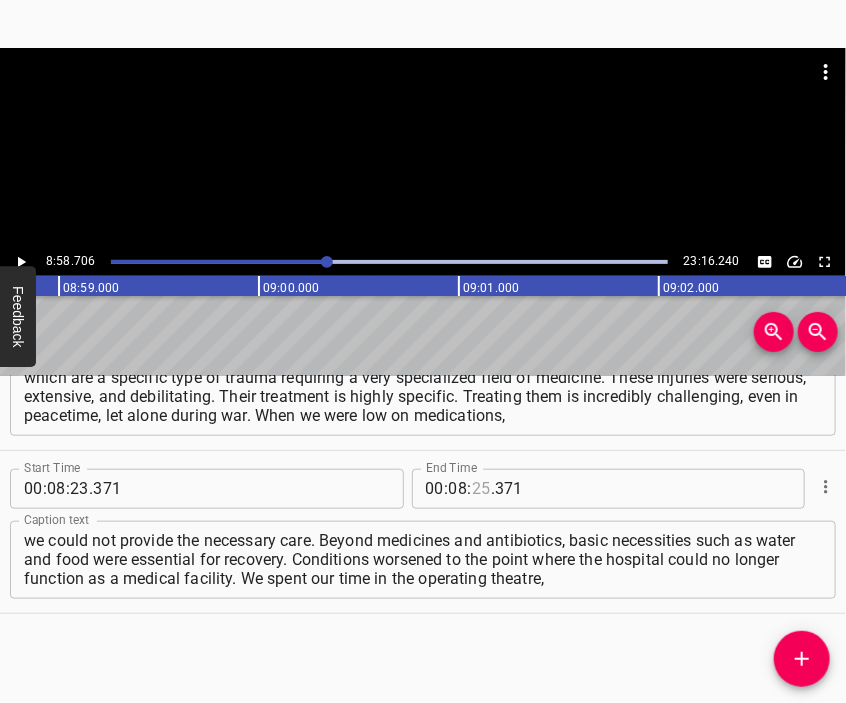 click at bounding box center [481, 489] 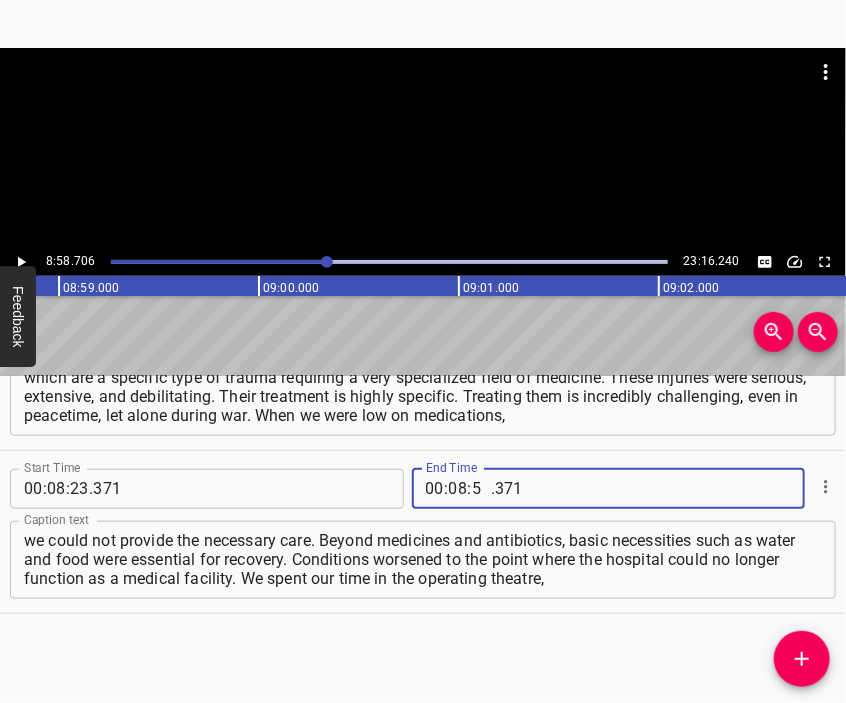 type on "58" 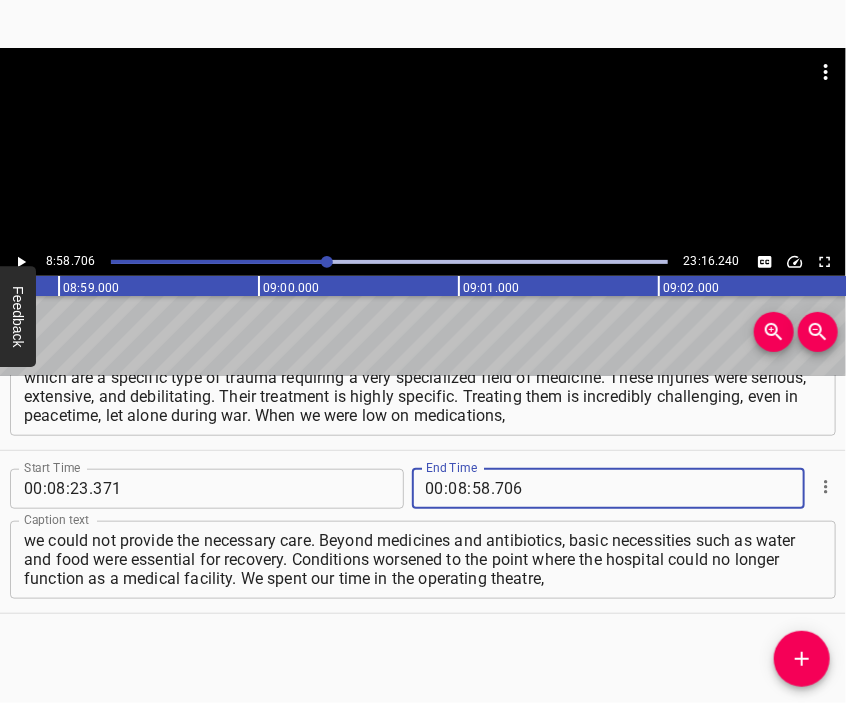 type on "706" 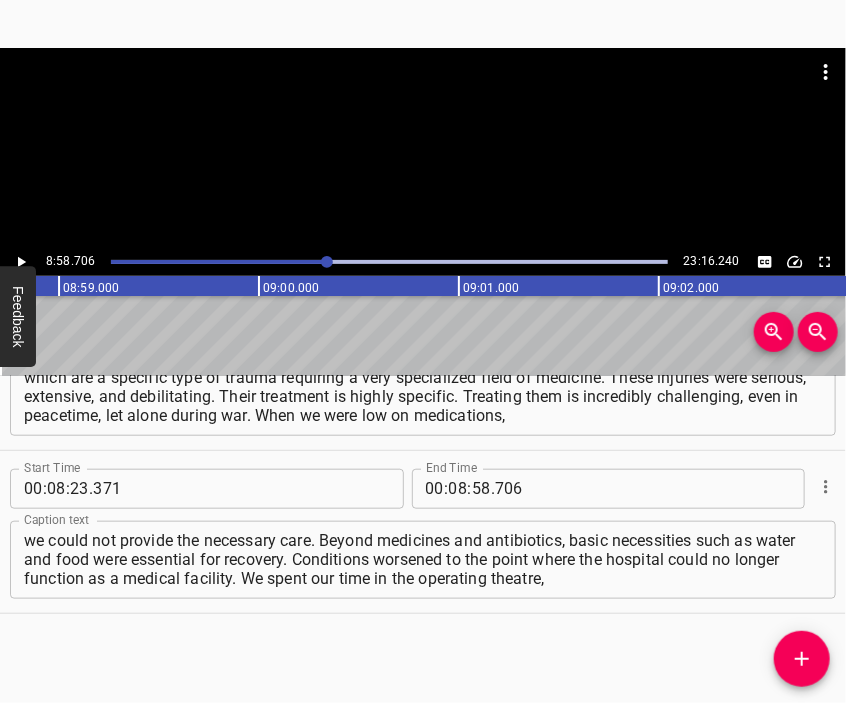 drag, startPoint x: 778, startPoint y: 628, endPoint x: 793, endPoint y: 633, distance: 15.811388 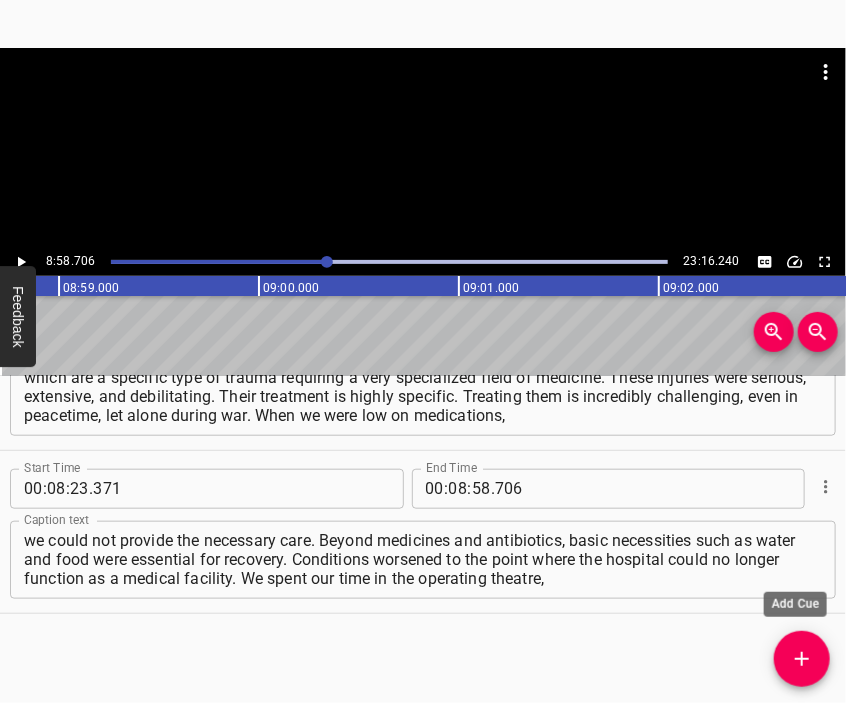 click 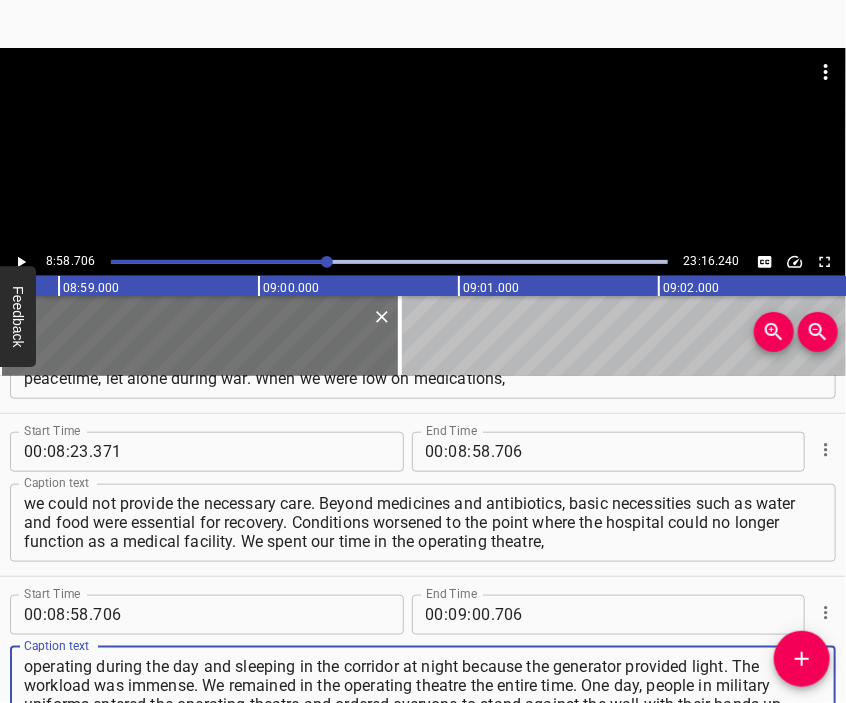 type on "operating during the day and sleeping in the corridor at night because the generator provided light. The workload was immense. We remained in the operating theatre the entire time. One day, people in military uniforms entered the operating theatre and ordered everyone to stand against the wall with their hands up." 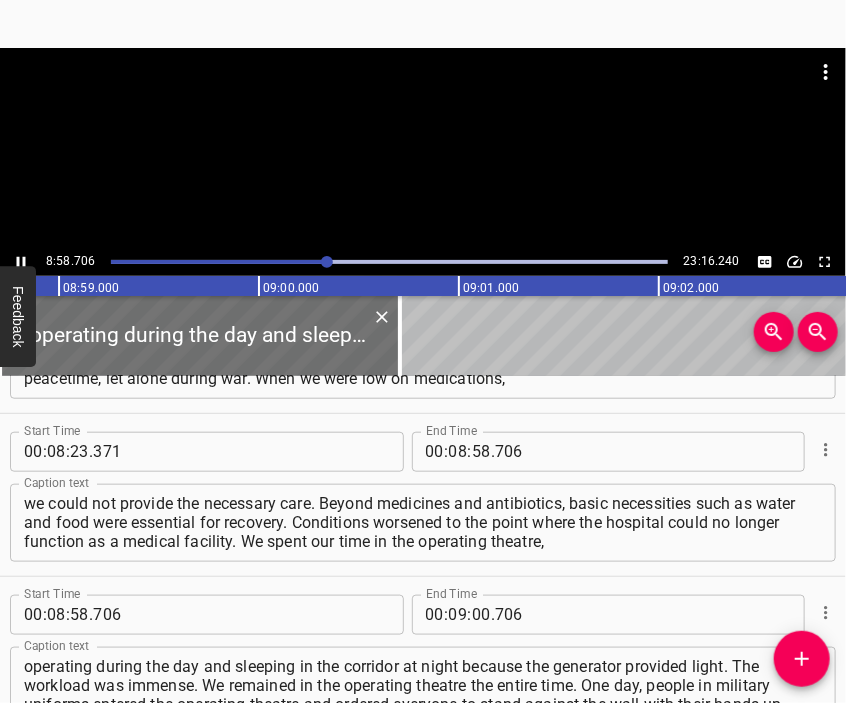 scroll, scrollTop: 2812, scrollLeft: 0, axis: vertical 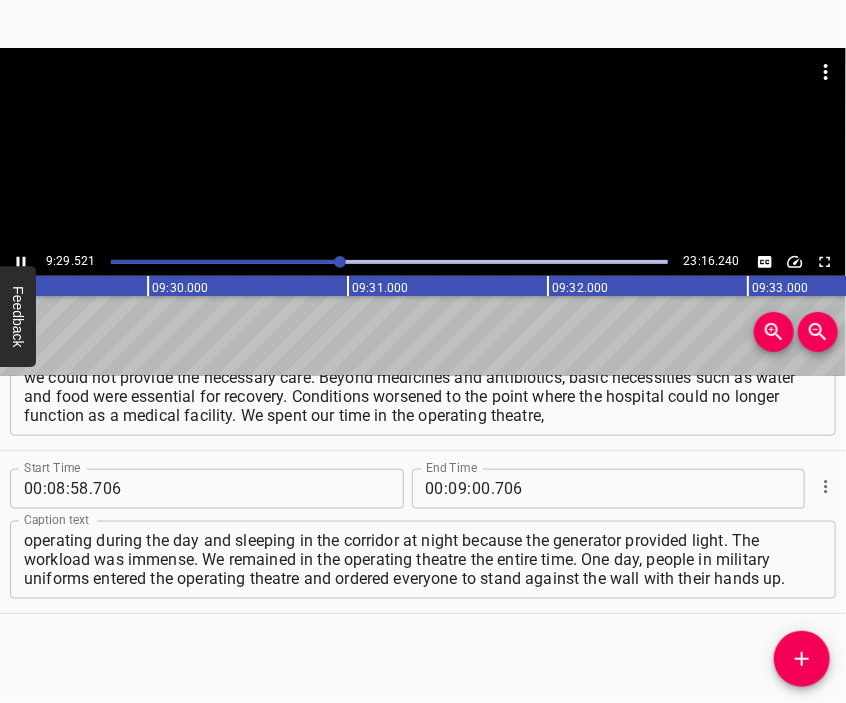 click at bounding box center [423, 98] 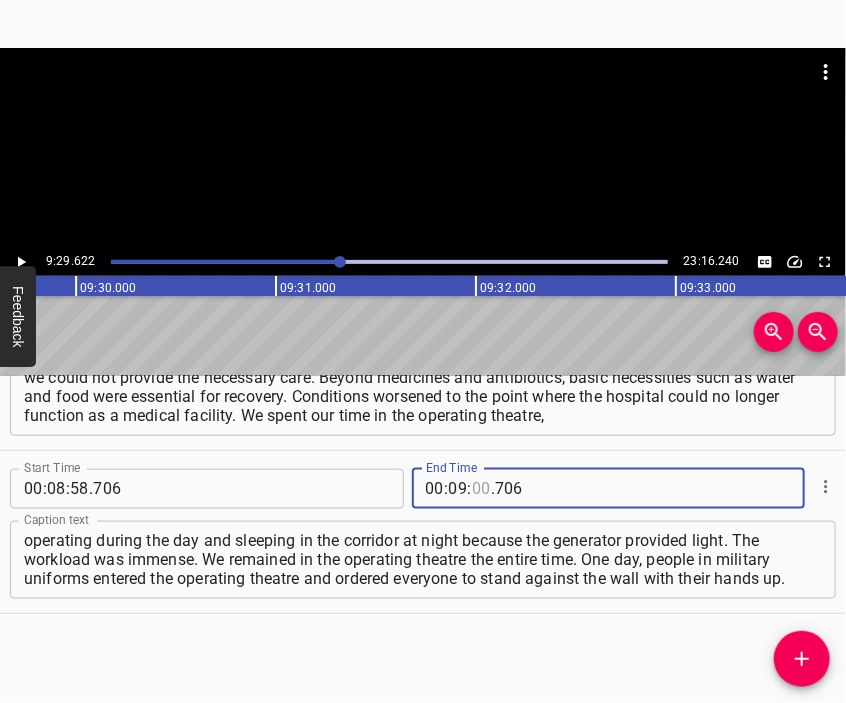 click at bounding box center (481, 489) 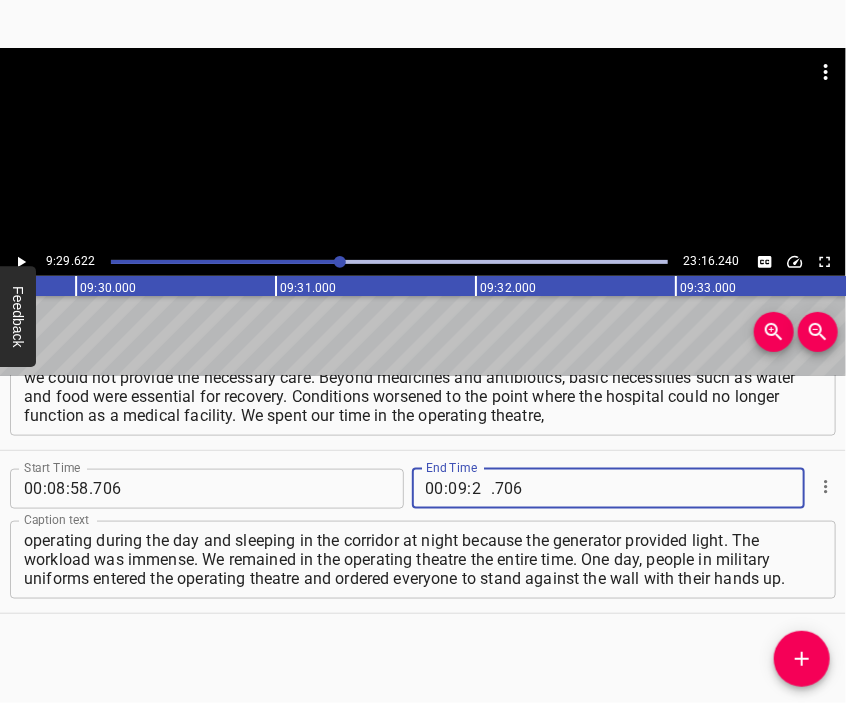 type on "29" 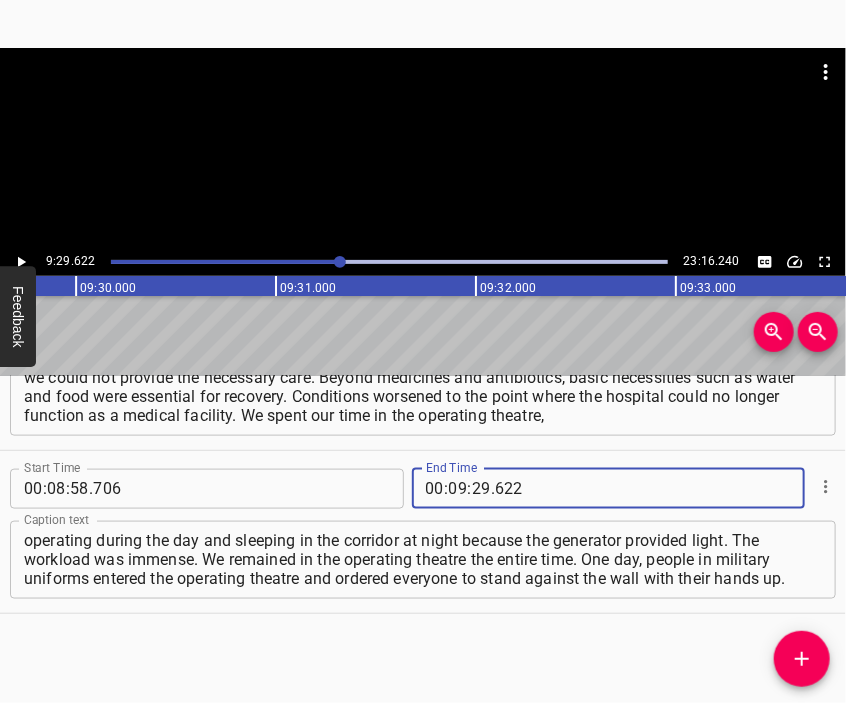 type on "622" 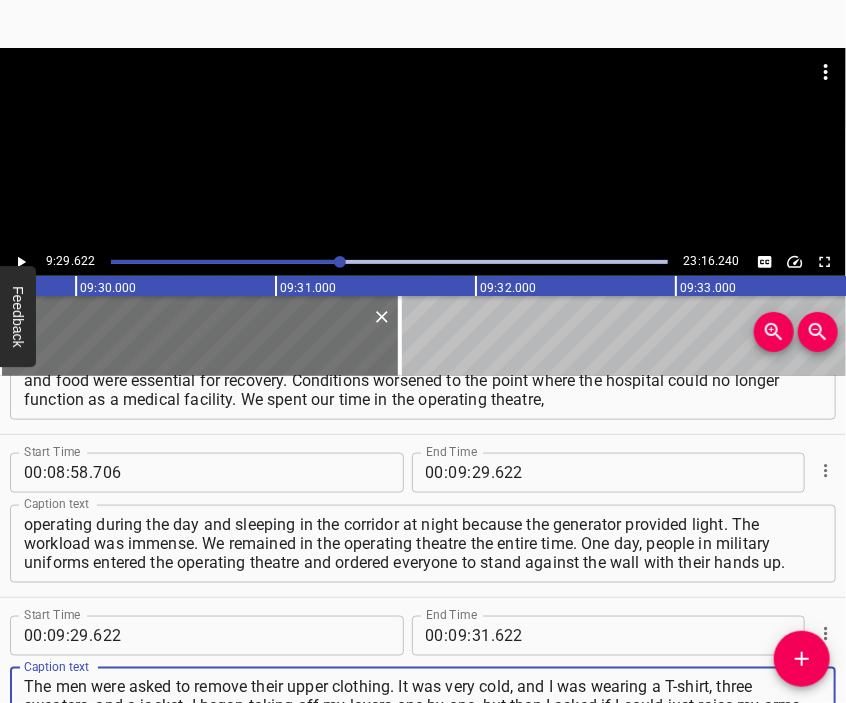 type on "The men were asked to remove their upper clothing. It was very cold, and I was wearing a T-shirt, three sweaters, and a jacket. I began taking off my layers one by one, but then I asked if I could just raise my arms instead, and they allowed it. They inspected to see if there were any traces of bulletproof vests or weapons." 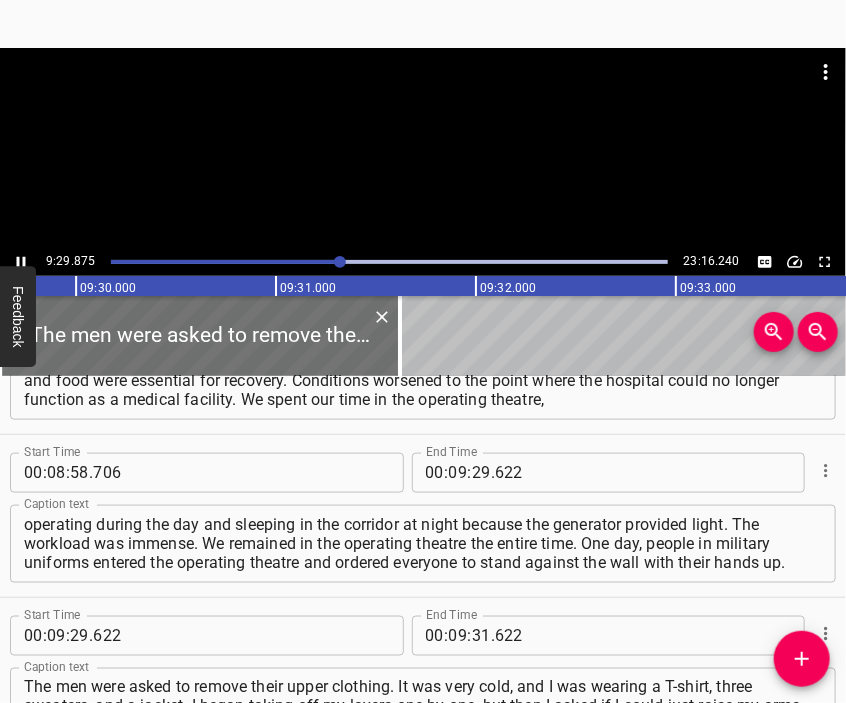 scroll, scrollTop: 2957, scrollLeft: 0, axis: vertical 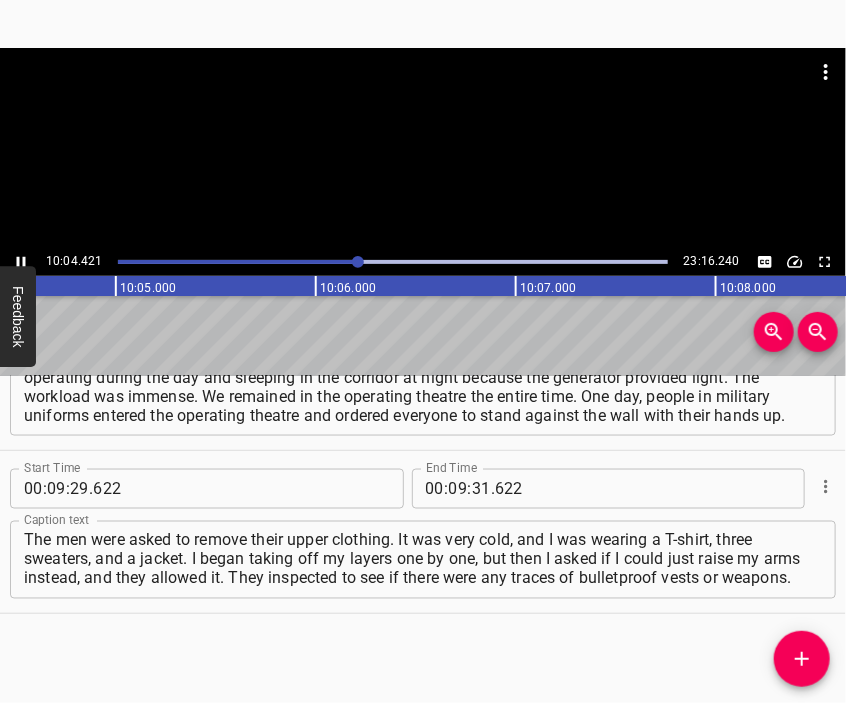 click at bounding box center (423, 148) 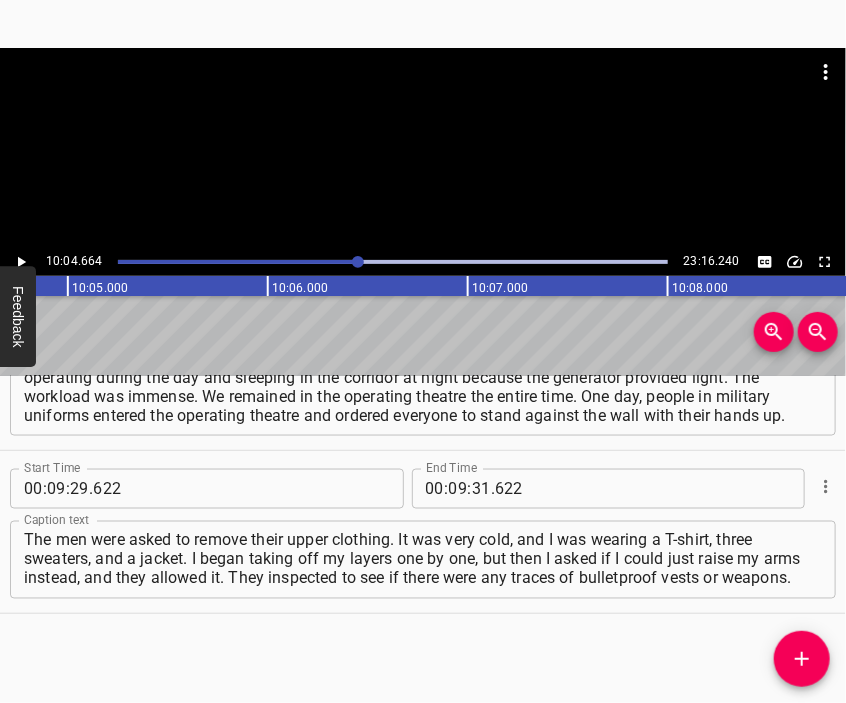 scroll, scrollTop: 0, scrollLeft: 120932, axis: horizontal 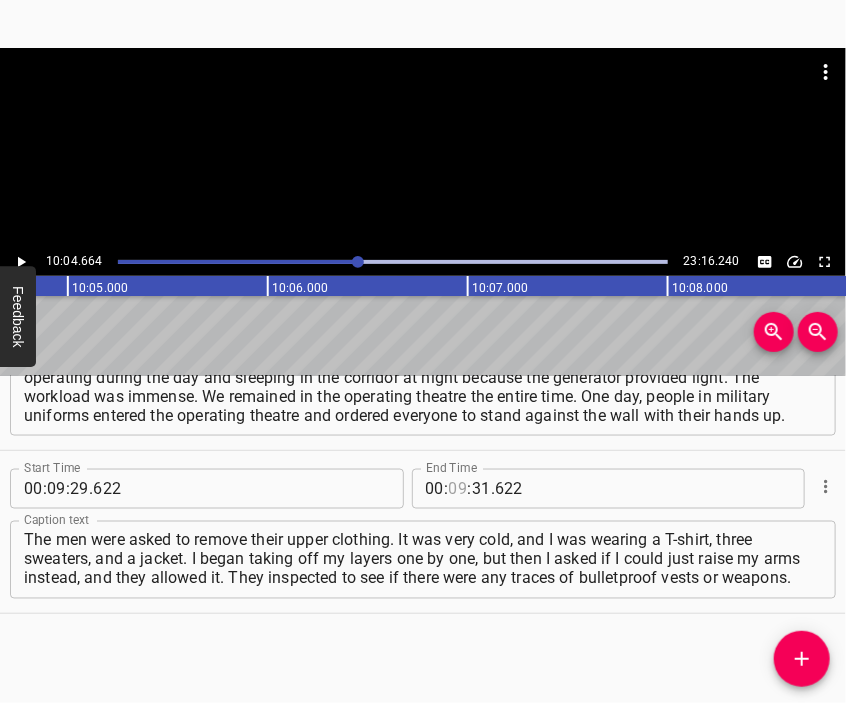 click at bounding box center (458, 489) 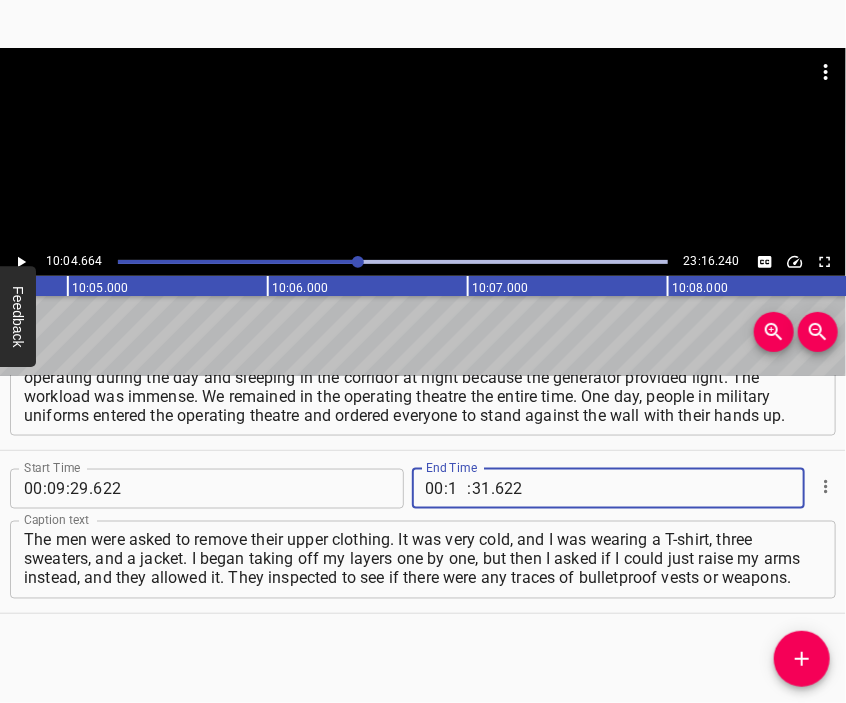 type on "10" 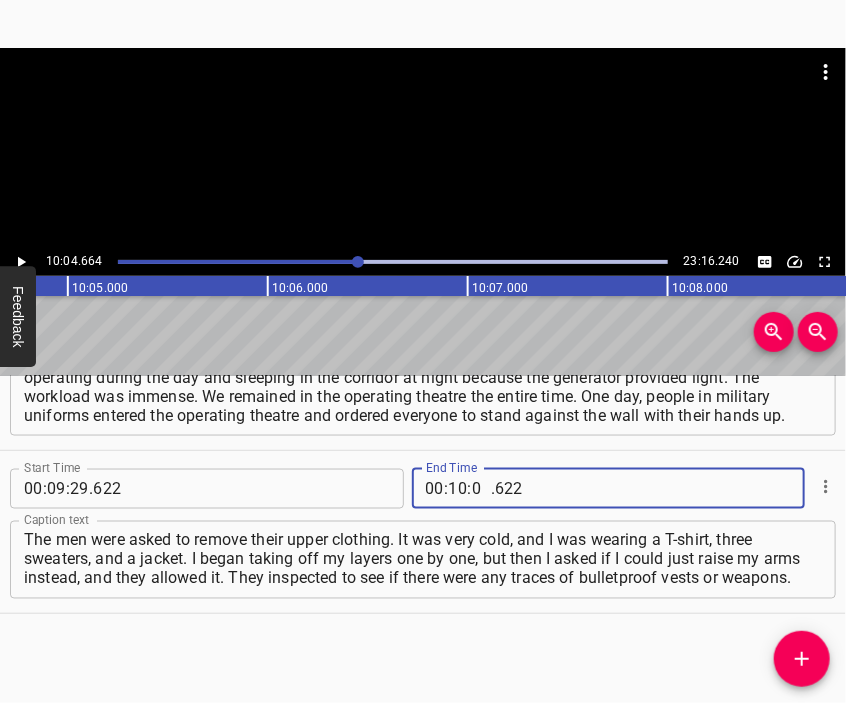 type on "04" 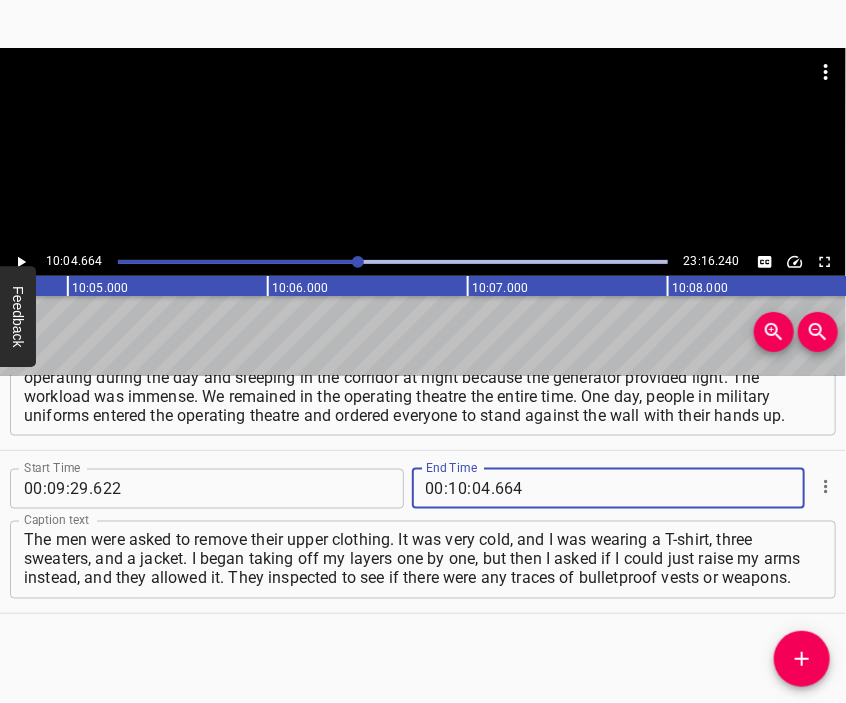 type on "664" 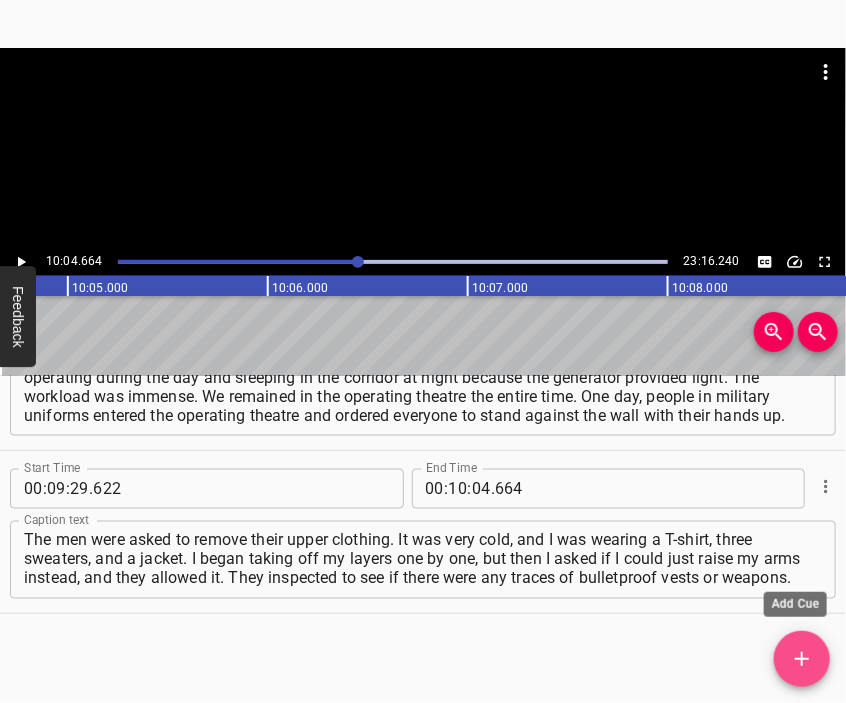 click at bounding box center [802, 659] 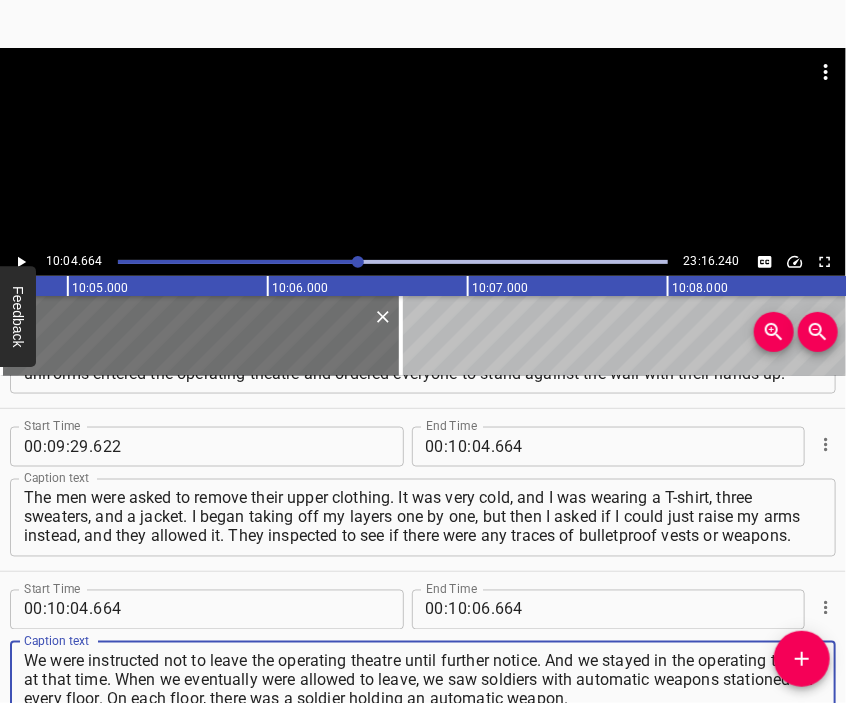 type on "We were instructed not to leave the operating theatre until further notice. And we stayed in the operating theatre at that time. When we eventually were allowed to leave, we saw soldiers with automatic weapons stationed on every floor. On each floor, there was a soldier holding an automatic weapon." 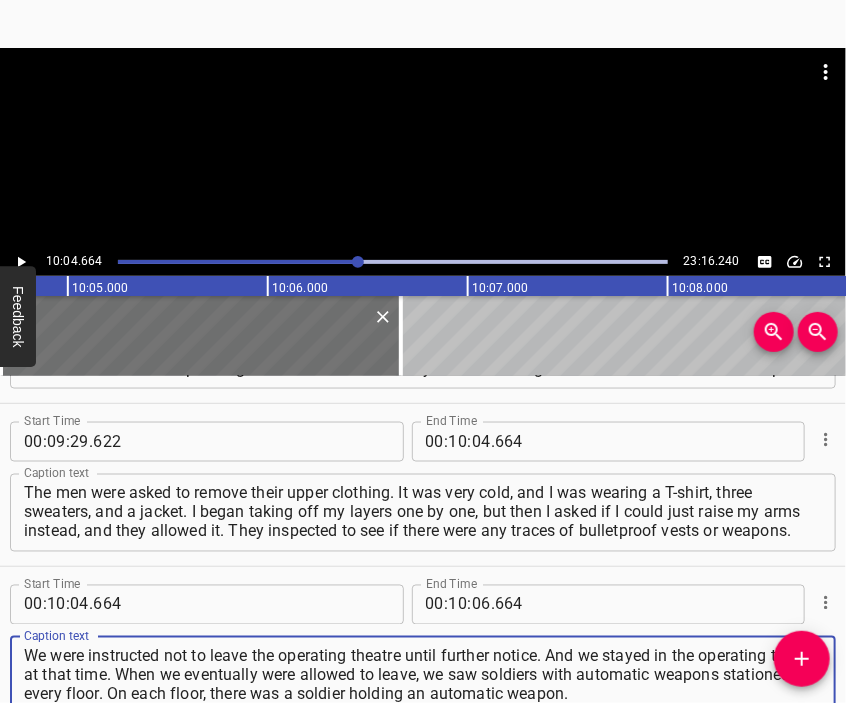 click at bounding box center (423, 98) 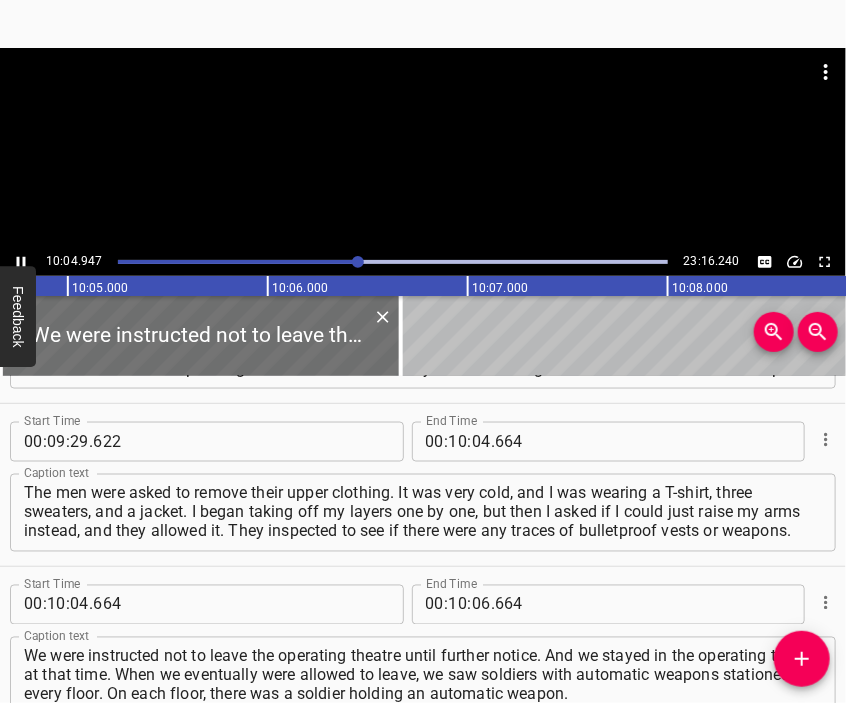 scroll, scrollTop: 3147, scrollLeft: 0, axis: vertical 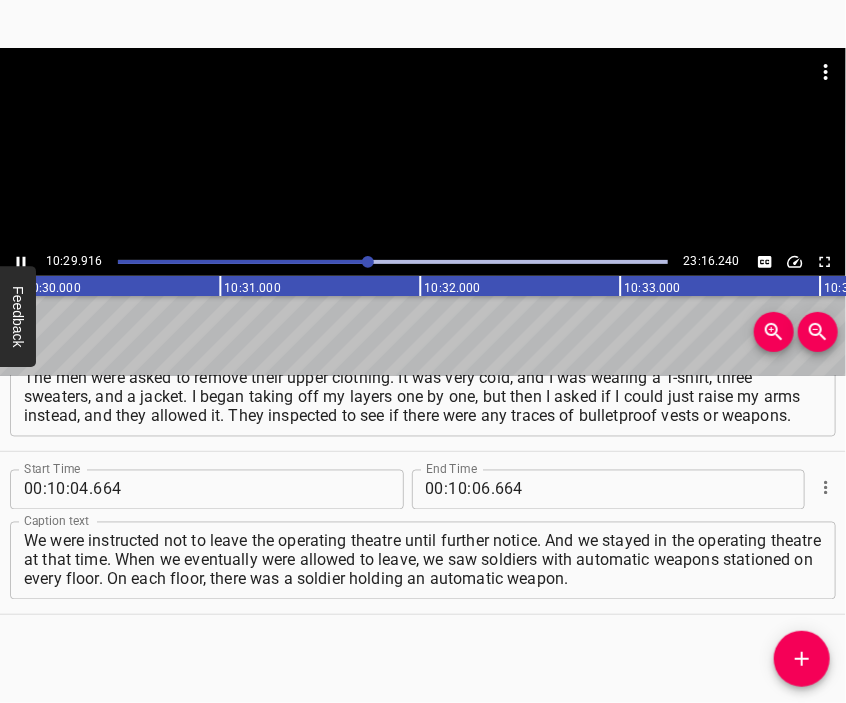 click at bounding box center [423, 148] 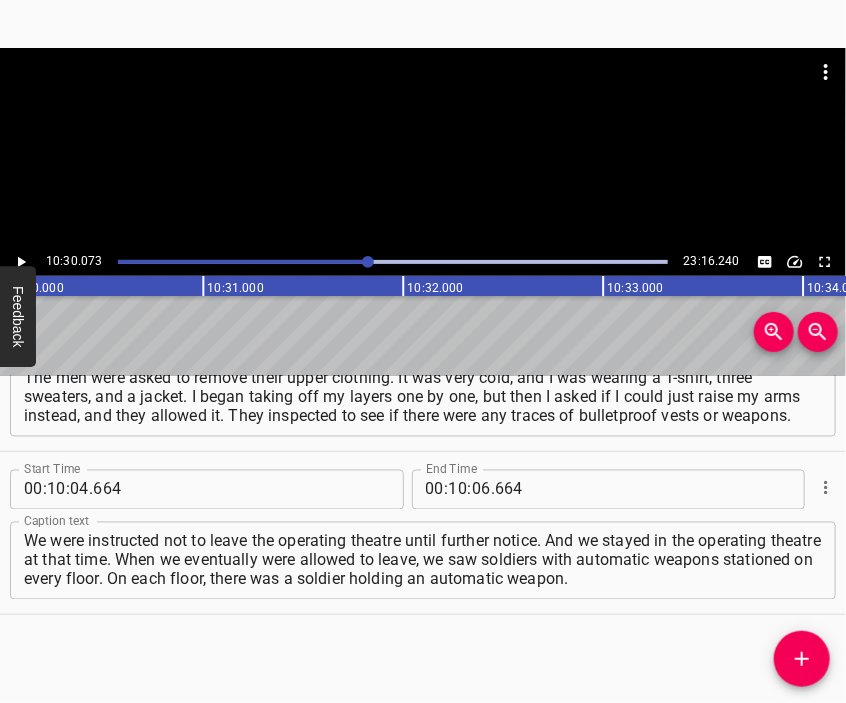 scroll, scrollTop: 0, scrollLeft: 126014, axis: horizontal 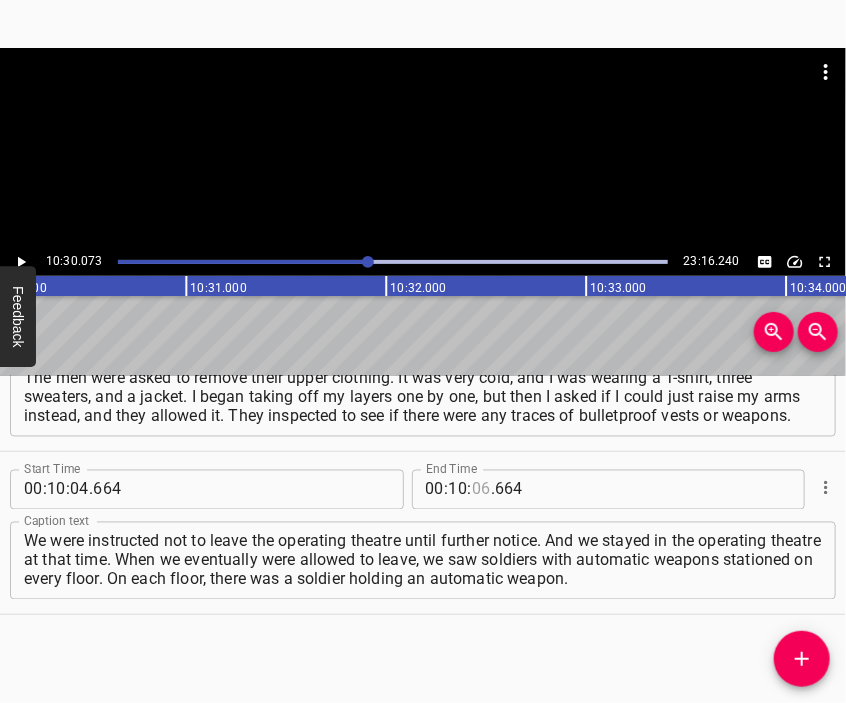 click at bounding box center [481, 490] 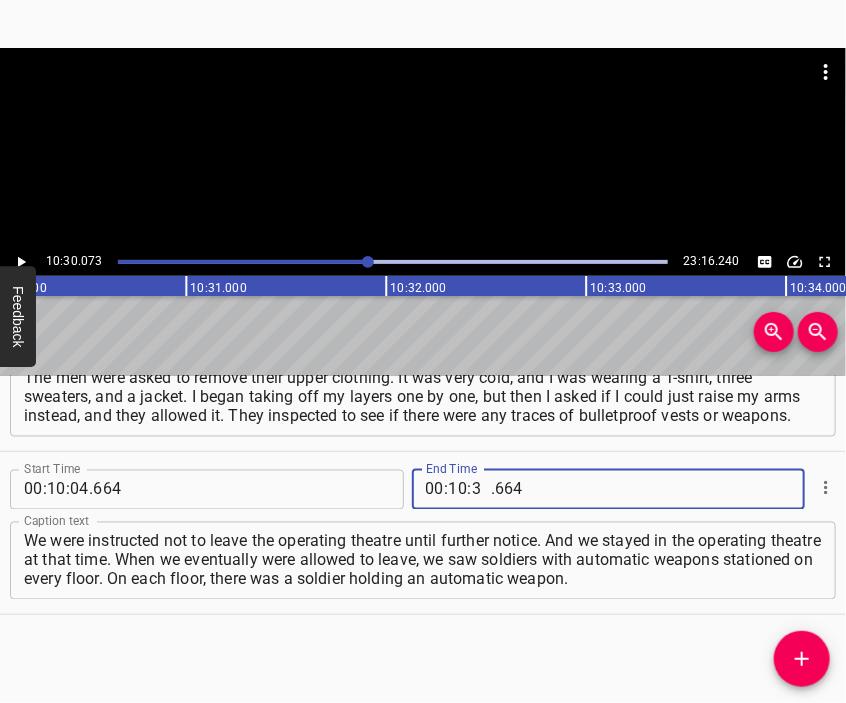 type on "30" 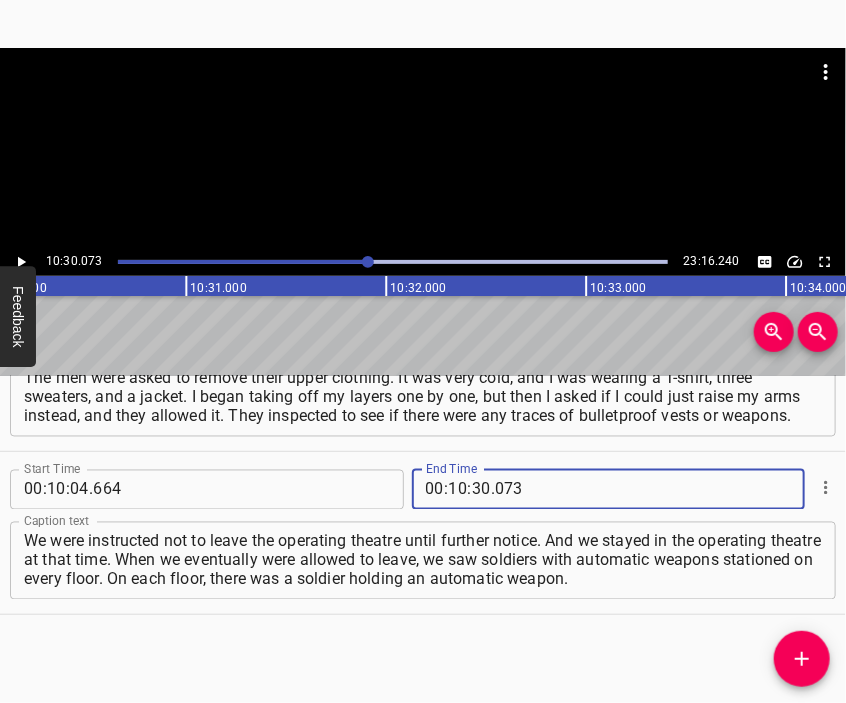 type on "073" 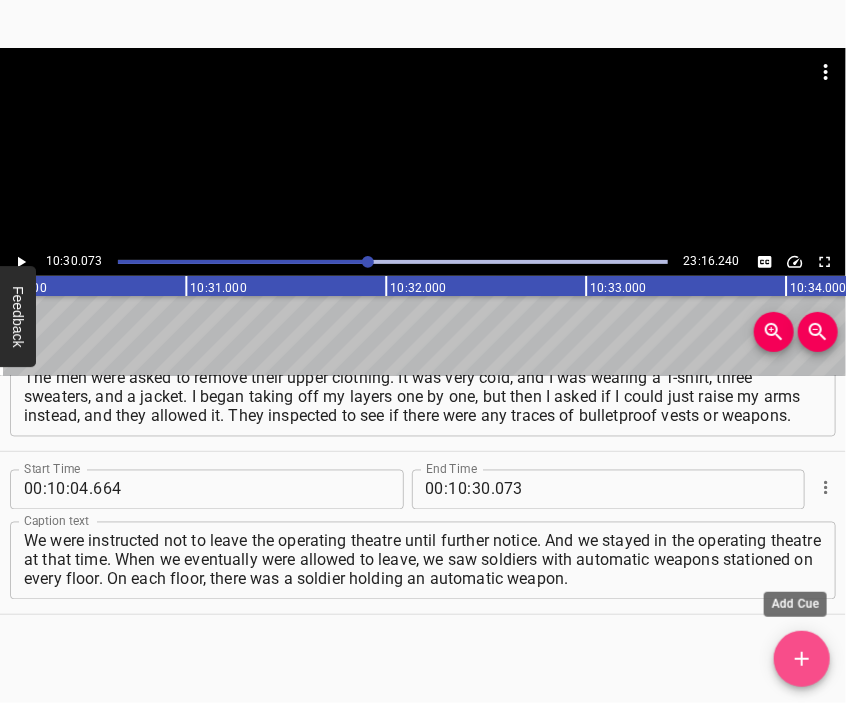 click at bounding box center (802, 659) 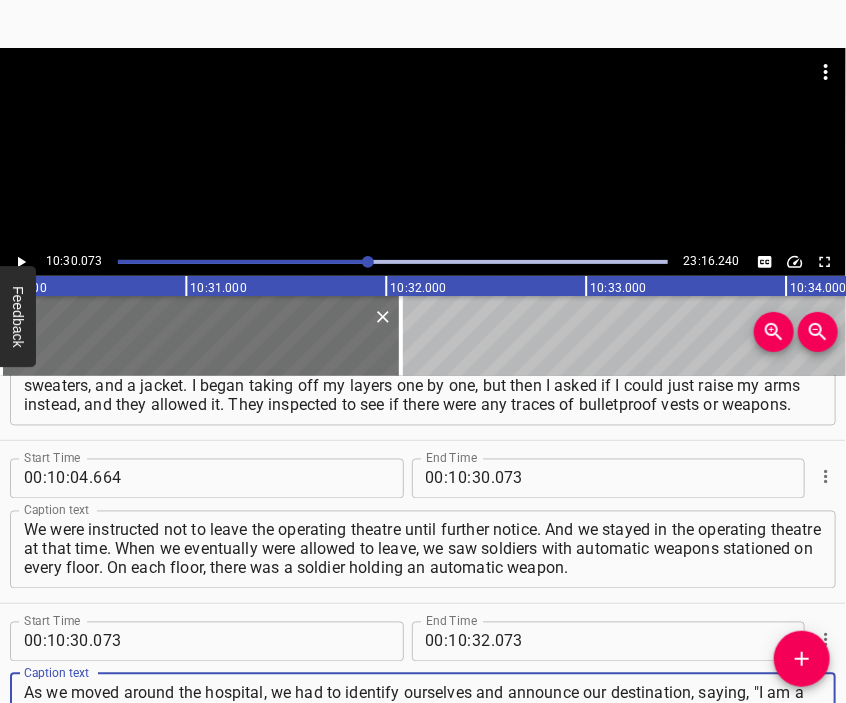 type on "As we moved around the hospital, we had to identify ourselves and announce our destination, saying, "I am a doctor, and I am going to such-and-such a department." By [DATE], the hospital had effectively ceased to exist as a functional medical facility. By [DATE], our assistance could hardly be classified as qualified." 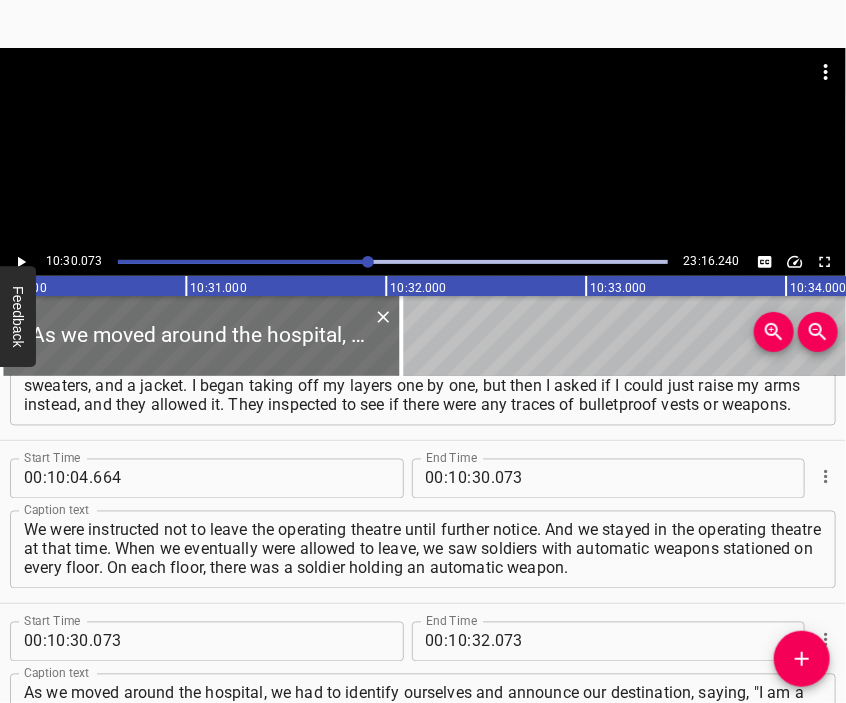 click at bounding box center [423, 98] 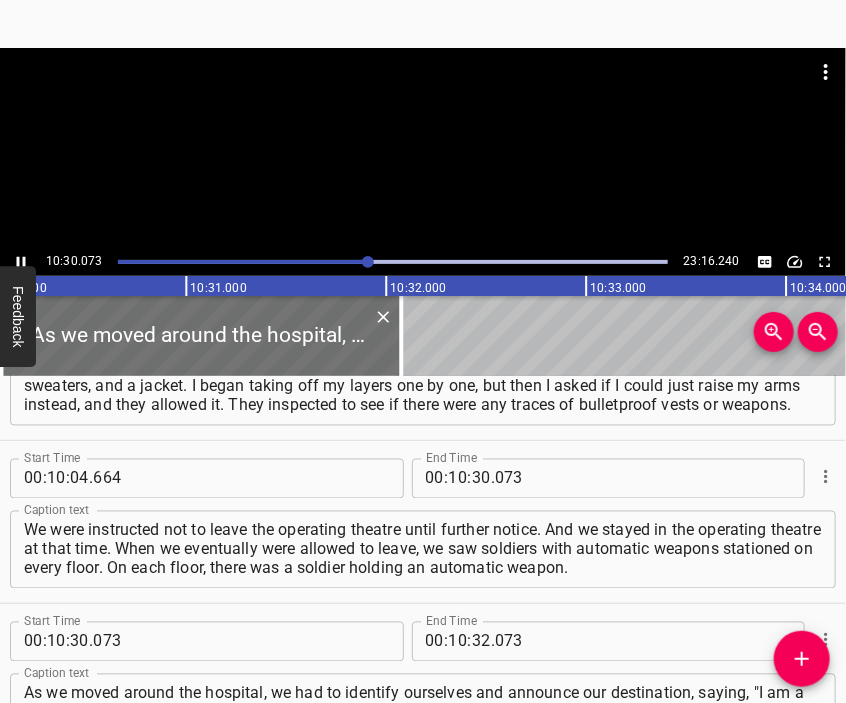 scroll, scrollTop: 3277, scrollLeft: 0, axis: vertical 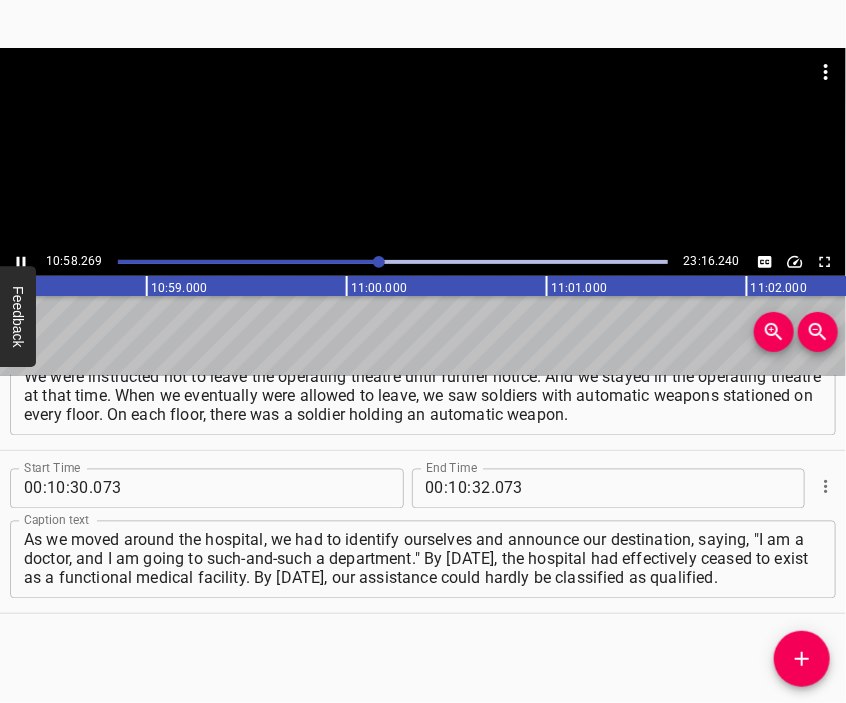 click at bounding box center (423, 148) 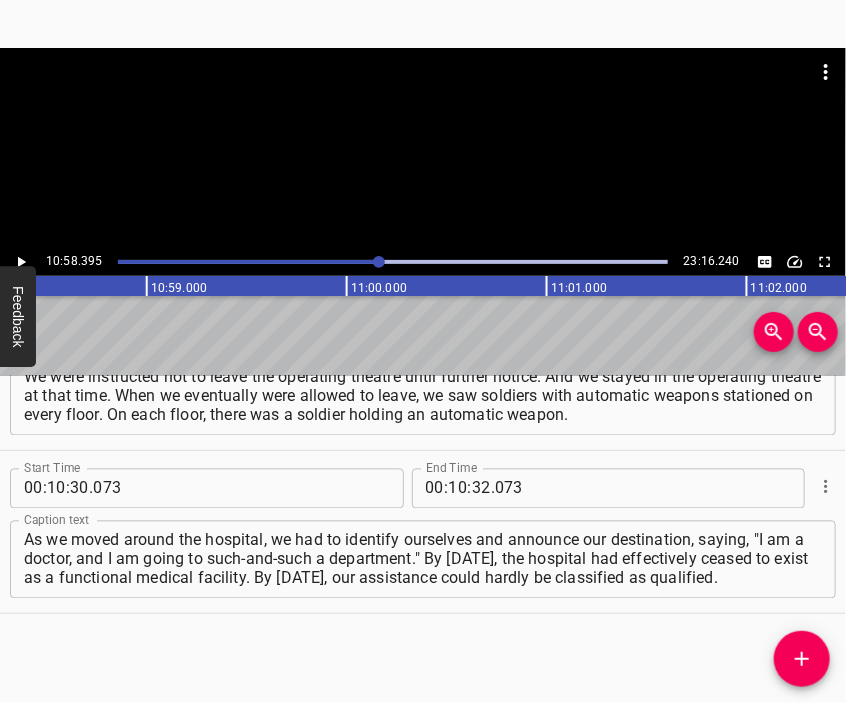 scroll, scrollTop: 0, scrollLeft: 131679, axis: horizontal 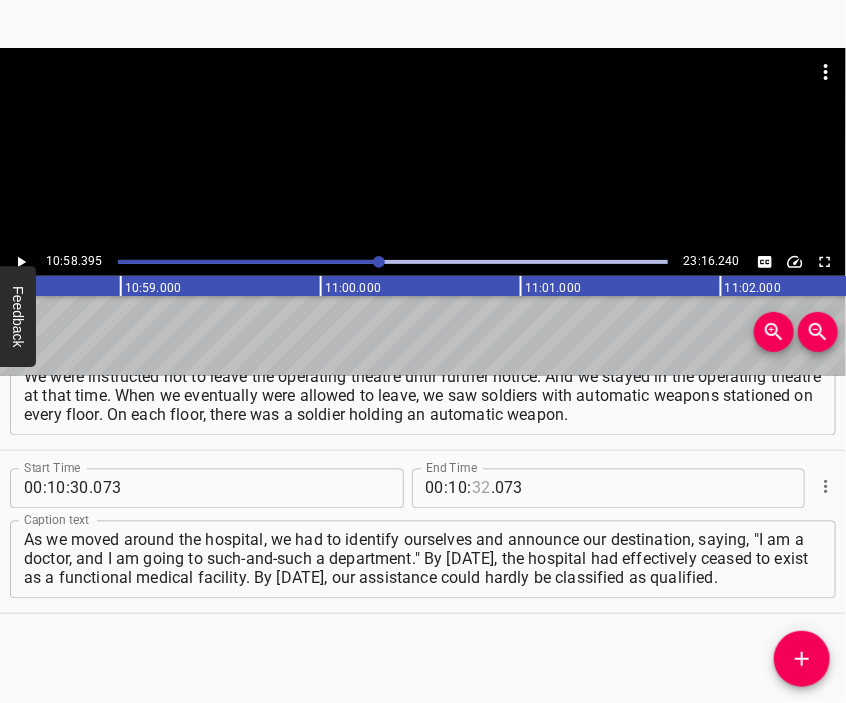 click at bounding box center (481, 489) 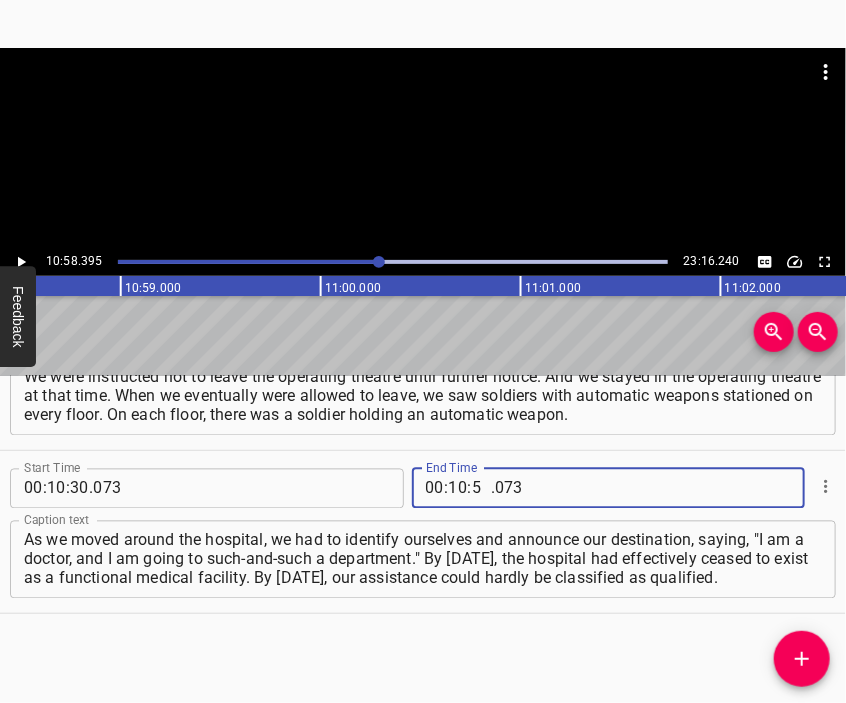 type on "58" 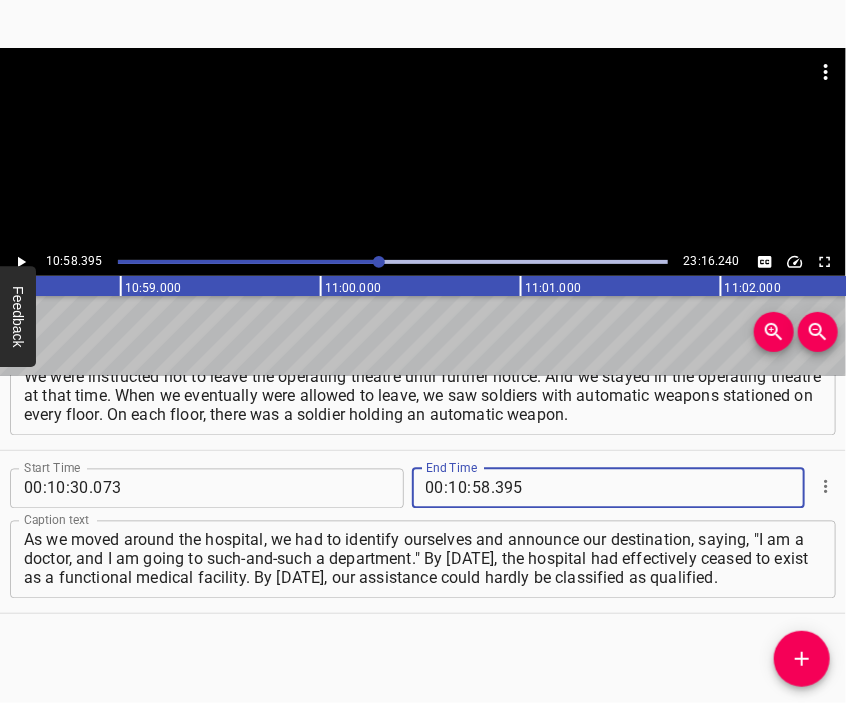 type on "395" 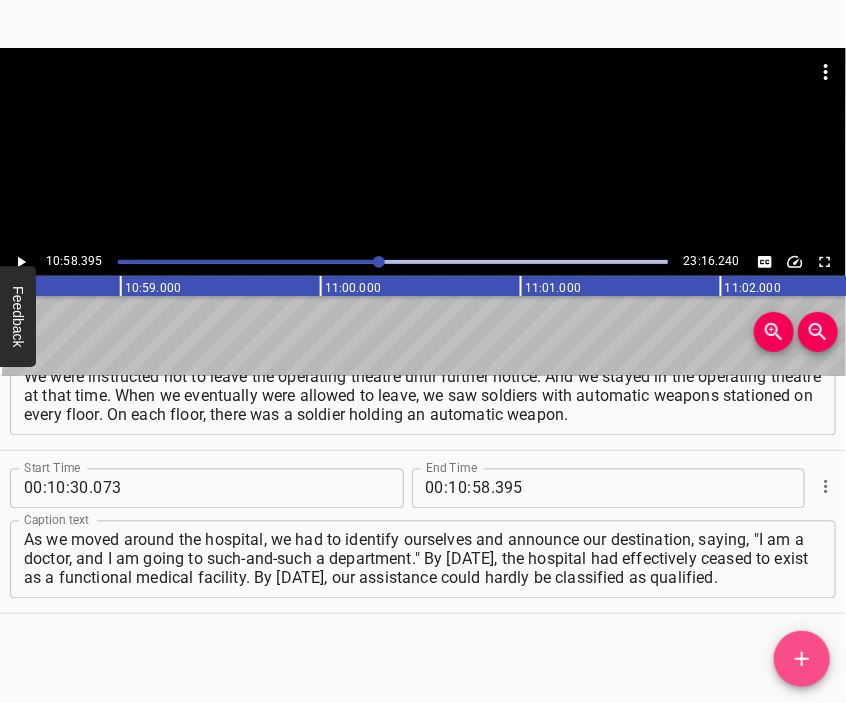 click 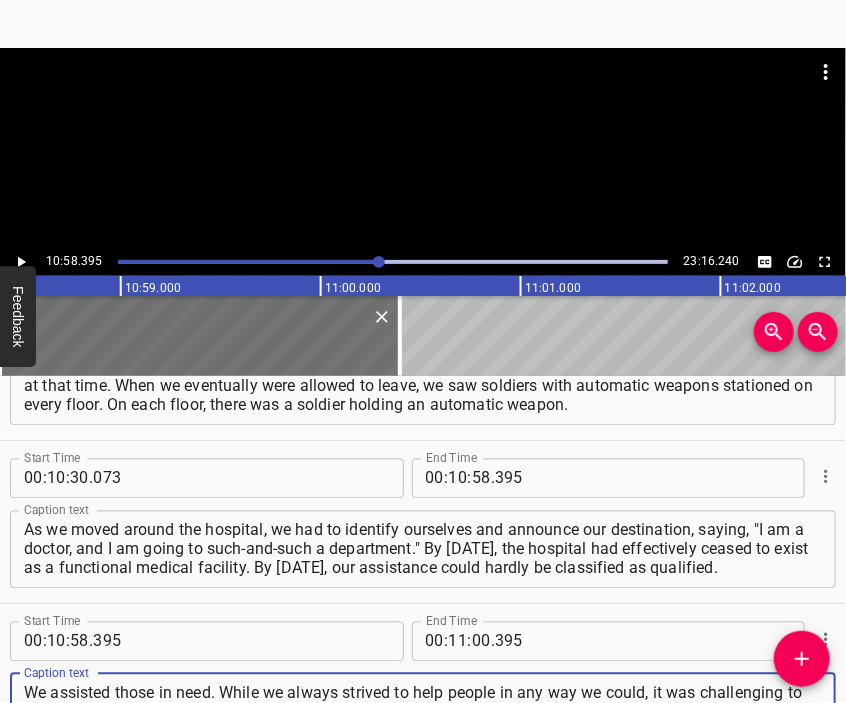 type on "We assisted those in need. While we always strived to help people in any way we could, it was challenging to accept that our efforts were far from adequate. We were providing assistance, but not at the necessary level. Would the help we offered during those days genuinely save lives?" 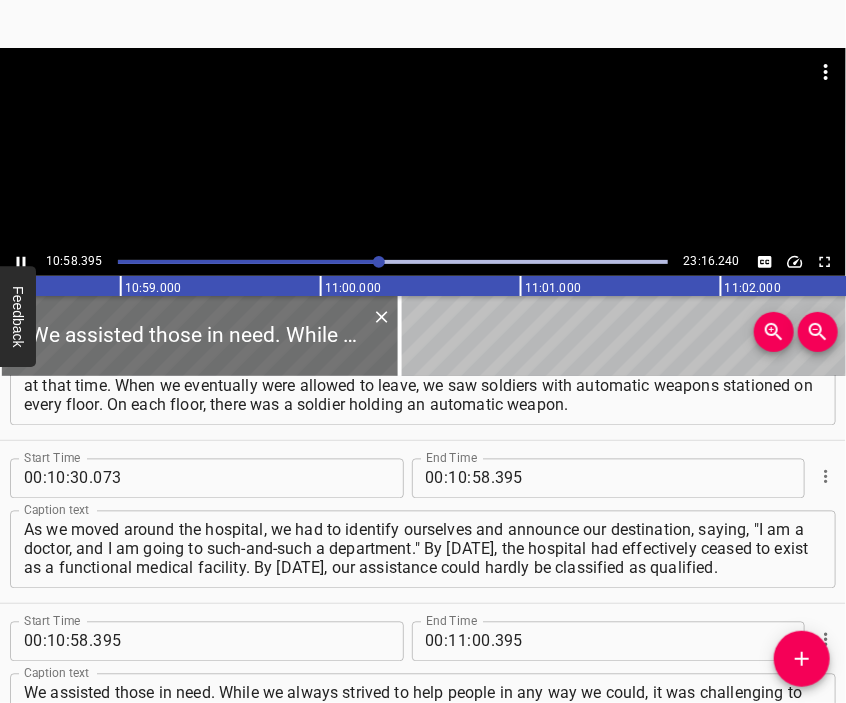 scroll, scrollTop: 3440, scrollLeft: 0, axis: vertical 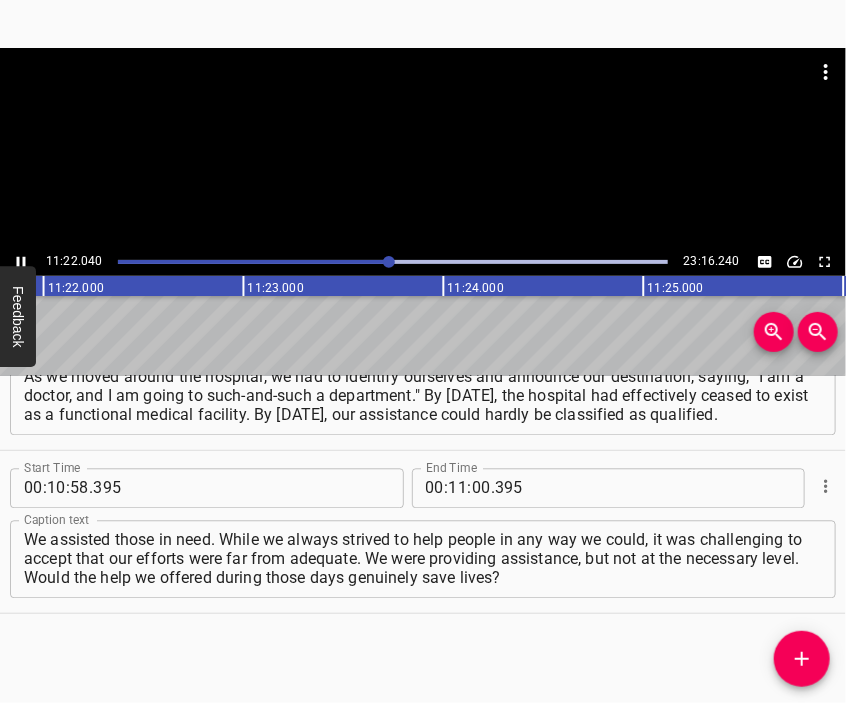 click at bounding box center [423, 98] 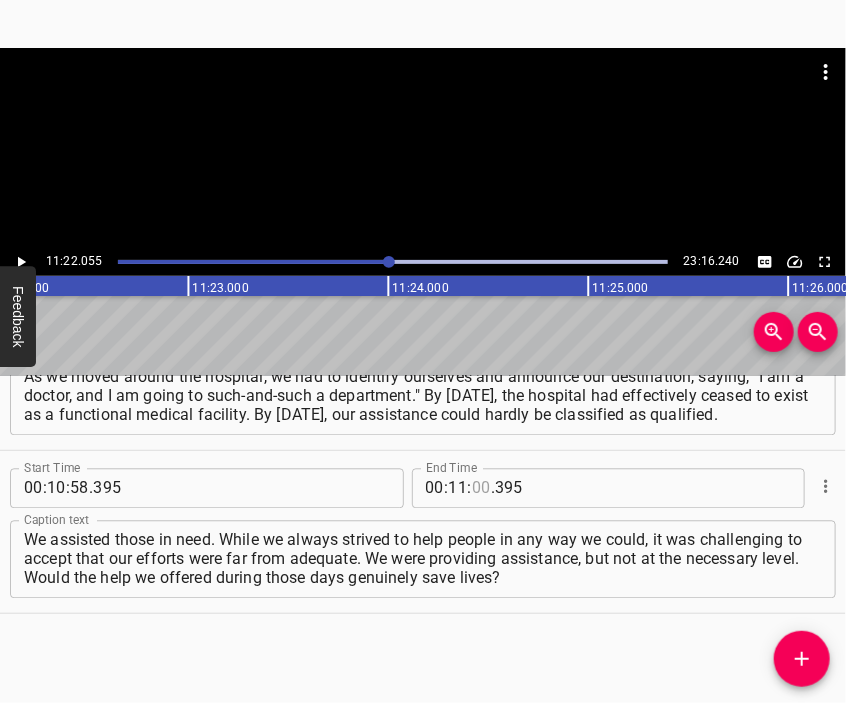click at bounding box center [481, 489] 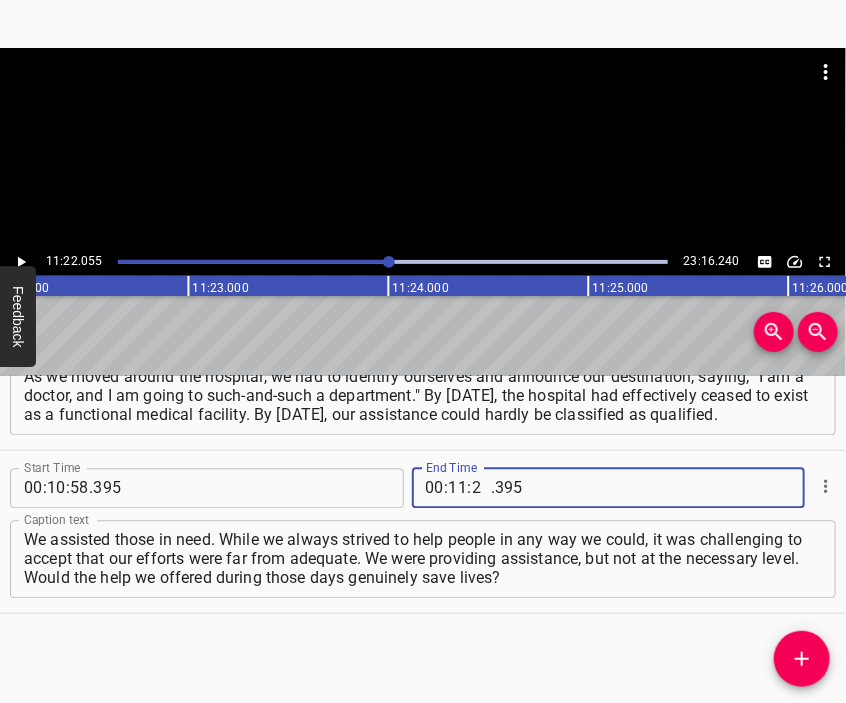 type on "22" 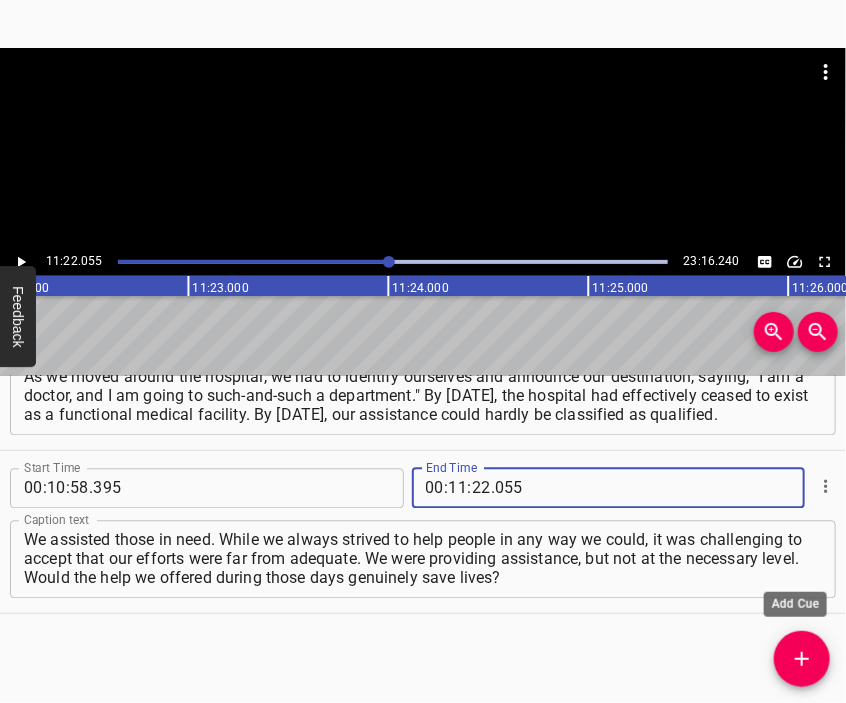 type on "055" 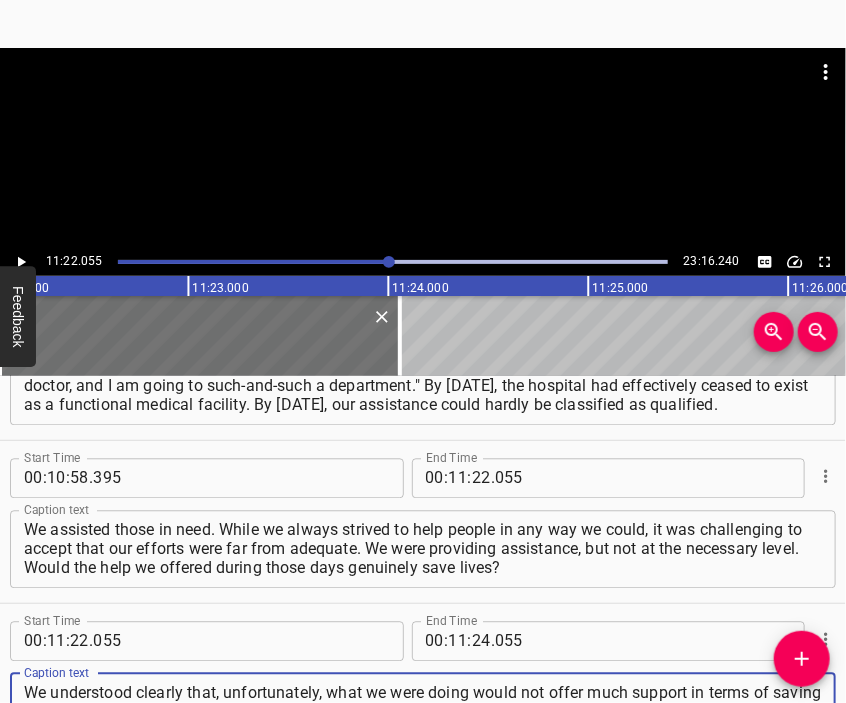 type on "We understood clearly that, unfortunately, what we were doing would not offer much support in terms of saving lives. More civilians were admitted to the hospital. The number of civilians seeking help had significantly increased. The reason for this was that many people were forced to light fires near" 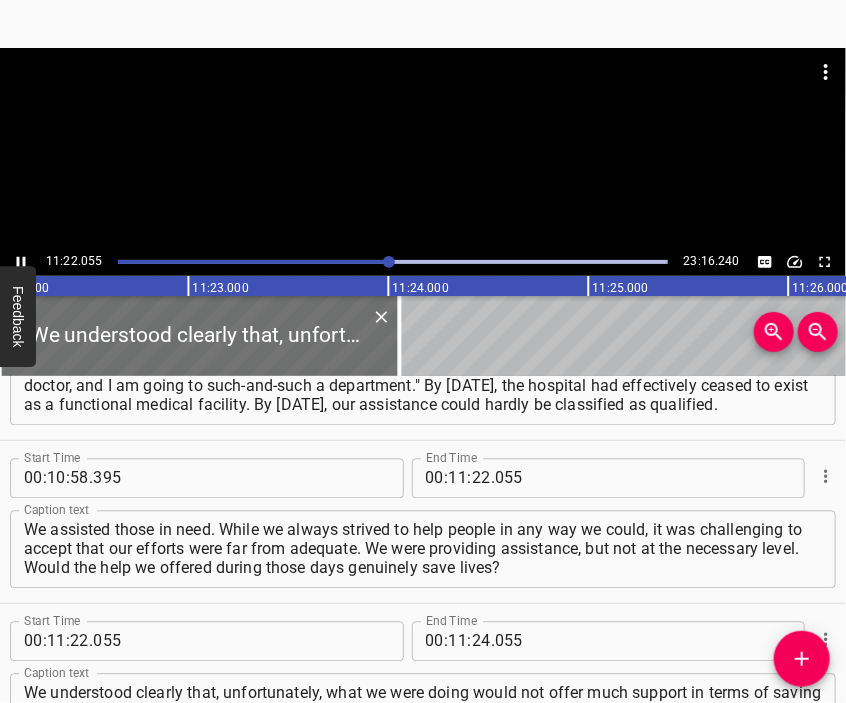 scroll, scrollTop: 3604, scrollLeft: 0, axis: vertical 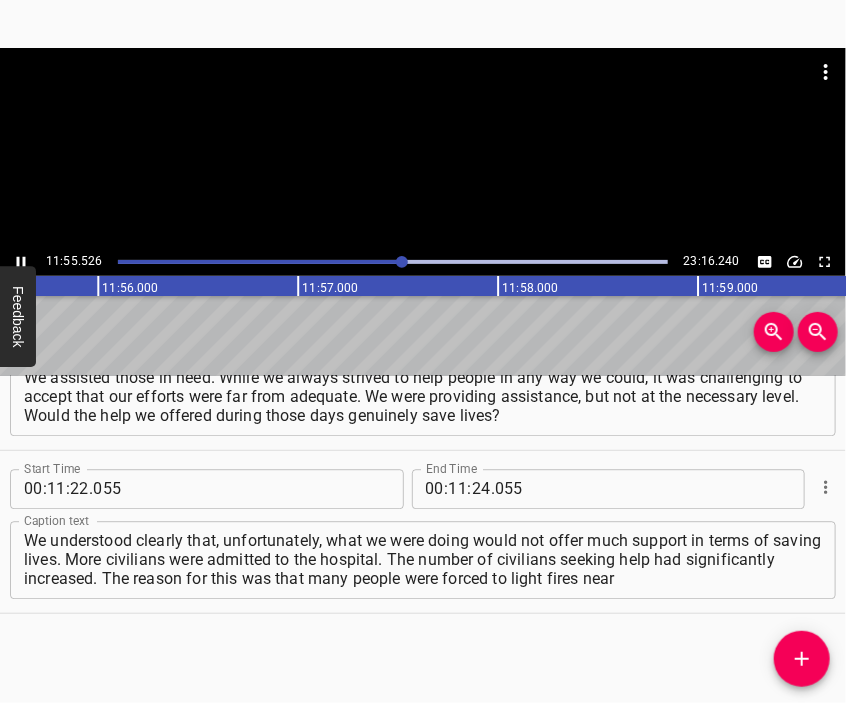 click at bounding box center [423, 148] 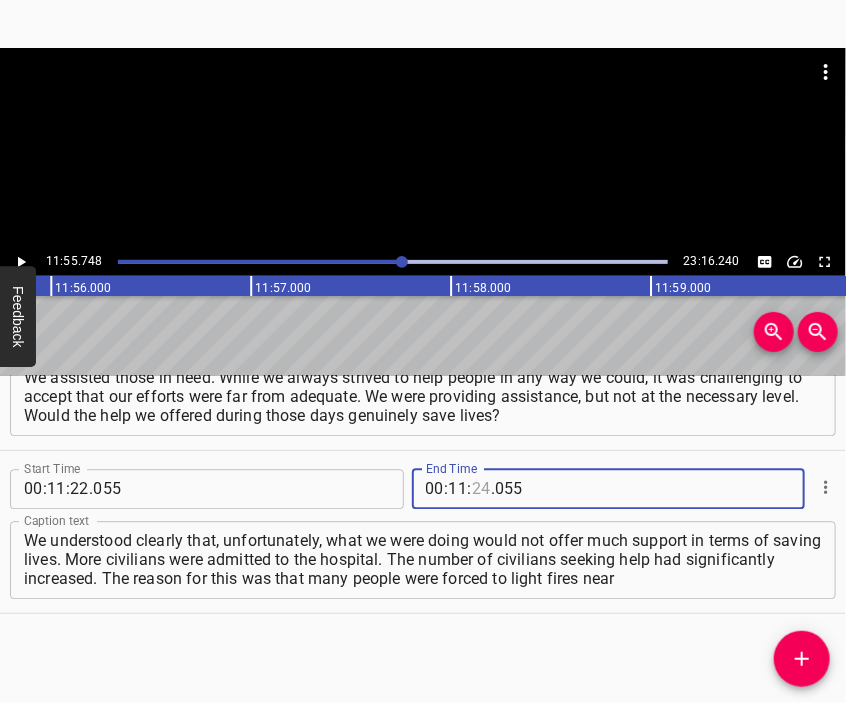 click at bounding box center [481, 489] 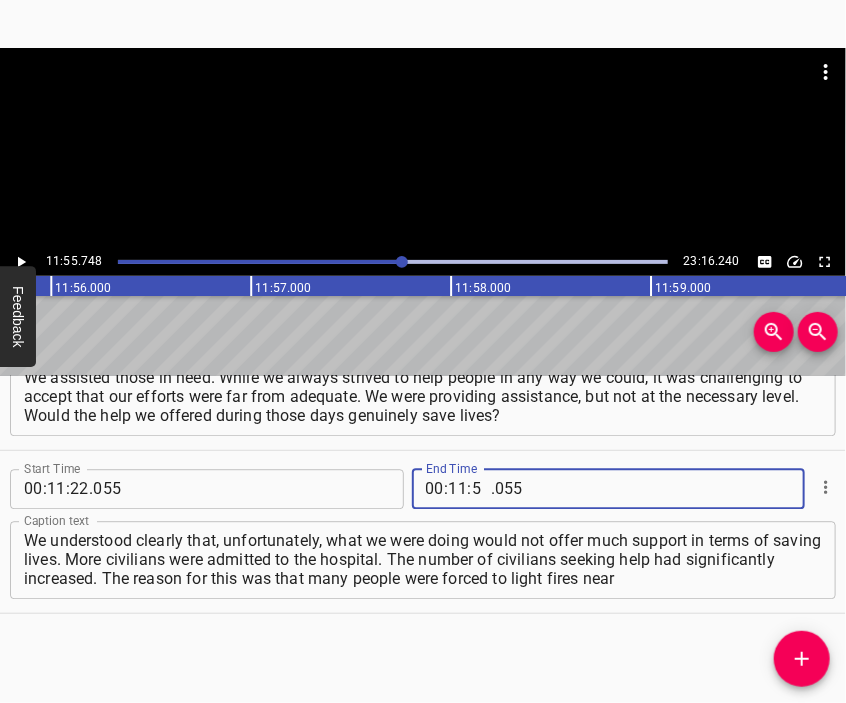 type on "55" 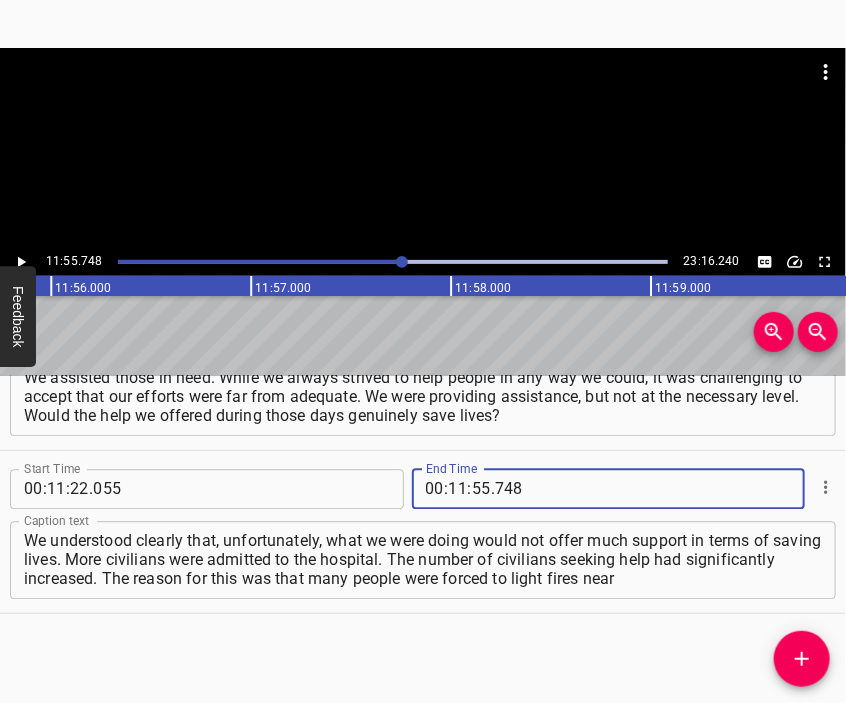 type on "748" 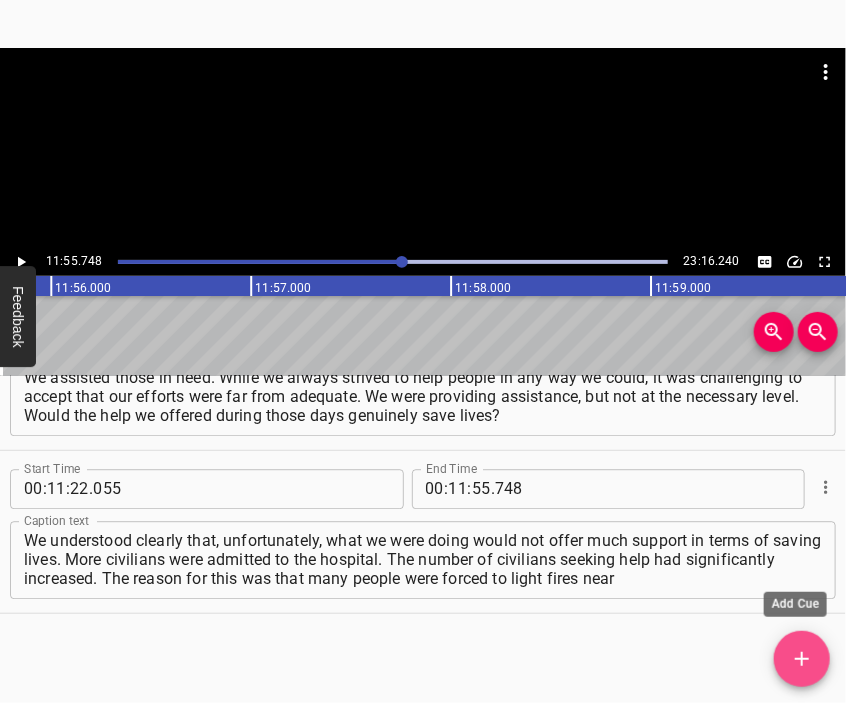 click at bounding box center [802, 659] 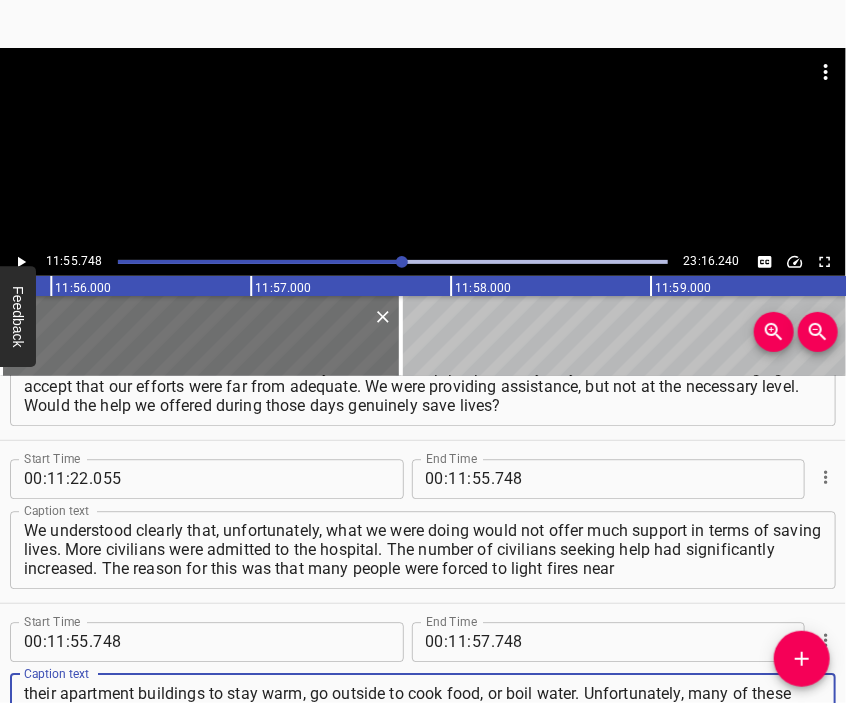 type on "their apartment buildings to stay warm, go outside to cook food, or boil water. Unfortunately, many of these individuals sustained shrapnel wounds while standing near their homes and apartment buildings. Tragically, many of these patients were children. The worst moments came when wounded children arrived." 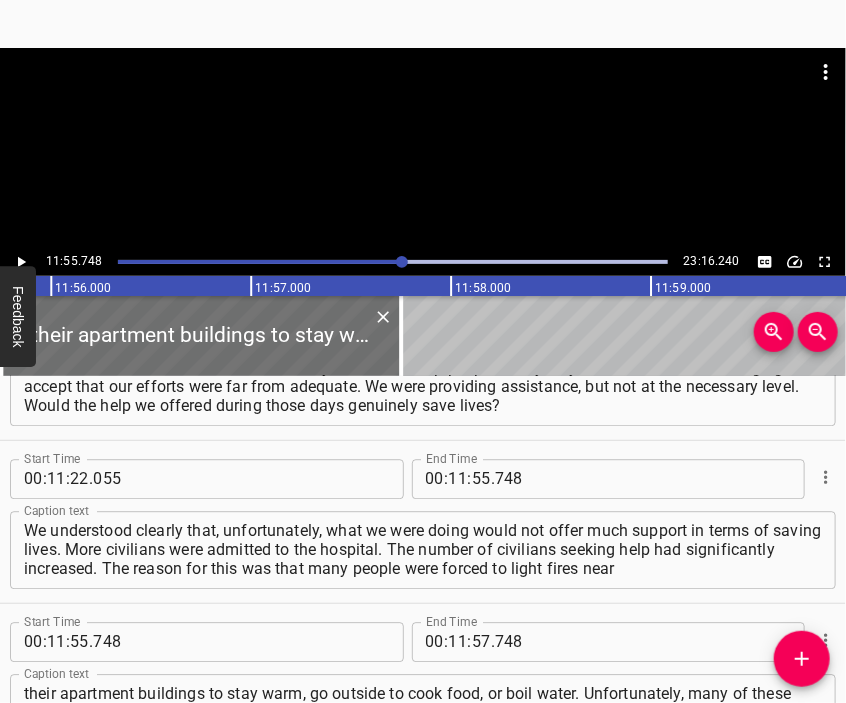 click at bounding box center (423, 148) 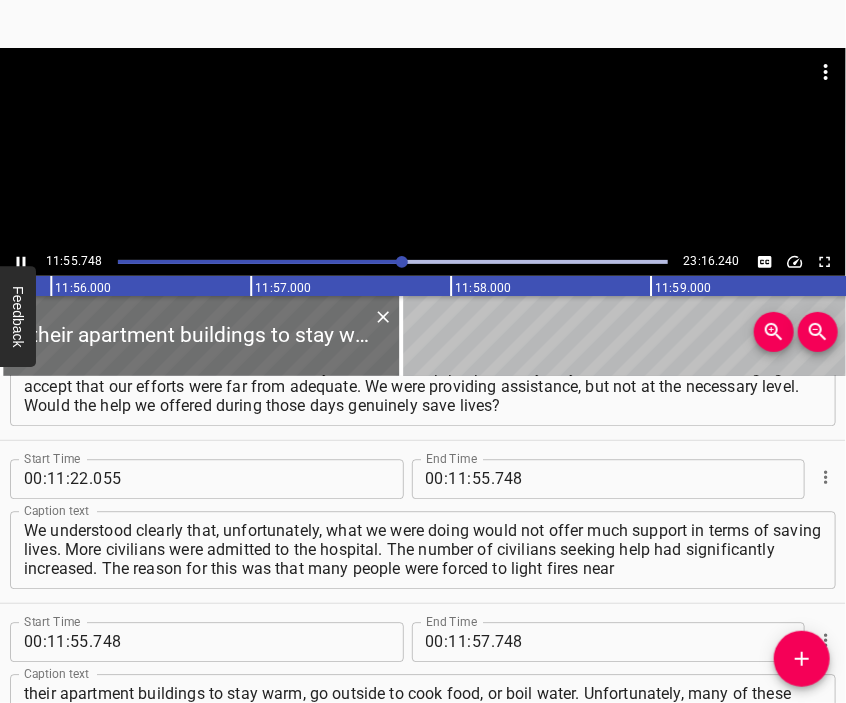 scroll, scrollTop: 3766, scrollLeft: 0, axis: vertical 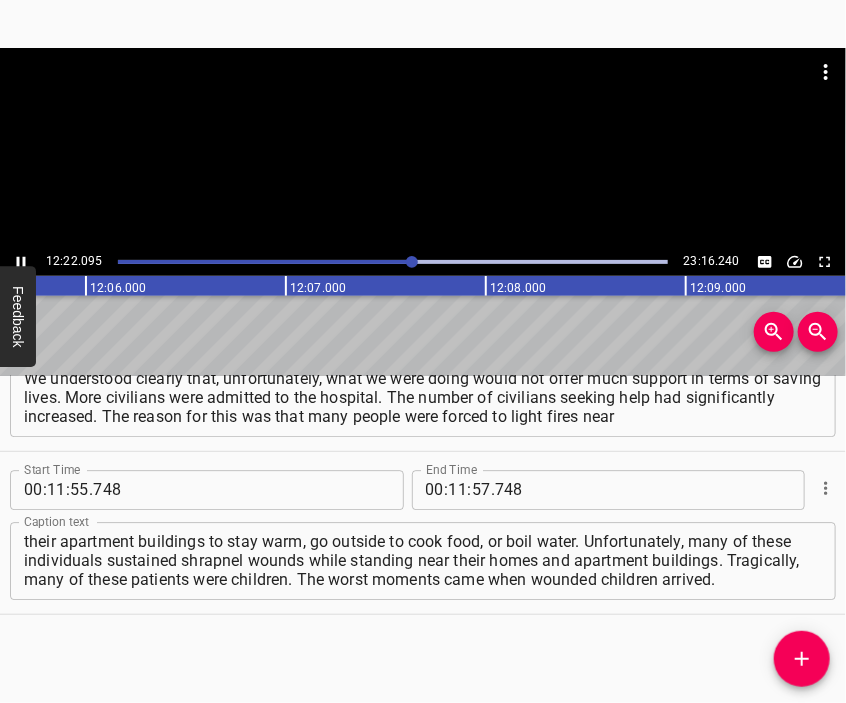 click at bounding box center (423, 98) 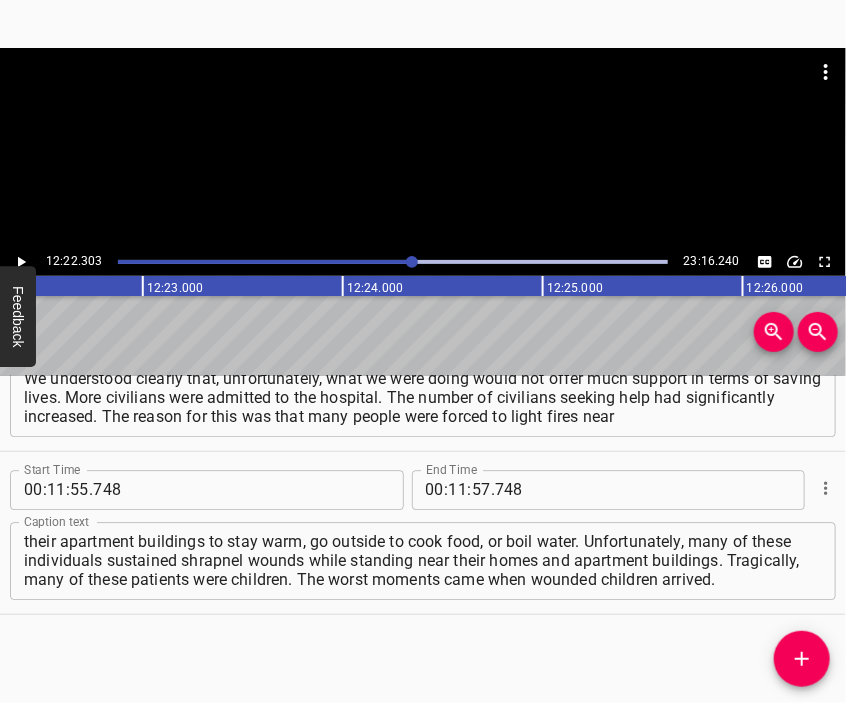 scroll, scrollTop: 0, scrollLeft: 148460, axis: horizontal 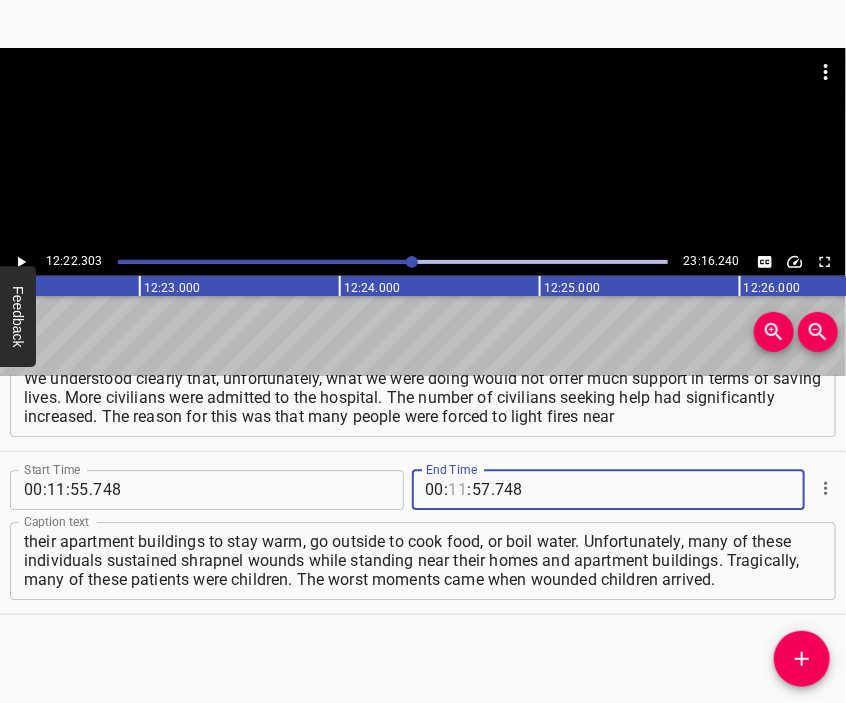 click at bounding box center [458, 490] 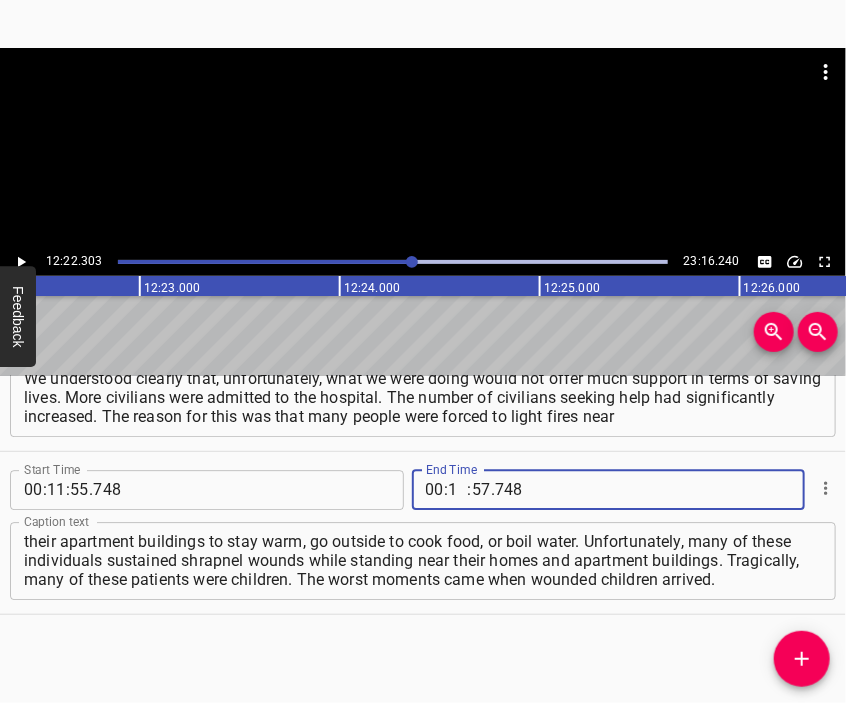 type on "12" 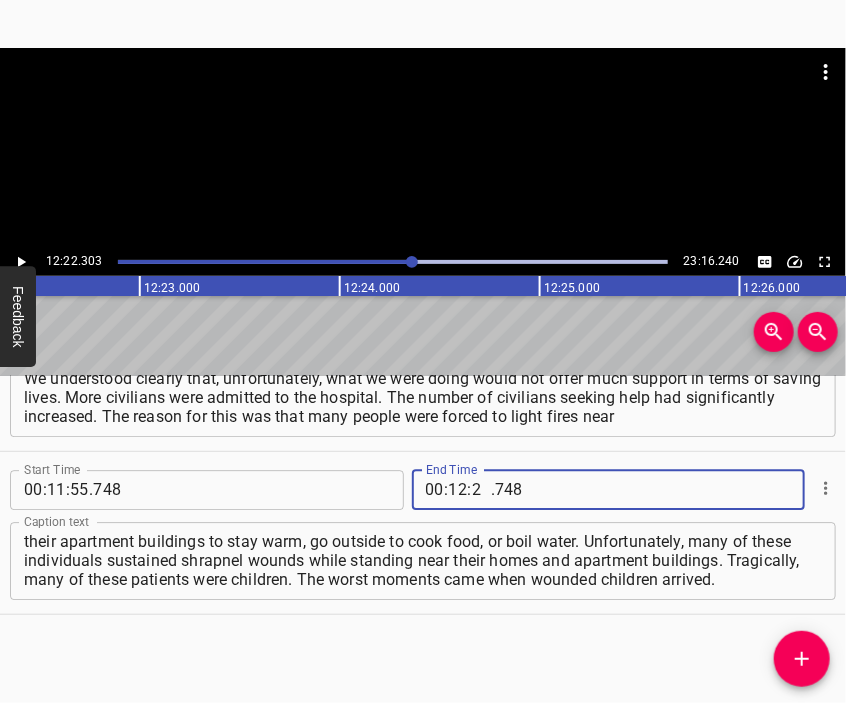 type on "22" 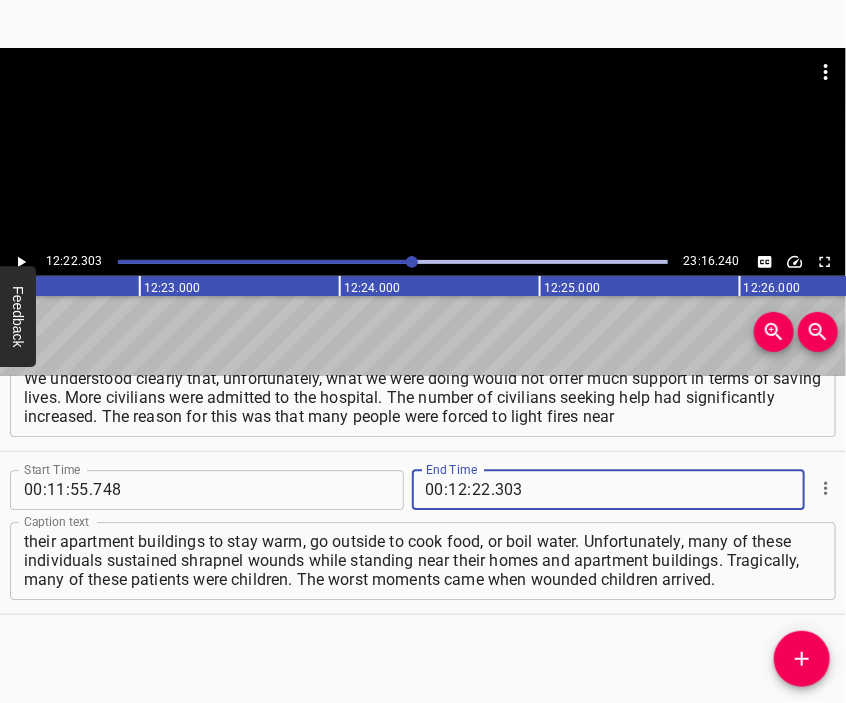 type on "303" 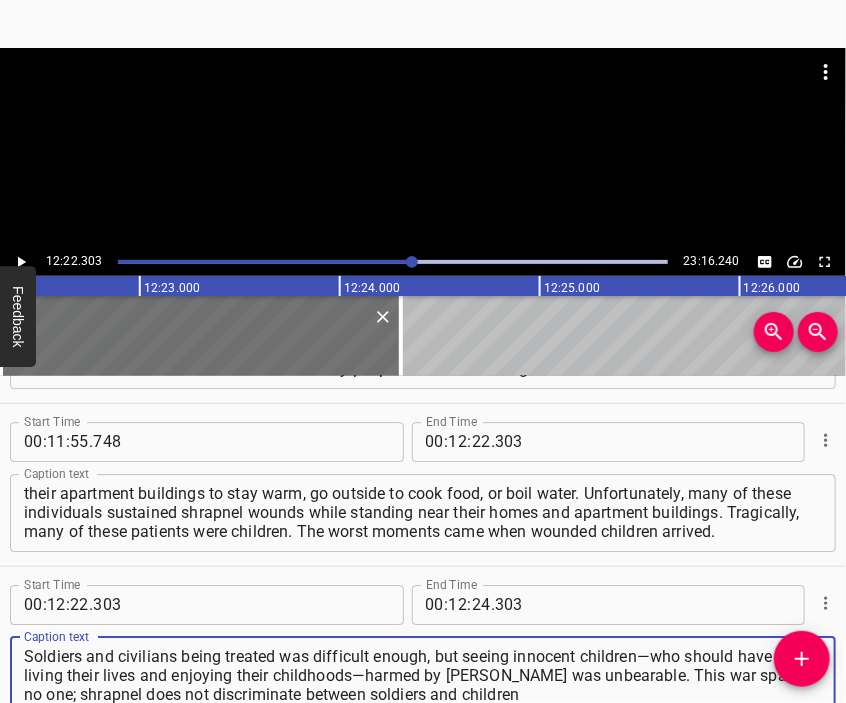 type on "Soldiers and civilians being treated was difficult enough, but seeing innocent children—who should have been living their lives and enjoying their childhoods—harmed by [PERSON_NAME] was unbearable. This war spares no one; shrapnel does not discriminate between soldiers and children" 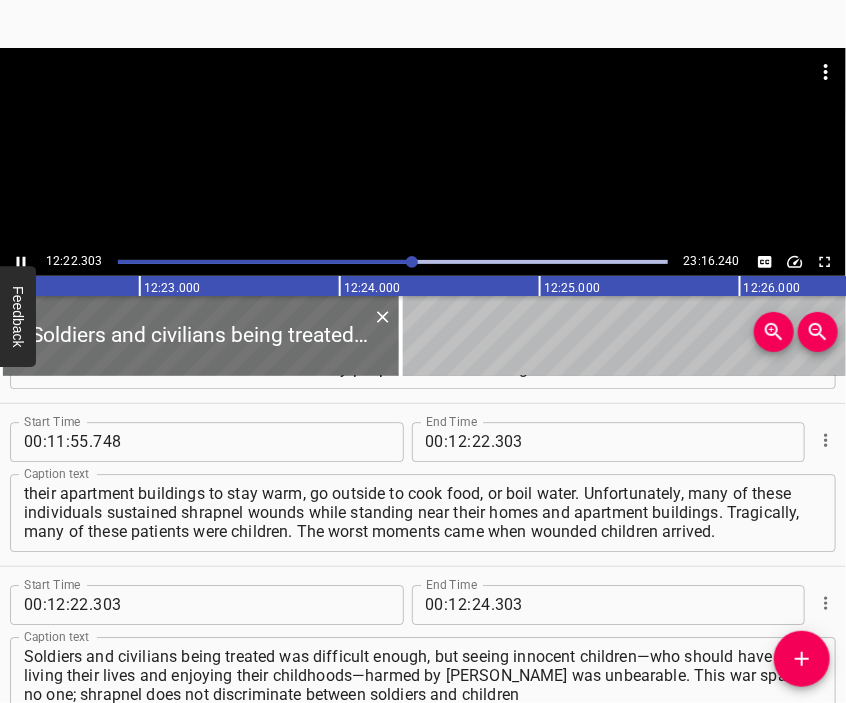 scroll, scrollTop: 3962, scrollLeft: 0, axis: vertical 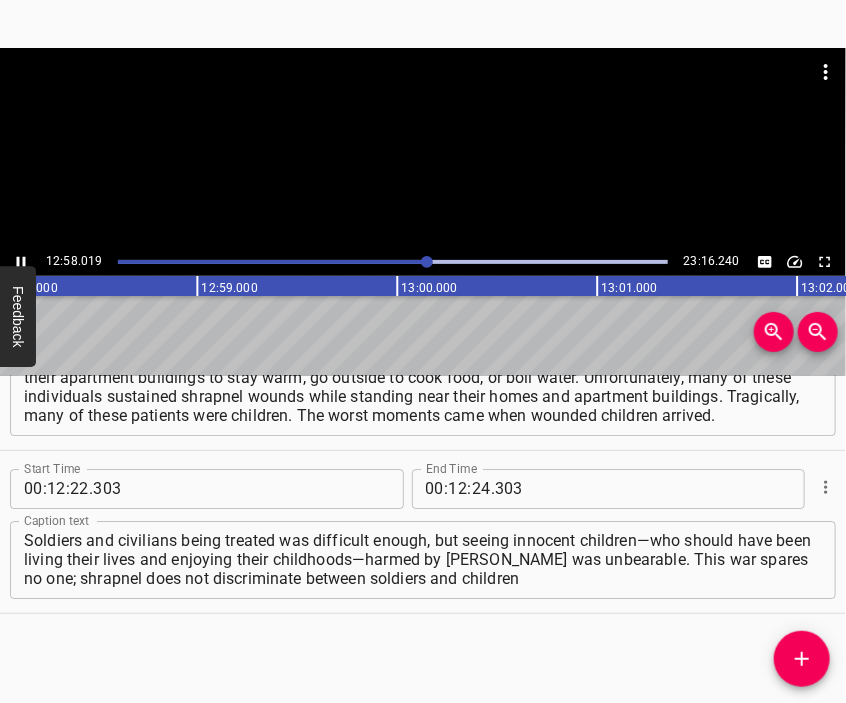 click at bounding box center (423, 148) 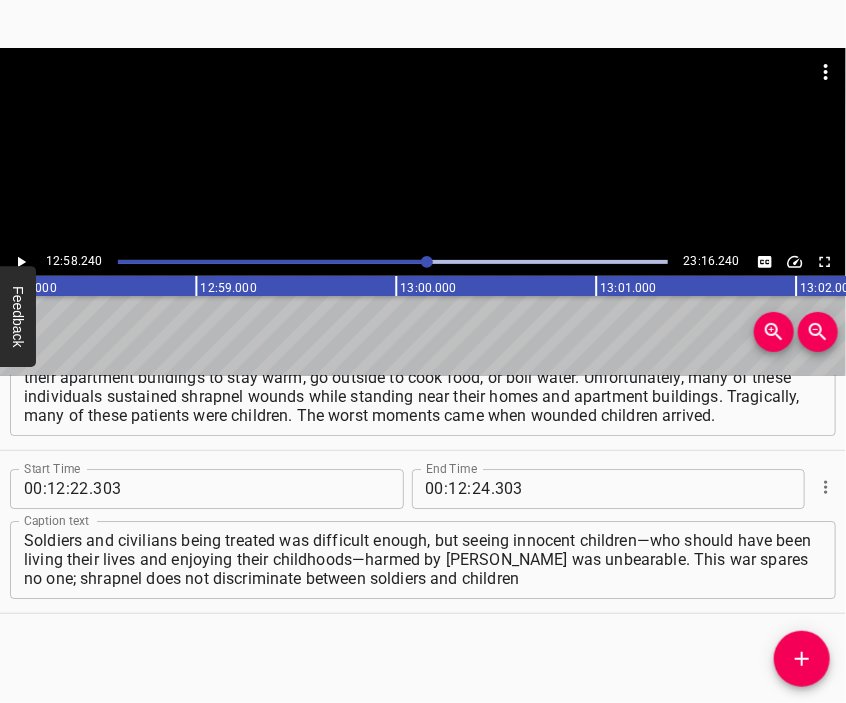 scroll, scrollTop: 0, scrollLeft: 155648, axis: horizontal 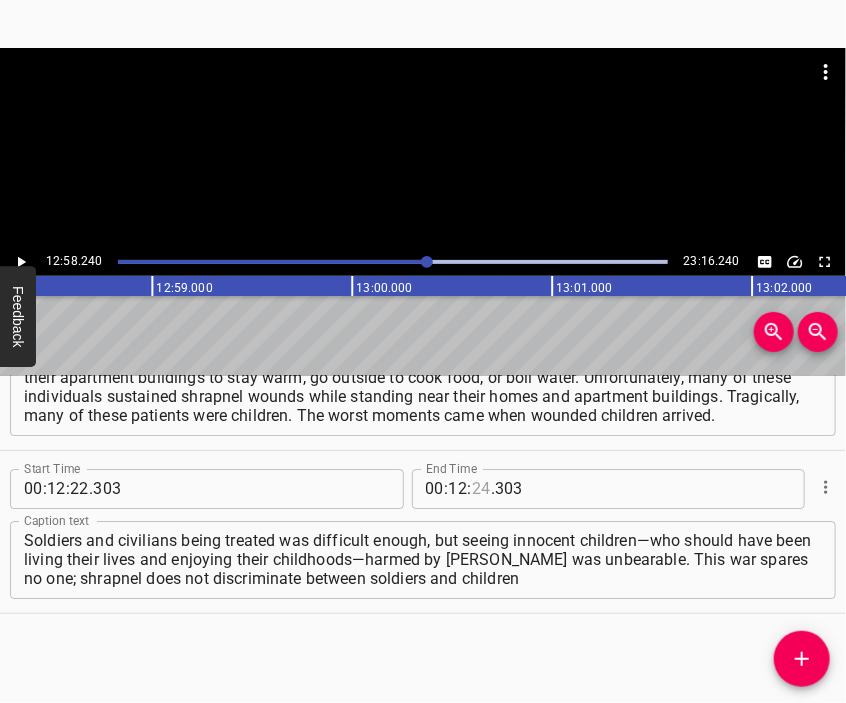 click at bounding box center (481, 489) 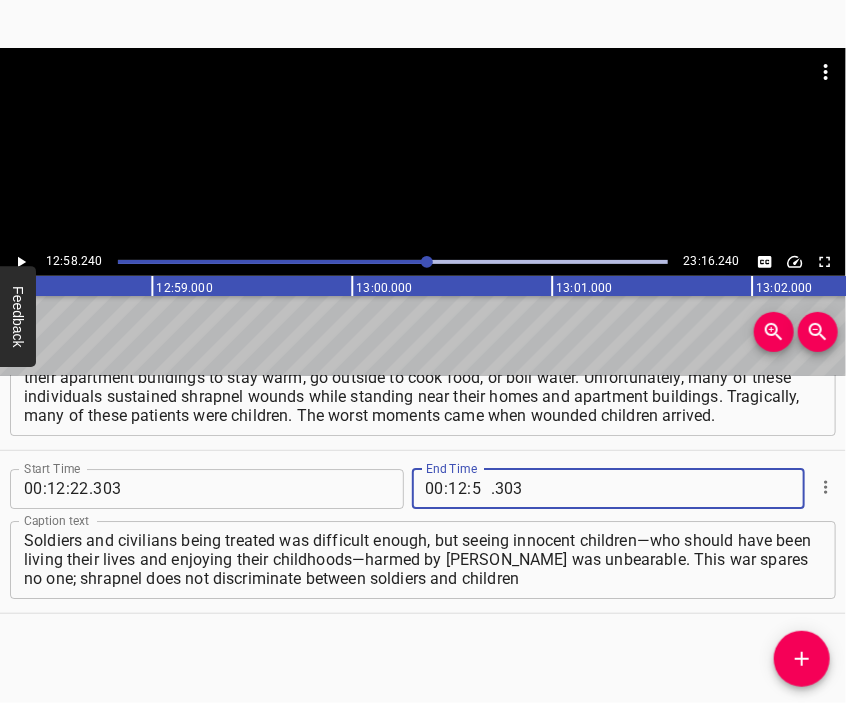 type on "58" 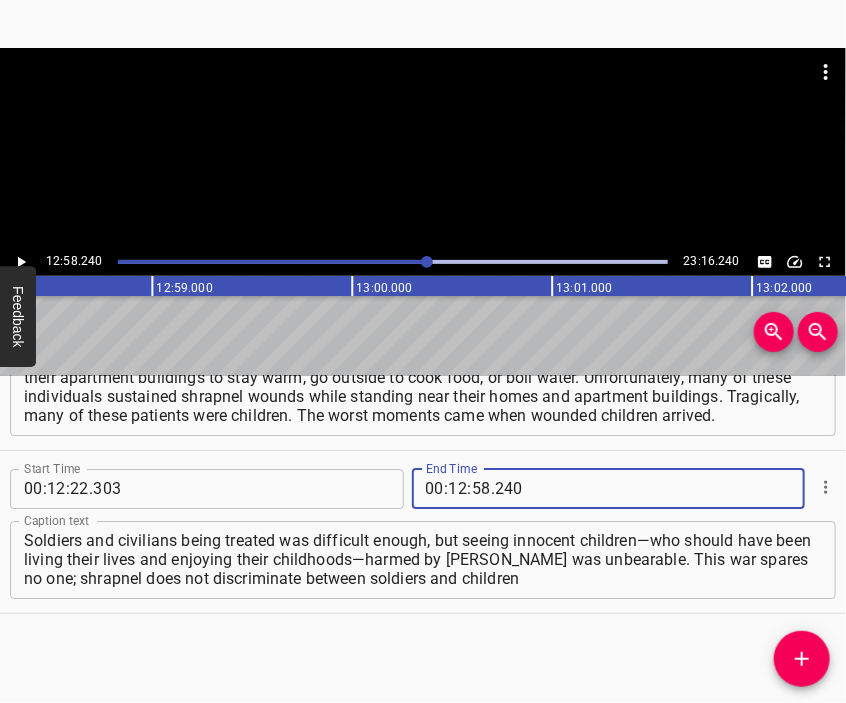 type on "240" 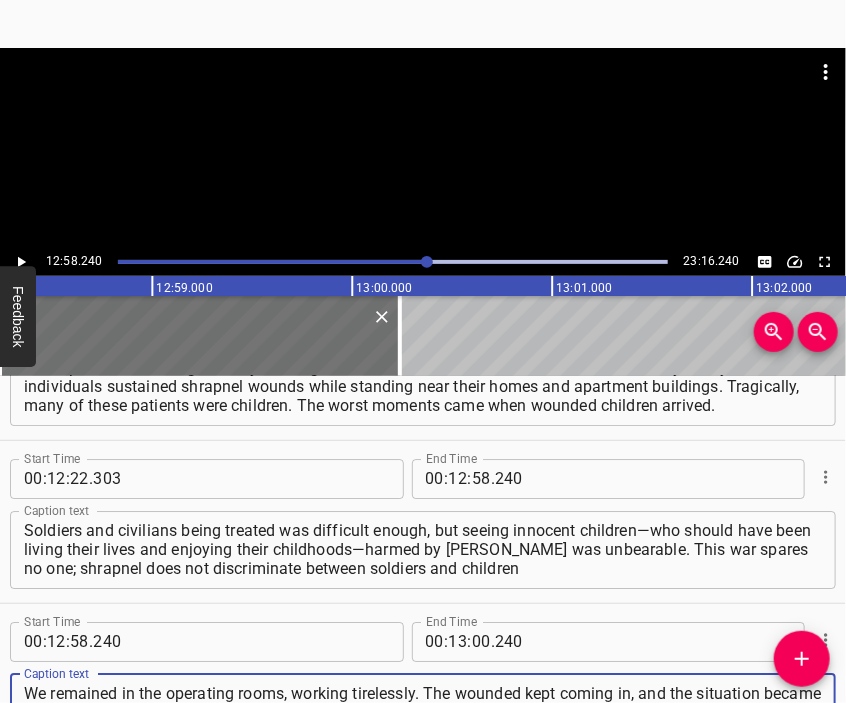 type on "We remained in the operating rooms, working tirelessly. The wounded kept coming in, and the situation became chaotic. Day and night blurred together as we treated patients. On the first day, many arrived in extremely critical condition and unconscious. I made an effort to document their injuries" 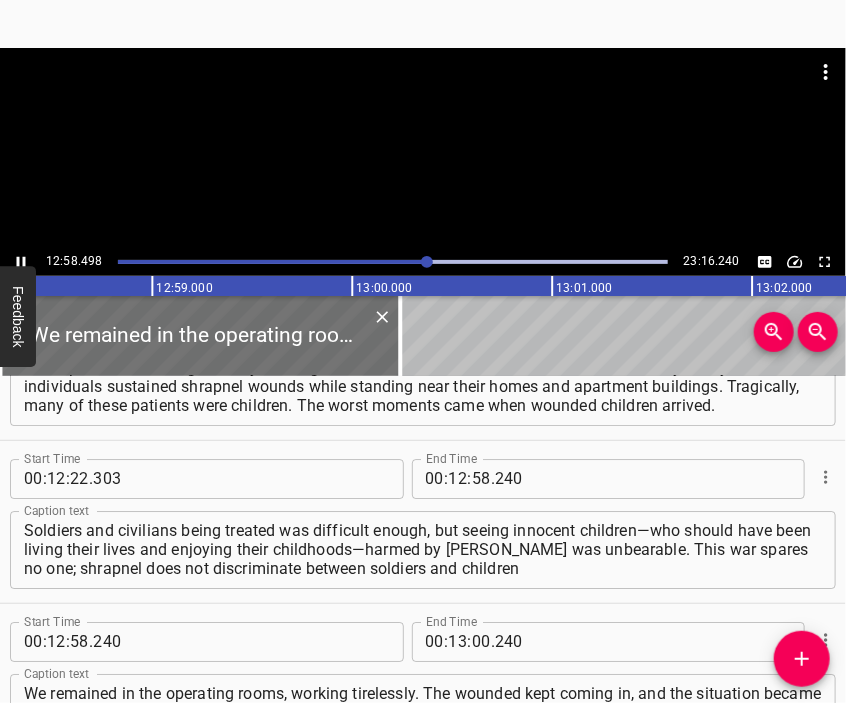scroll, scrollTop: 4092, scrollLeft: 0, axis: vertical 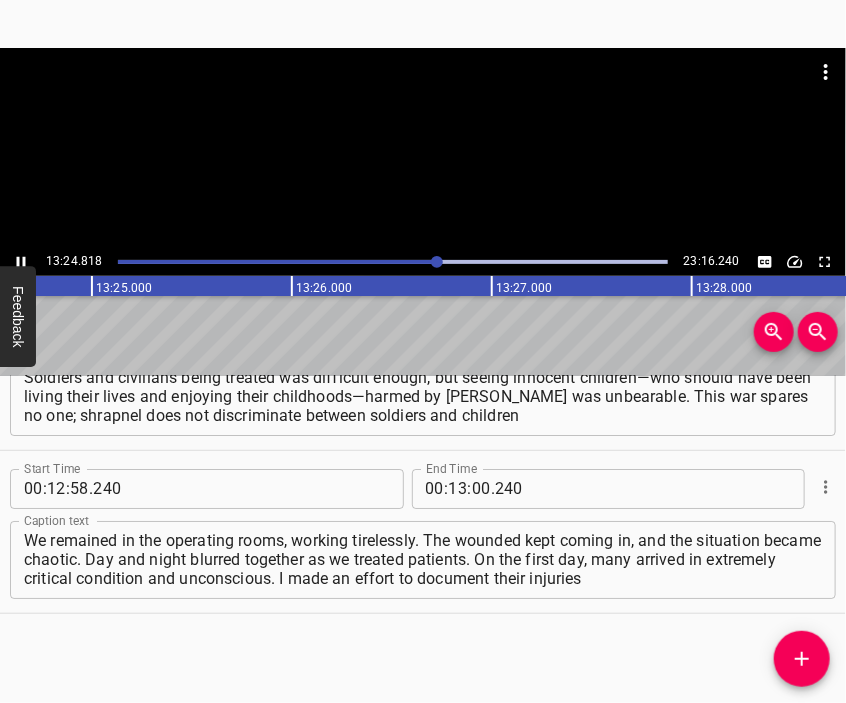 click at bounding box center [423, 148] 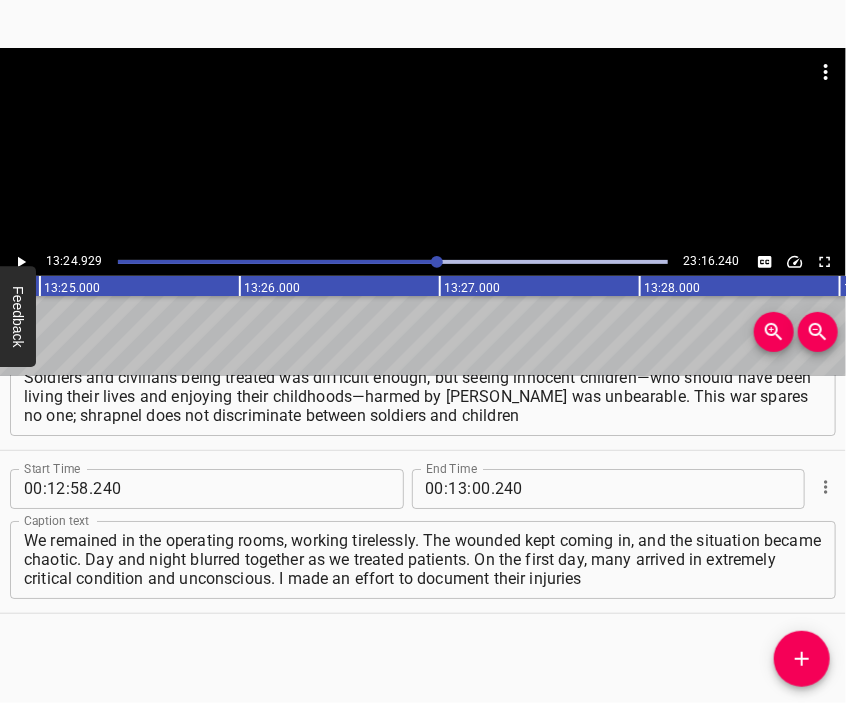 scroll, scrollTop: 0, scrollLeft: 160985, axis: horizontal 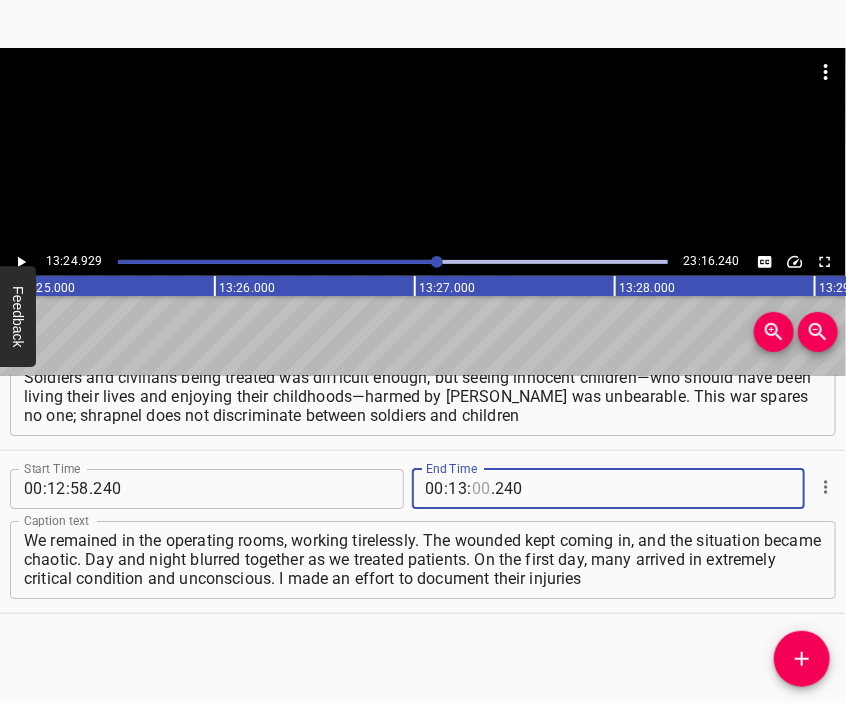 click at bounding box center [481, 489] 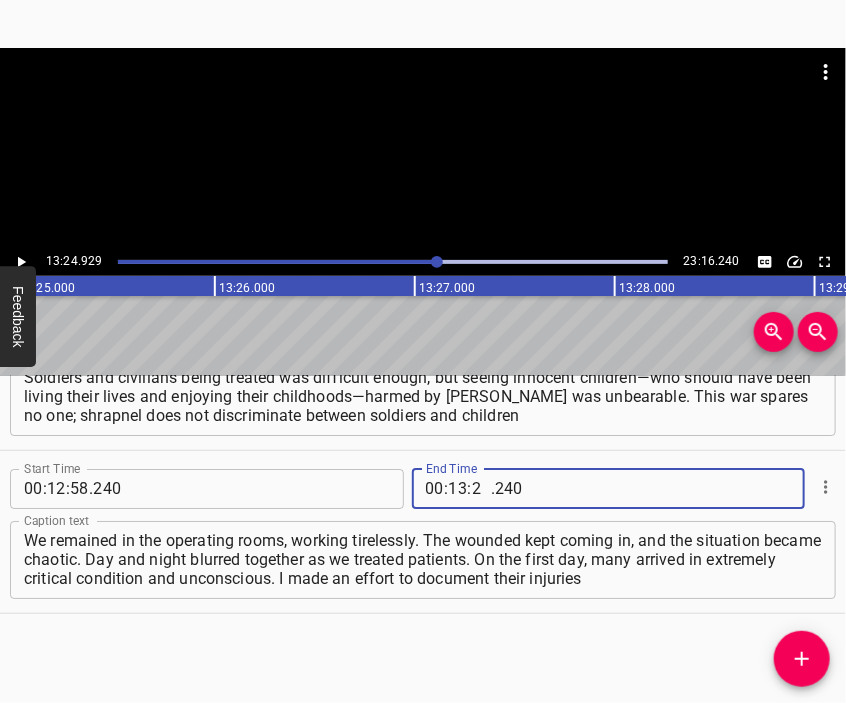 type on "24" 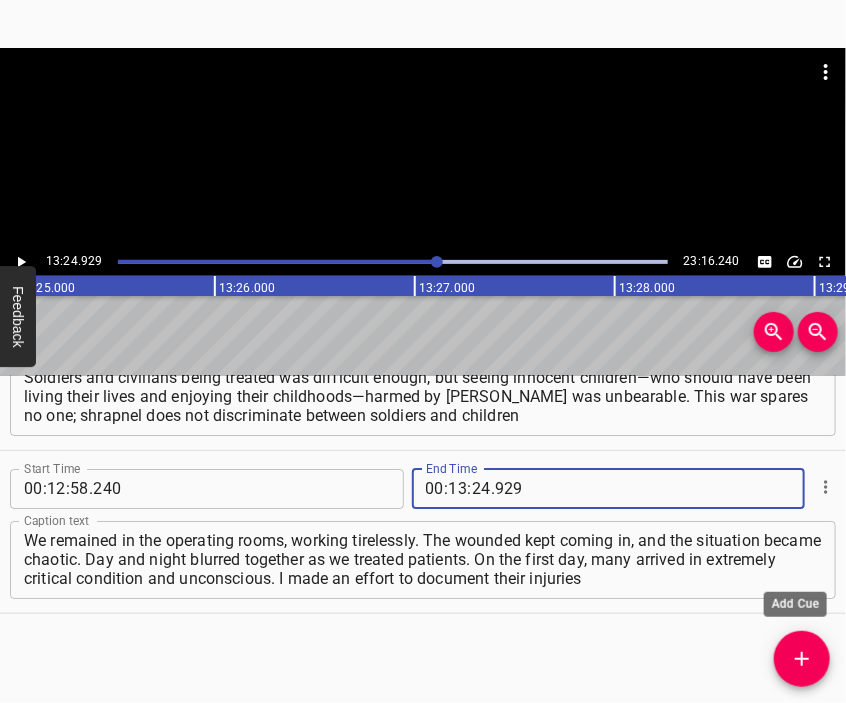 type on "929" 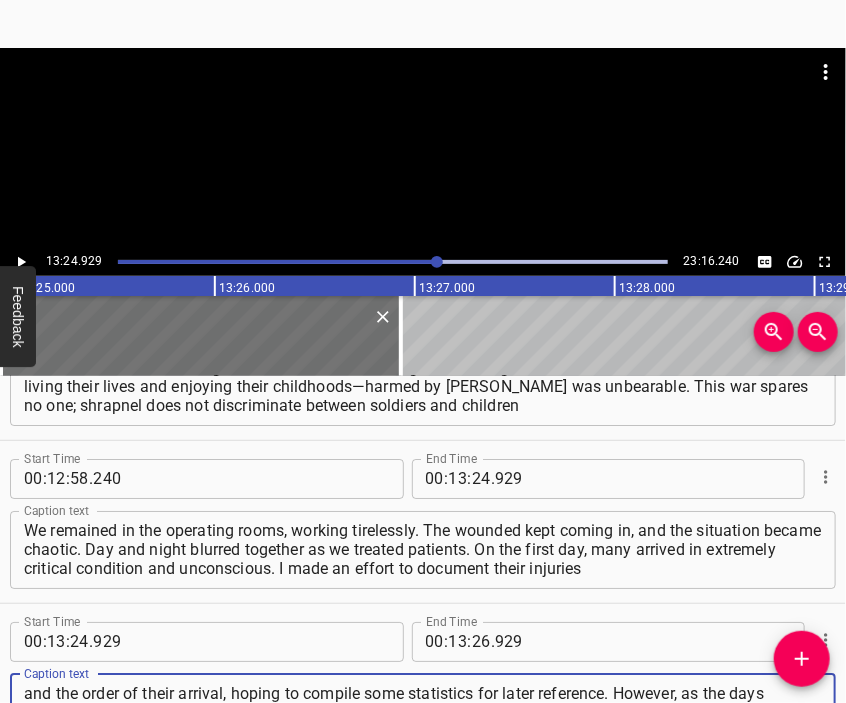 scroll, scrollTop: 19, scrollLeft: 0, axis: vertical 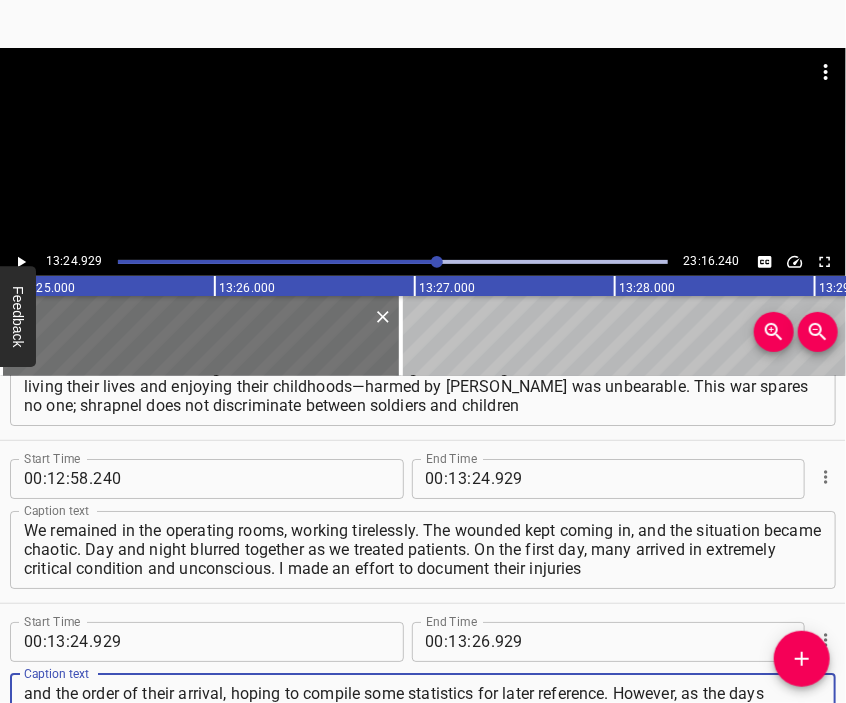 type on "and the order of their arrival, hoping to compile some statistics for later reference. However, as the days progressed and the number of patients increased, maintaining those statistics became impossible. Communication was also limited. We charged our mobile phones with the generator for the operating theatre" 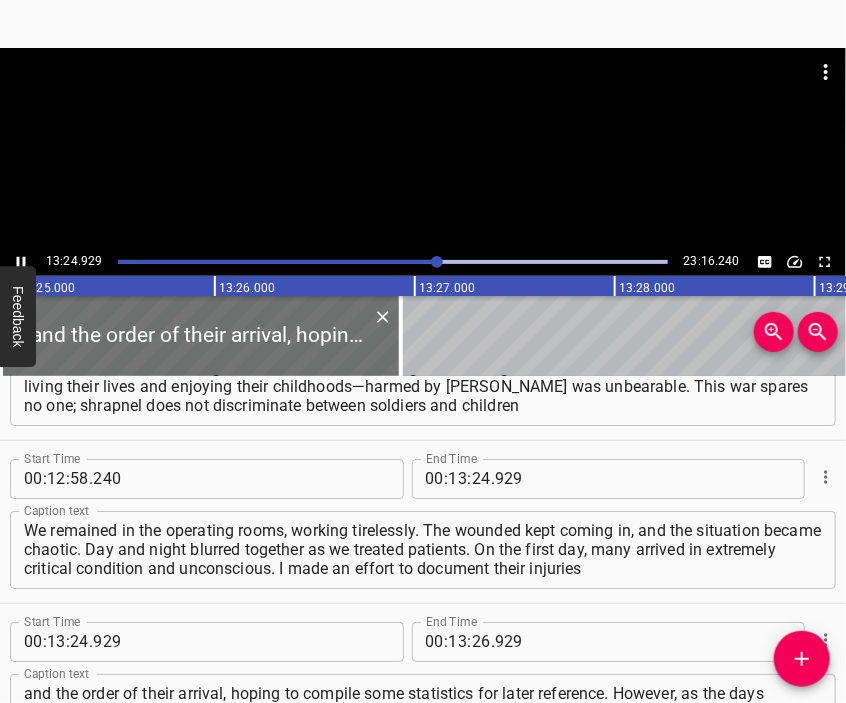 scroll, scrollTop: 4255, scrollLeft: 0, axis: vertical 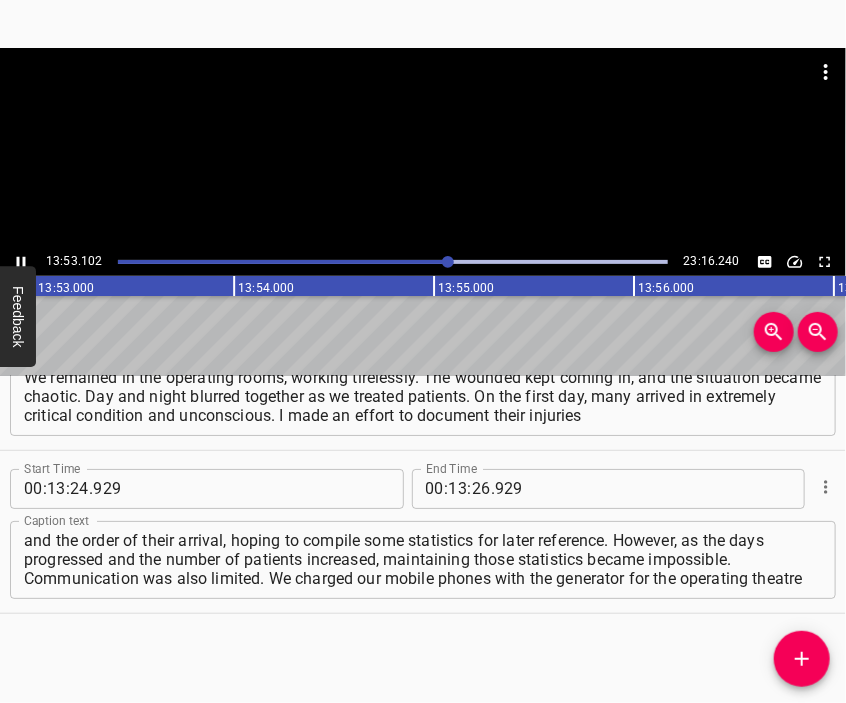 click at bounding box center [423, 98] 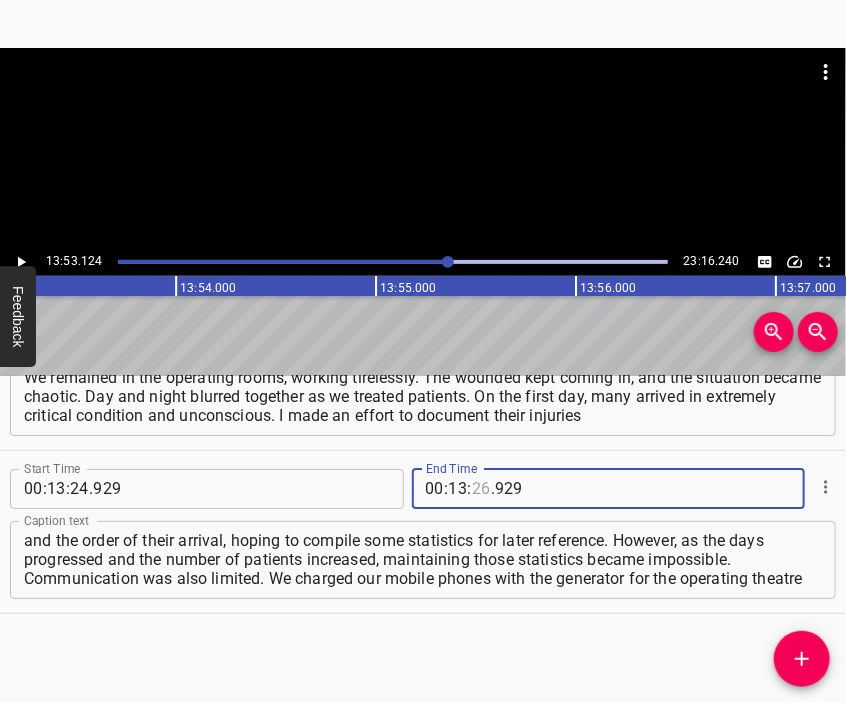click at bounding box center (481, 489) 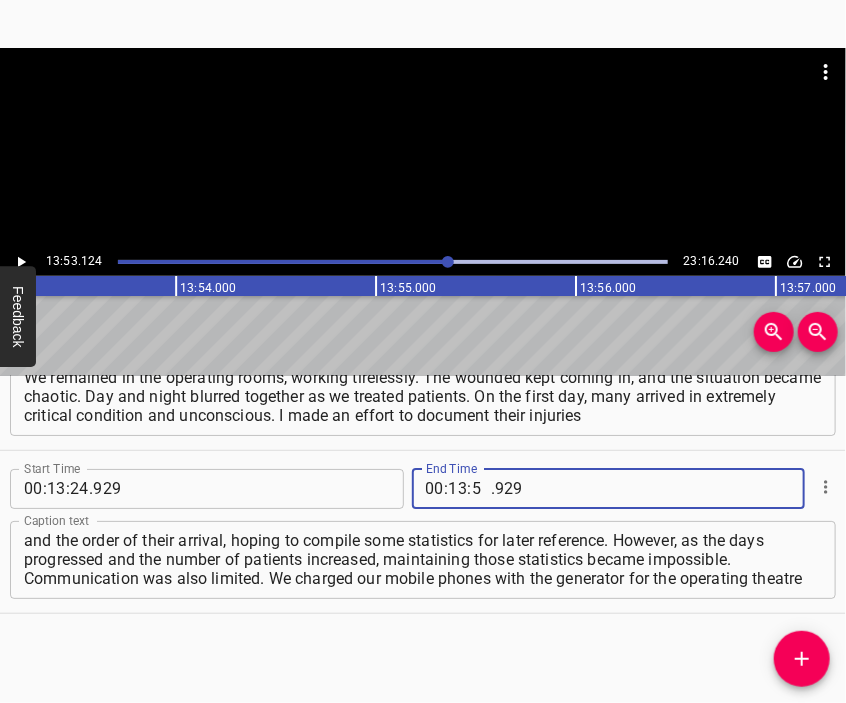 type on "53" 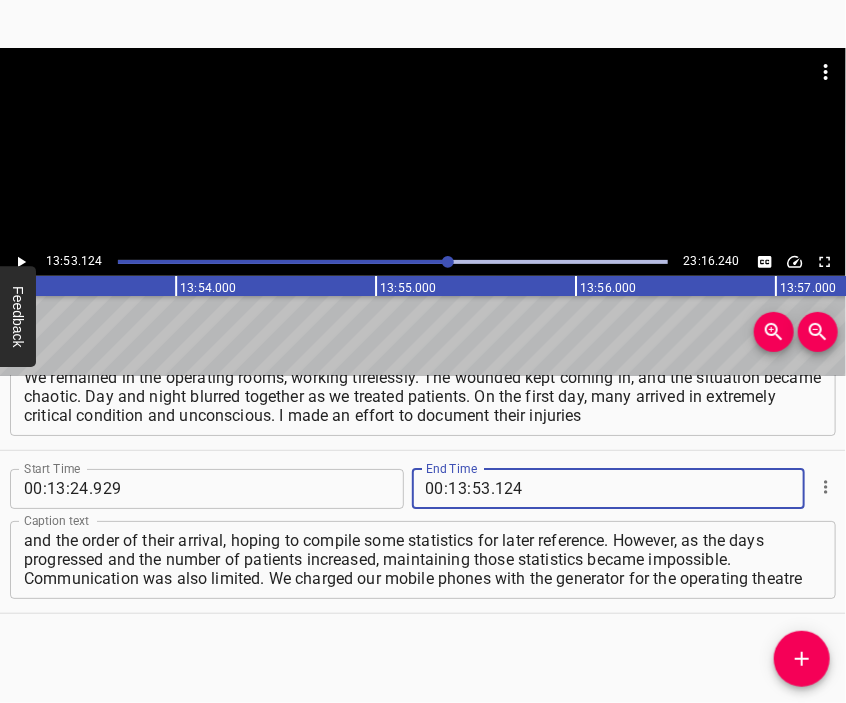 type on "124" 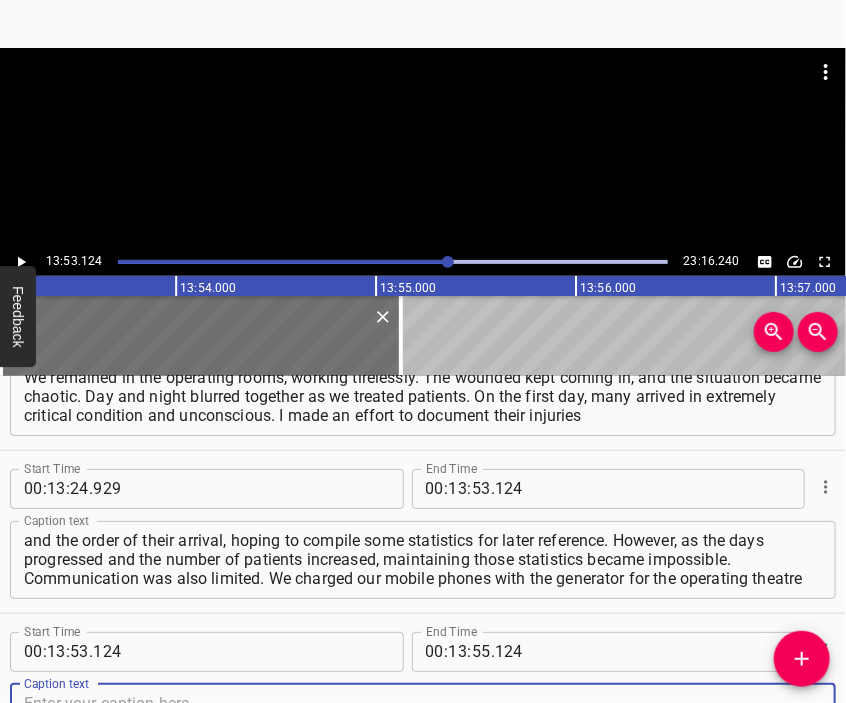 scroll, scrollTop: 4340, scrollLeft: 0, axis: vertical 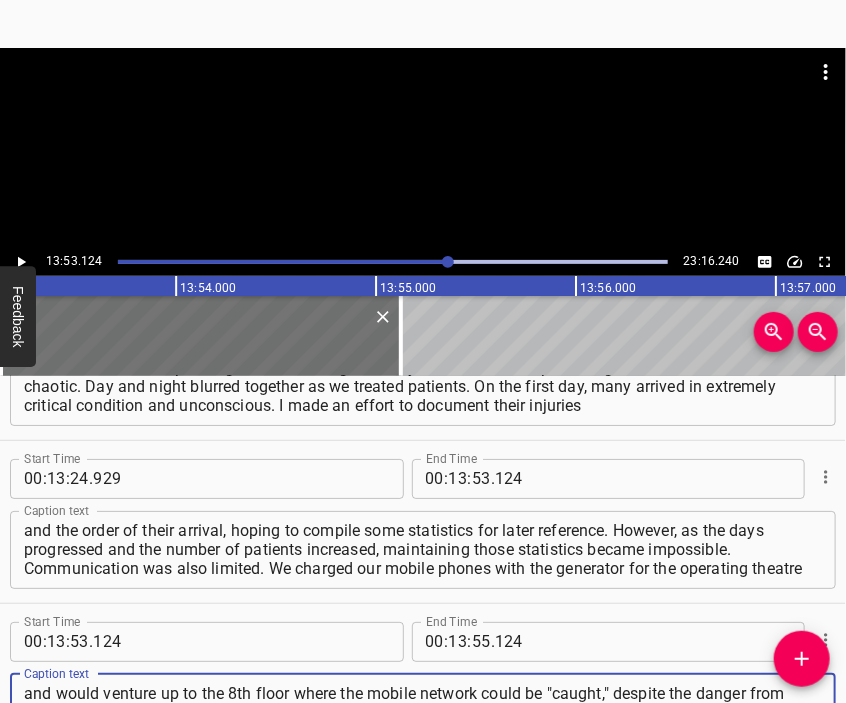 type on "and would venture up to the 8th floor where the mobile network could be "caught," despite the danger from mines and shells, to try to send messages to our families or to find out what was happening in [GEOGRAPHIC_DATA]. During that time, we were completely isolated from outside information," 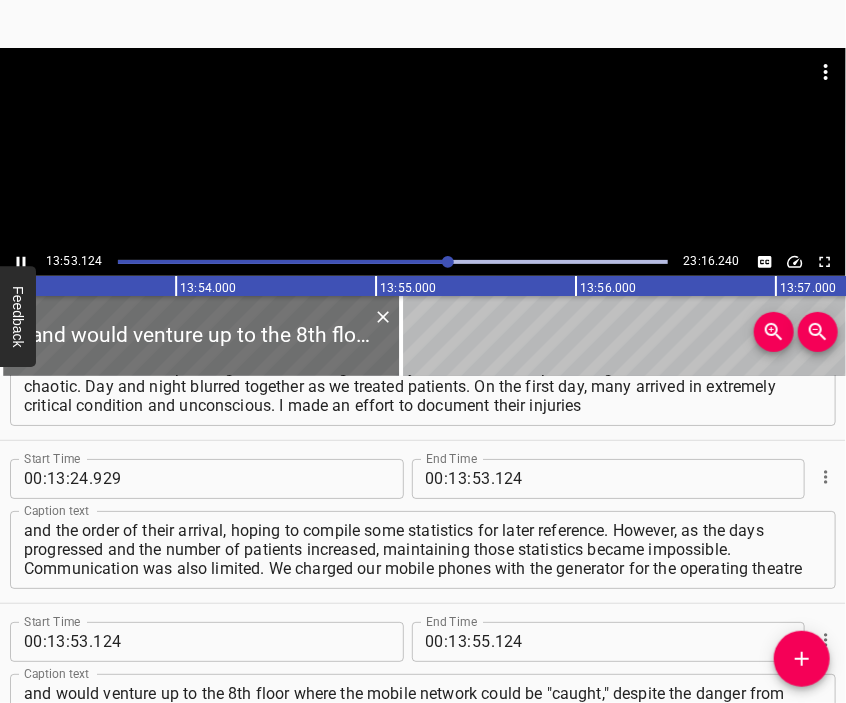 scroll, scrollTop: 4417, scrollLeft: 0, axis: vertical 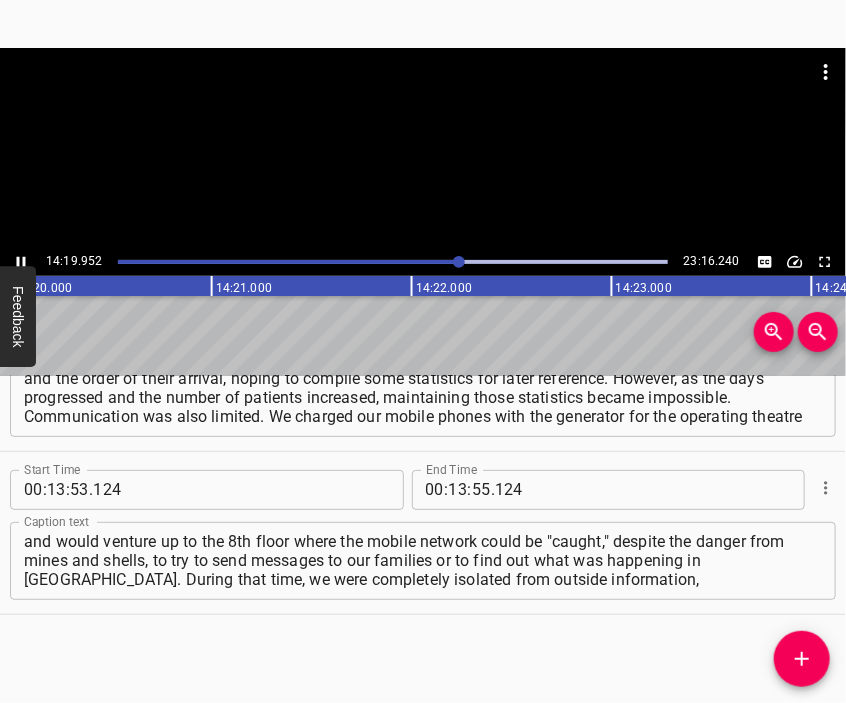 click at bounding box center (423, 148) 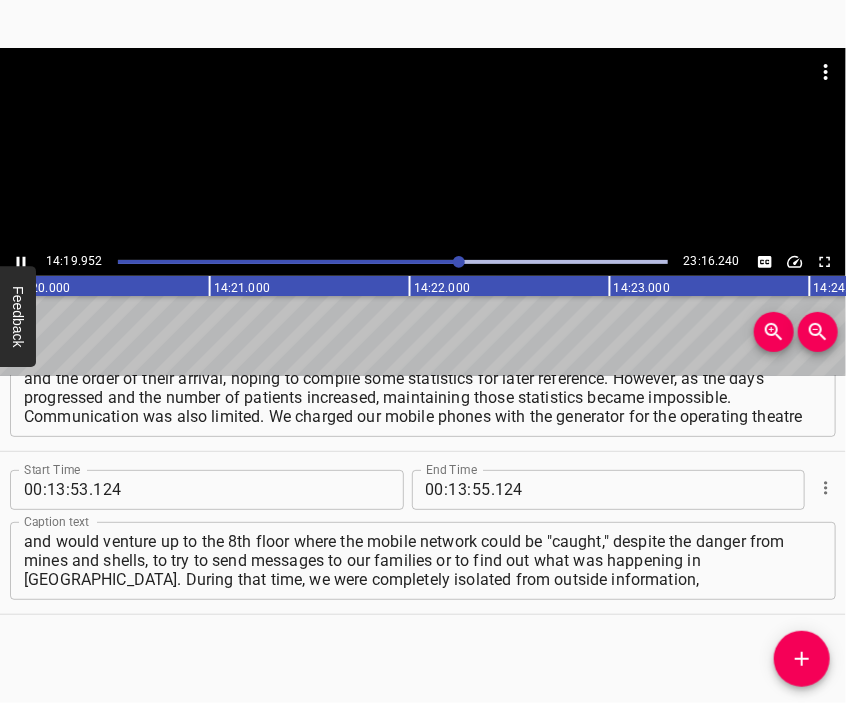 scroll, scrollTop: 0, scrollLeft: 172028, axis: horizontal 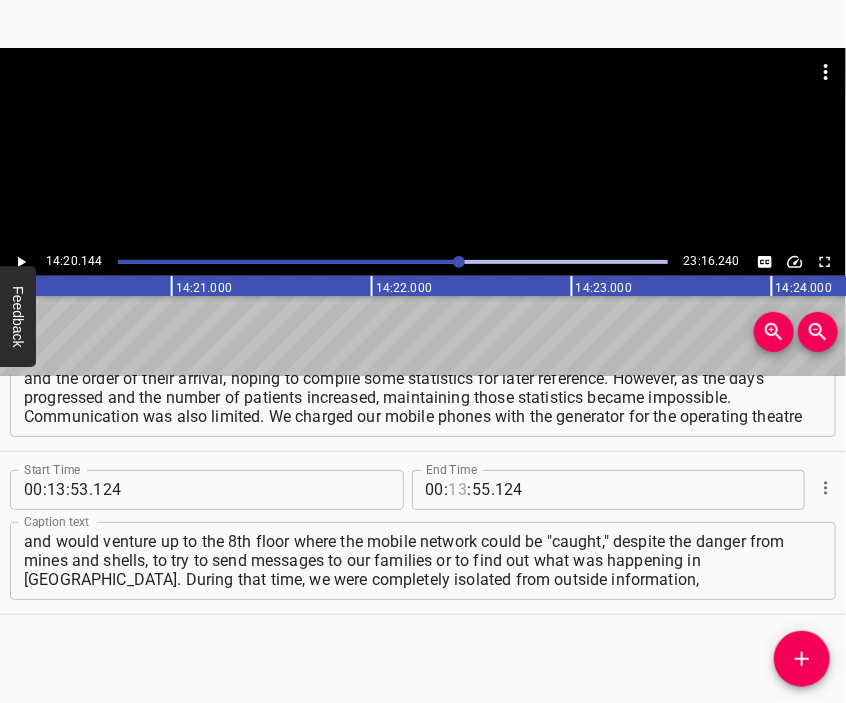 click at bounding box center [458, 490] 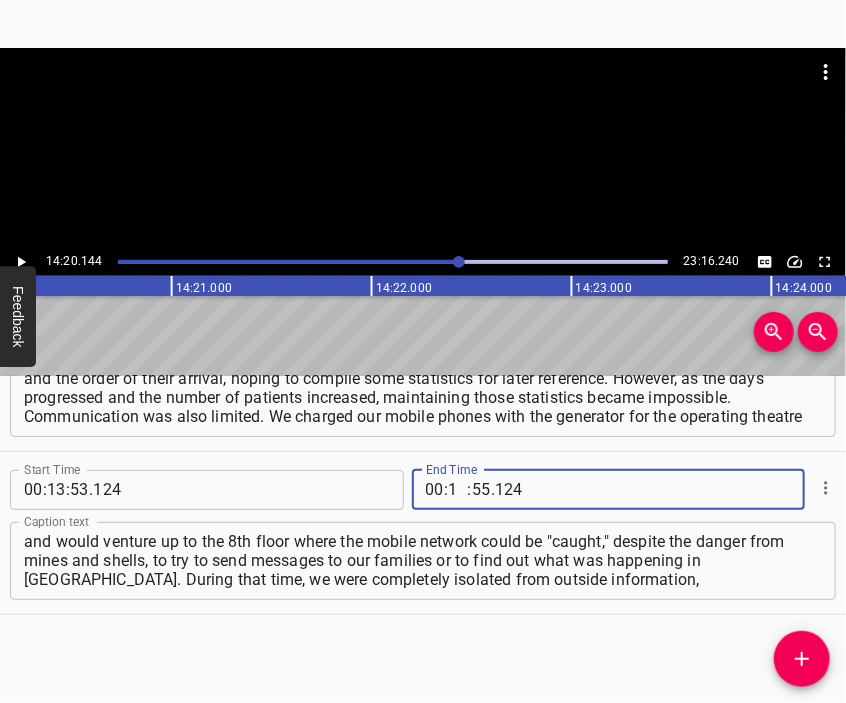 type on "14" 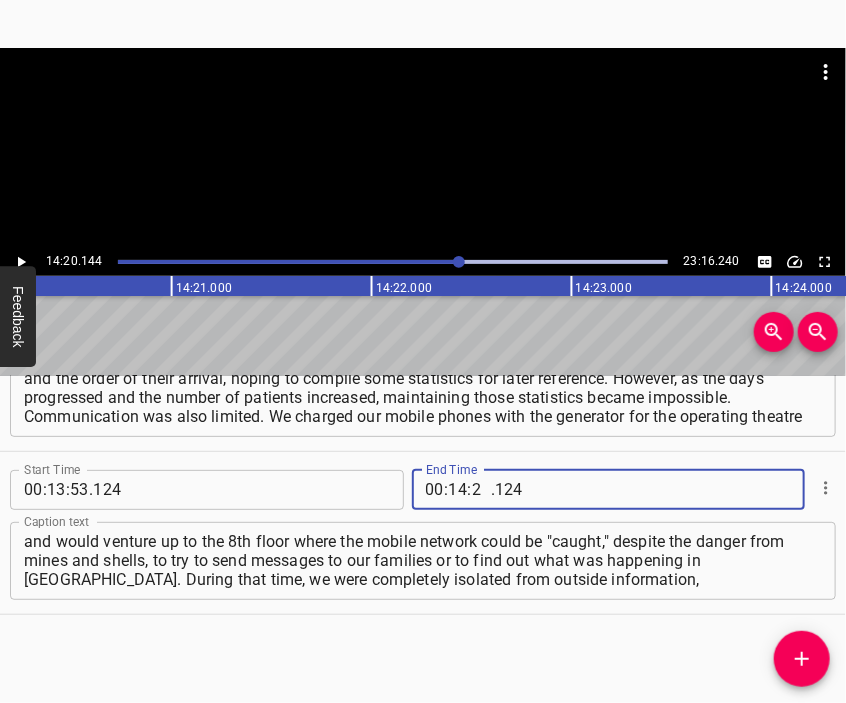 type on "20" 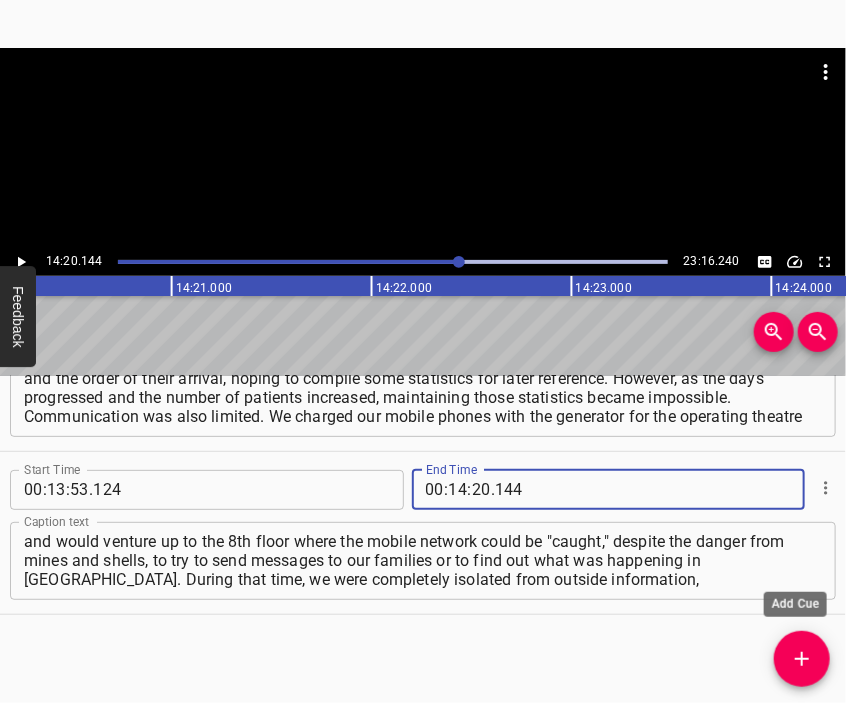 type on "144" 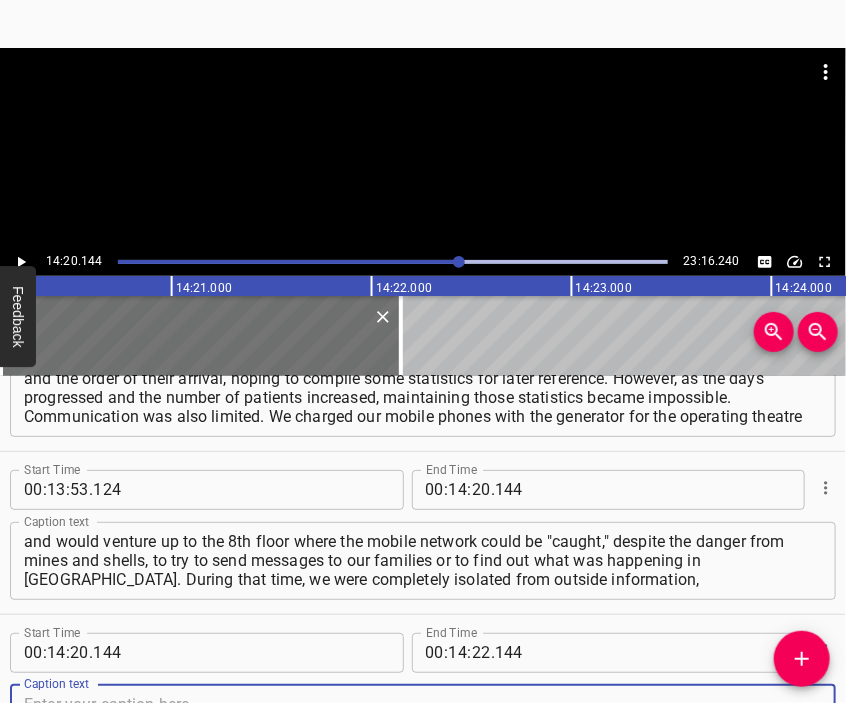 scroll, scrollTop: 4503, scrollLeft: 0, axis: vertical 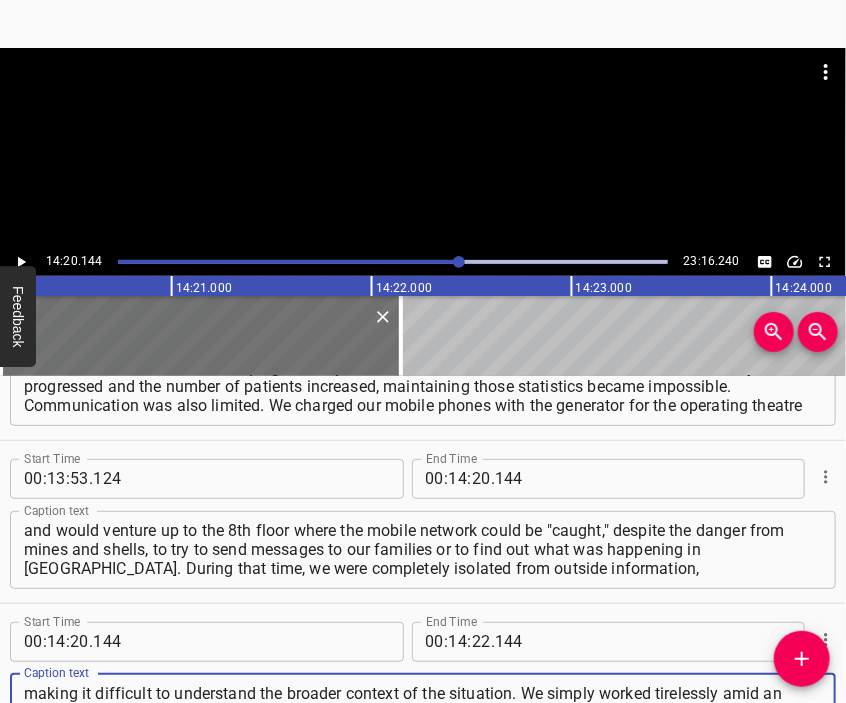type on "making it difficult to understand the broader context of the situation. We simply worked tirelessly amid an overwhelming number of wounded individuals, a staggering amount of blood, and a tragic mix of civilians and hospital staff. Around the hospital, their homes had been damaged and shot up." 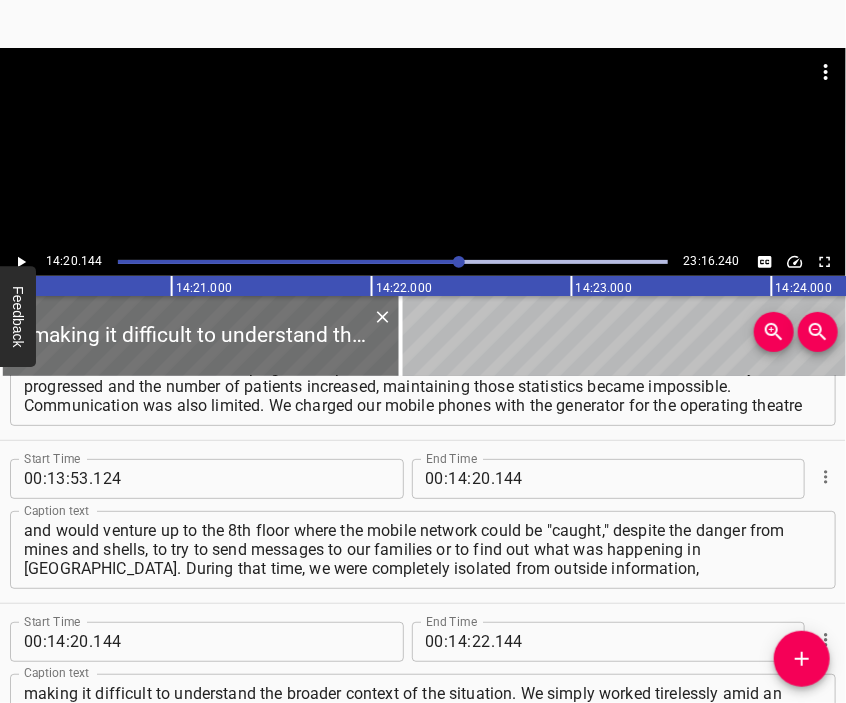 click at bounding box center (423, 98) 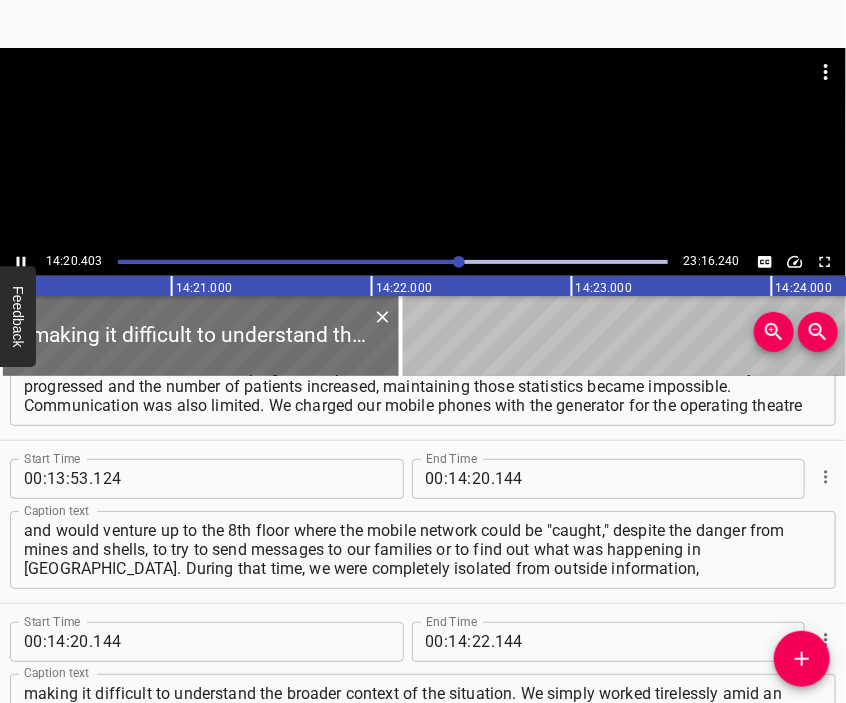 scroll, scrollTop: 4581, scrollLeft: 0, axis: vertical 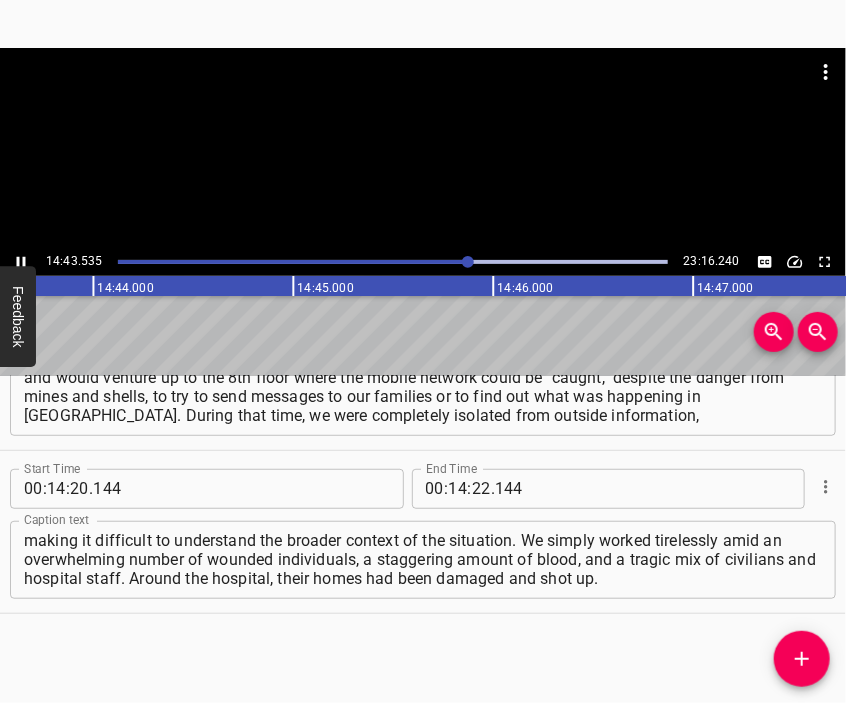 click at bounding box center (423, 98) 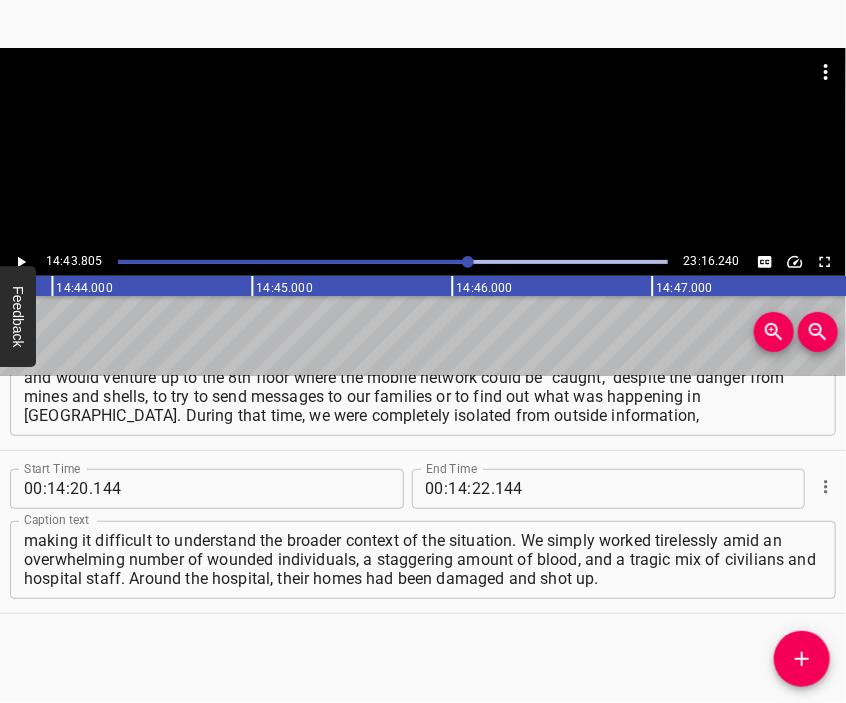 scroll, scrollTop: 0, scrollLeft: 176760, axis: horizontal 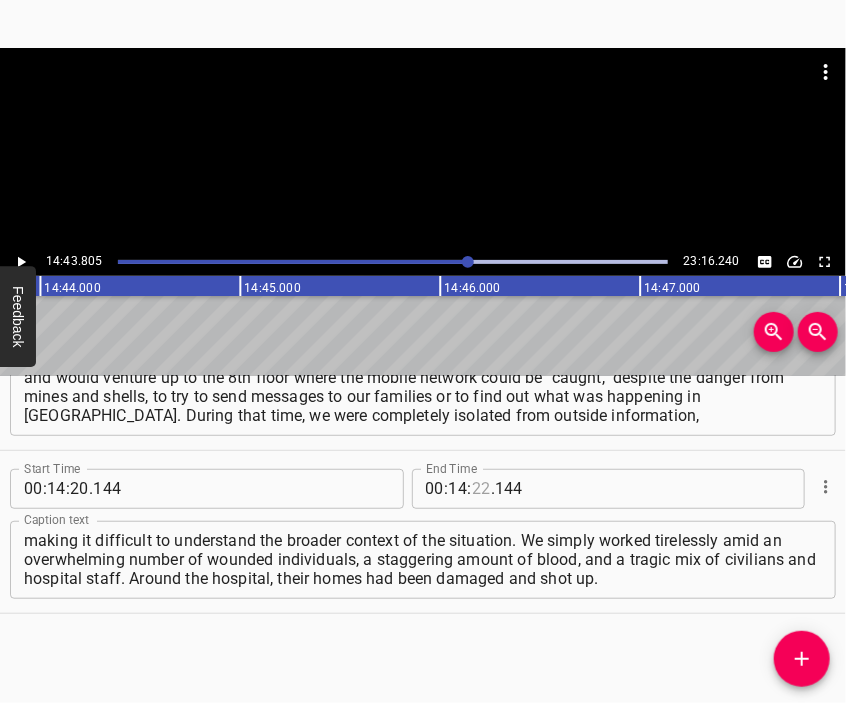 click at bounding box center [481, 489] 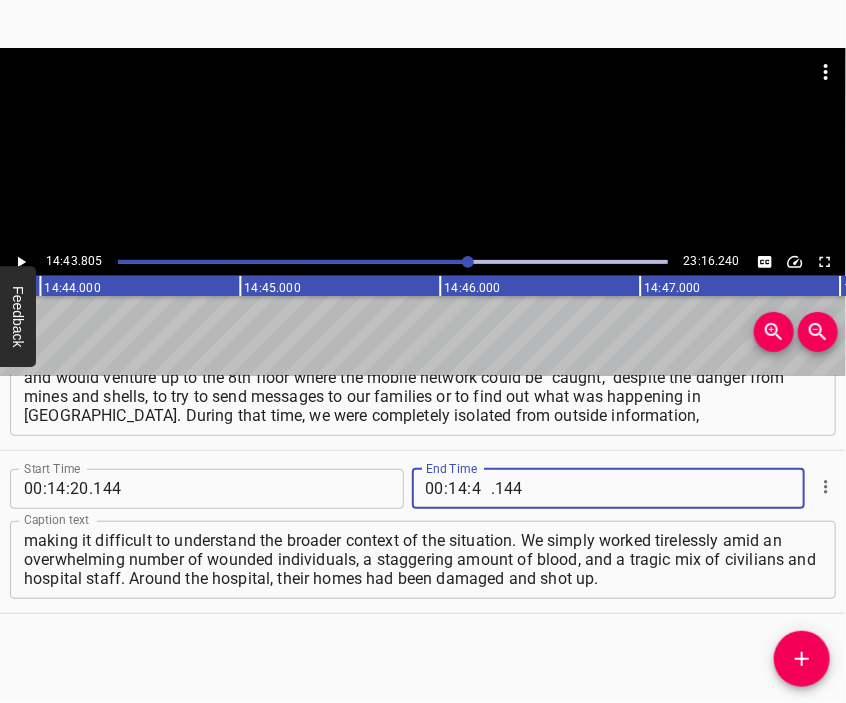 type on "43" 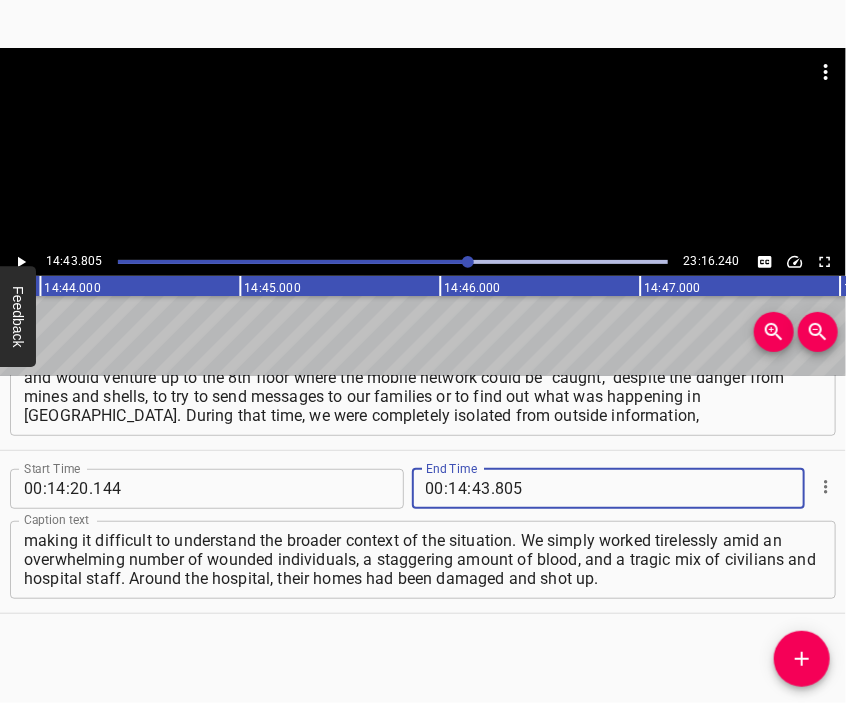 type on "805" 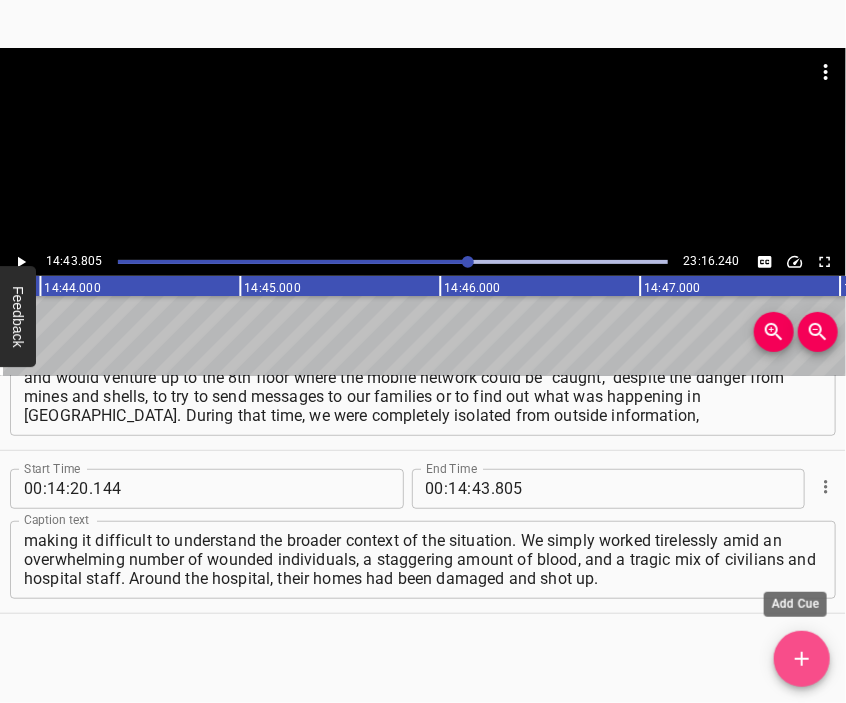 click at bounding box center (802, 659) 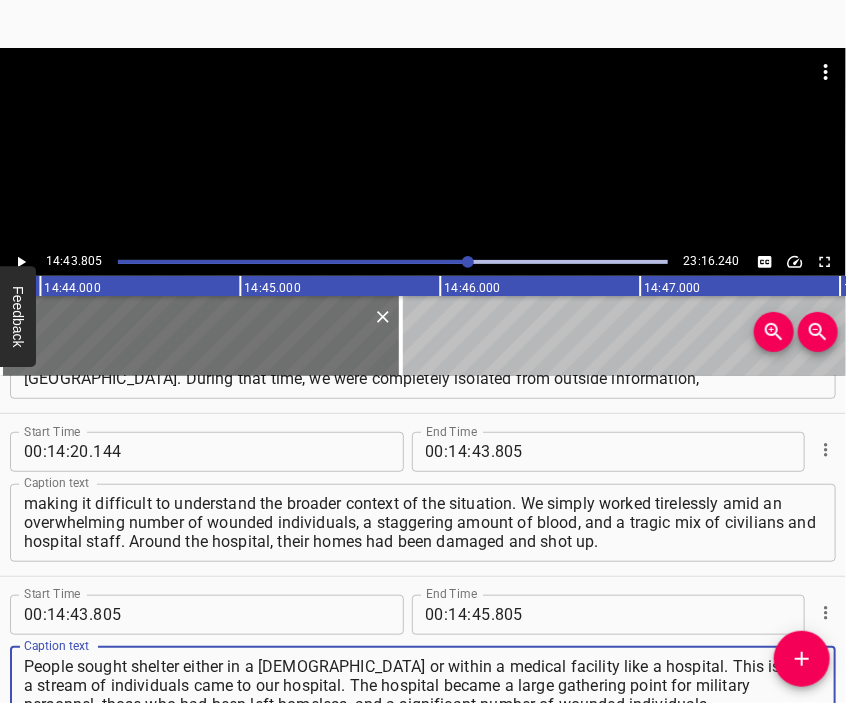 type on "People sought shelter either in a [DEMOGRAPHIC_DATA] or within a medical facility like a hospital. This is how a stream of individuals came to our hospital. The hospital became a large gathering point for military personnel, those who had been left homeless, and a significant number of wounded individuals." 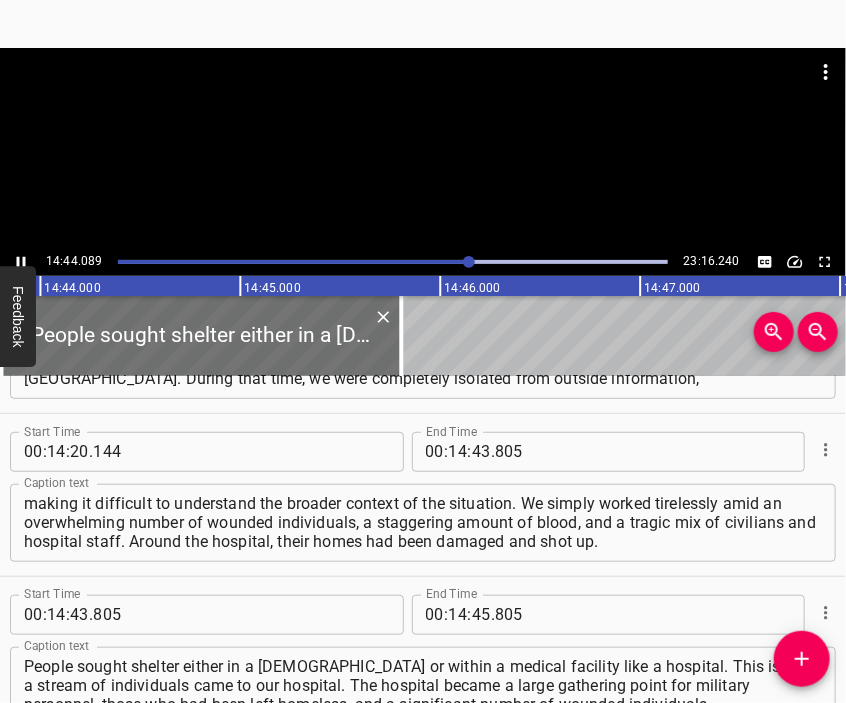 scroll, scrollTop: 4768, scrollLeft: 0, axis: vertical 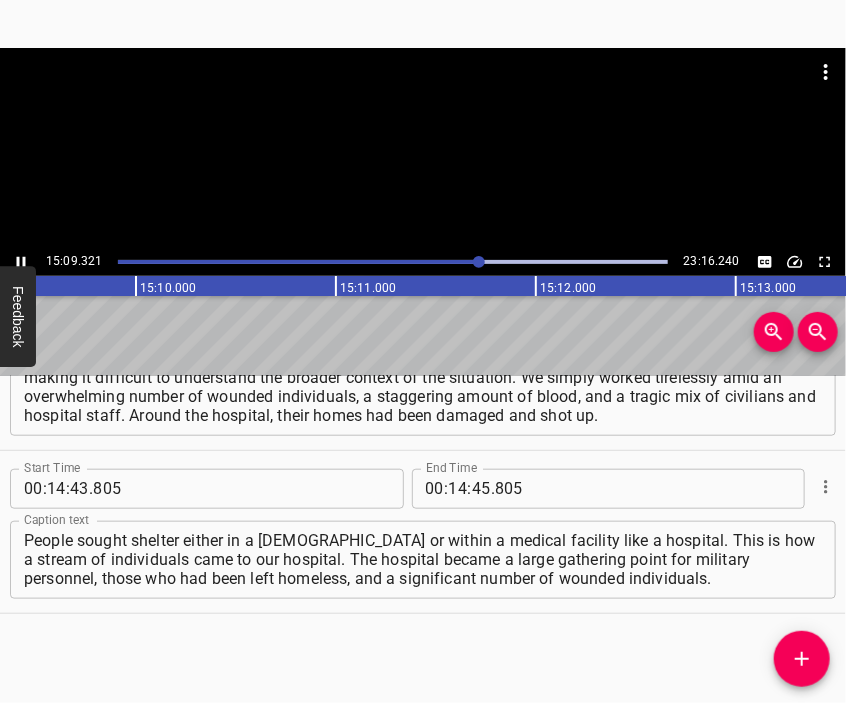 click at bounding box center [423, 148] 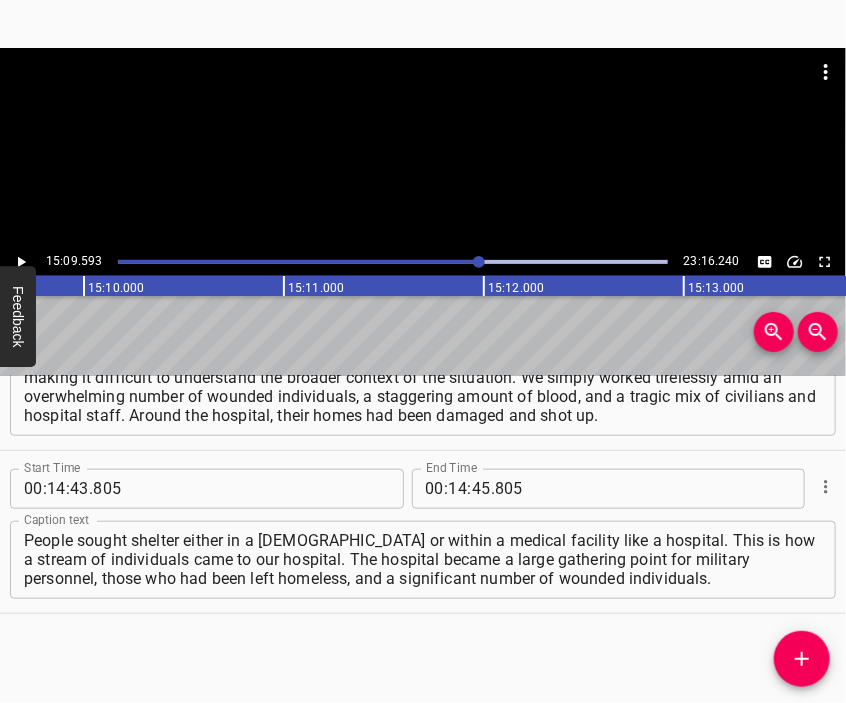 scroll, scrollTop: 0, scrollLeft: 181918, axis: horizontal 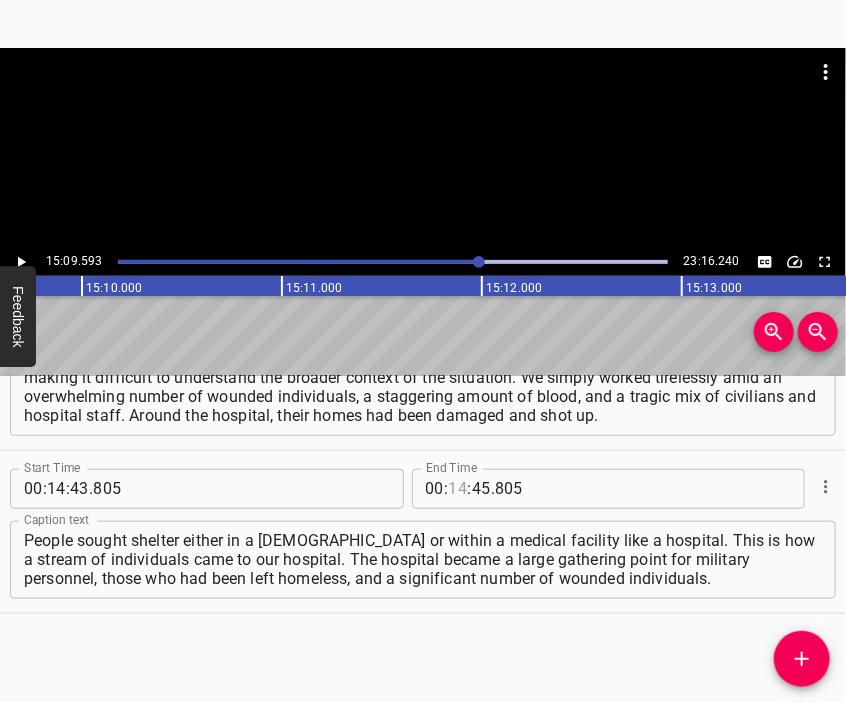 click at bounding box center (458, 489) 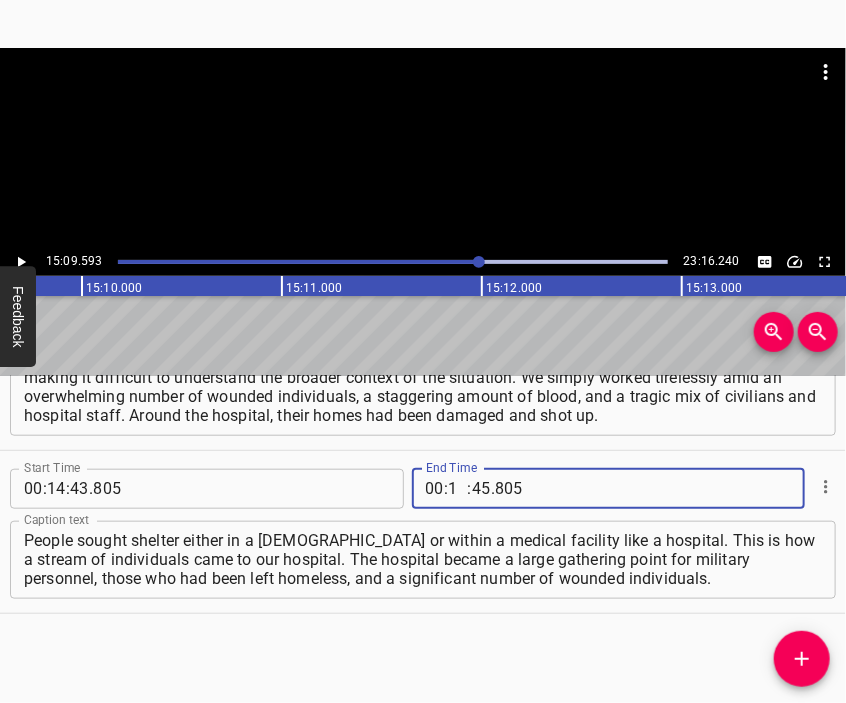 type on "15" 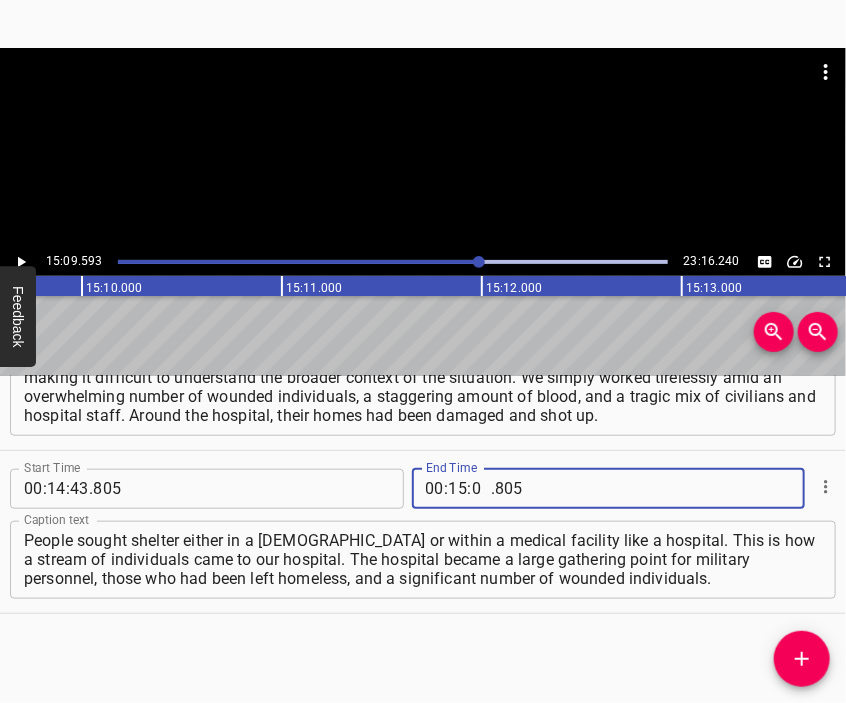 type on "09" 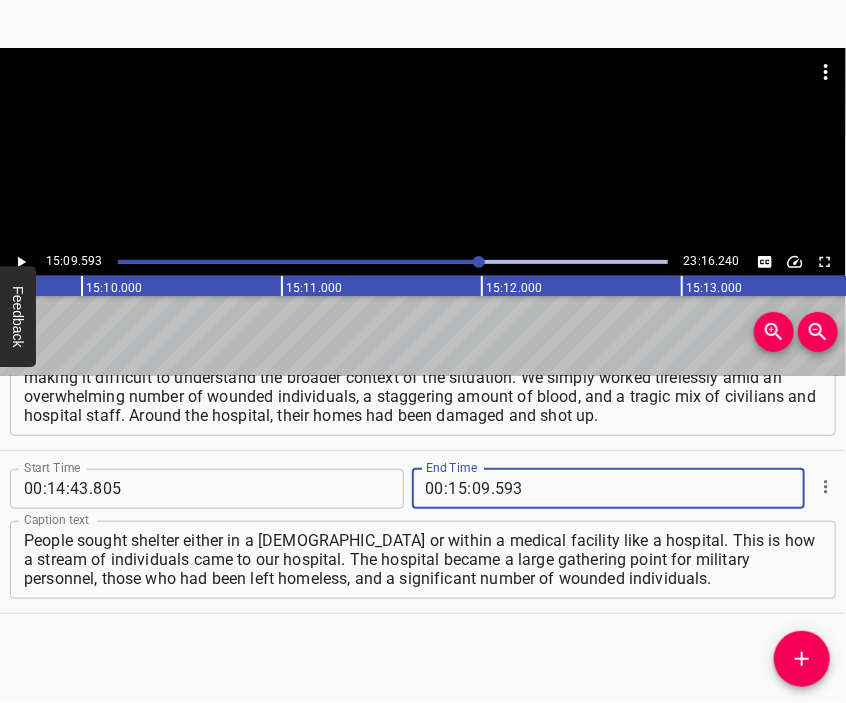 type on "593" 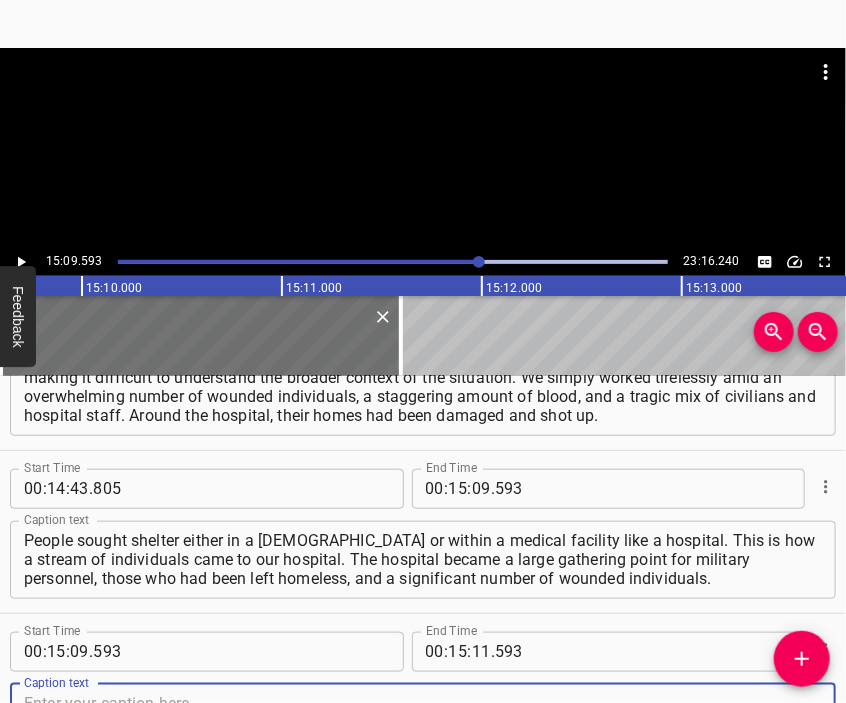 scroll, scrollTop: 4829, scrollLeft: 0, axis: vertical 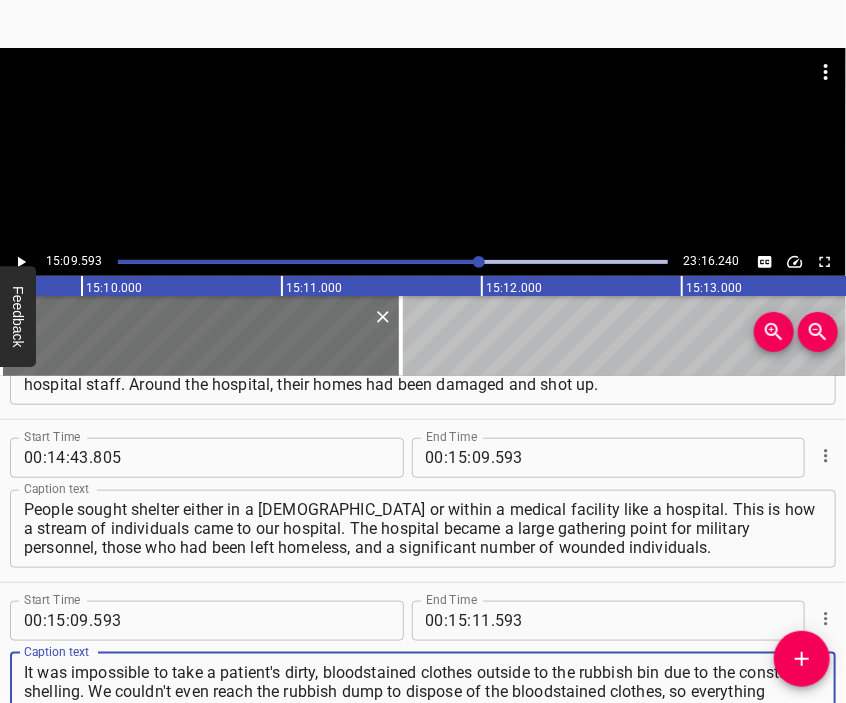 type on "It was impossible to take a patient's dirty, bloodstained clothes outside to the rubbish bin due to the constant shelling. We couldn't even reach the rubbish dump to dispose of the bloodstained clothes, so everything remained inside the hospital, contributing to unsanitary conditions. It was a very frightening situation." 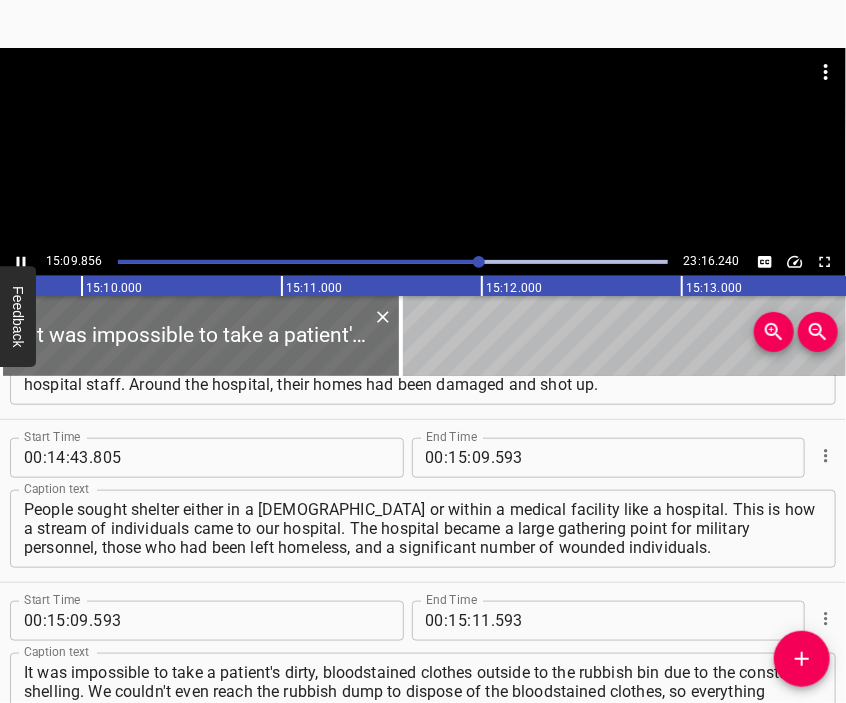 scroll, scrollTop: 4926, scrollLeft: 0, axis: vertical 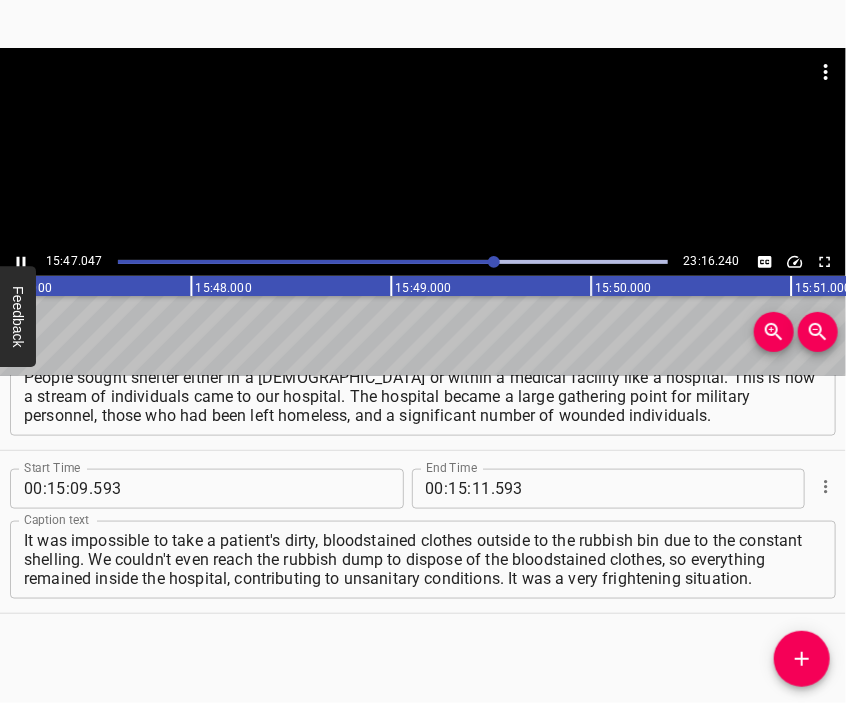 click at bounding box center [423, 148] 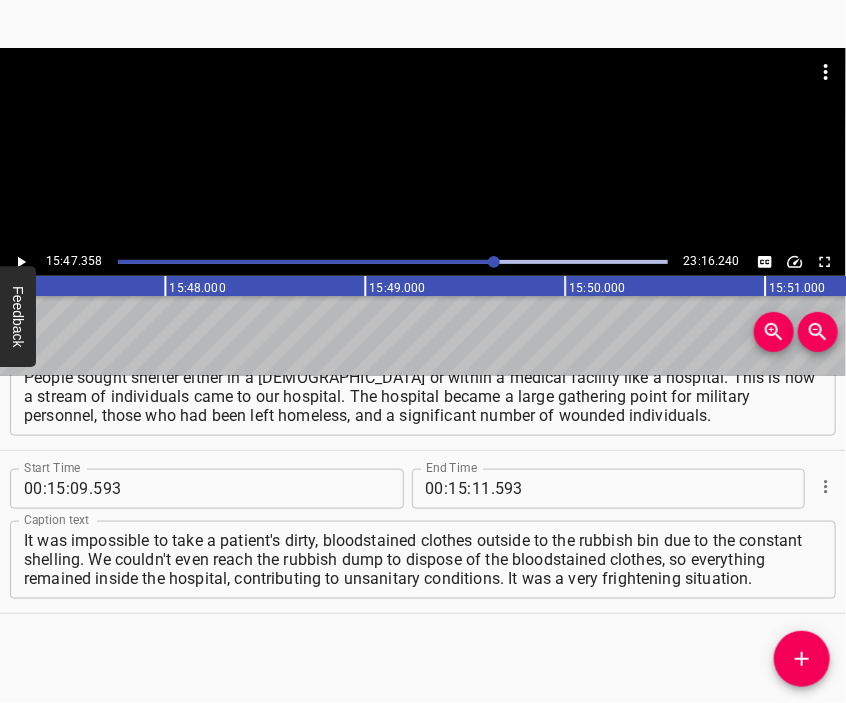 scroll, scrollTop: 0, scrollLeft: 189471, axis: horizontal 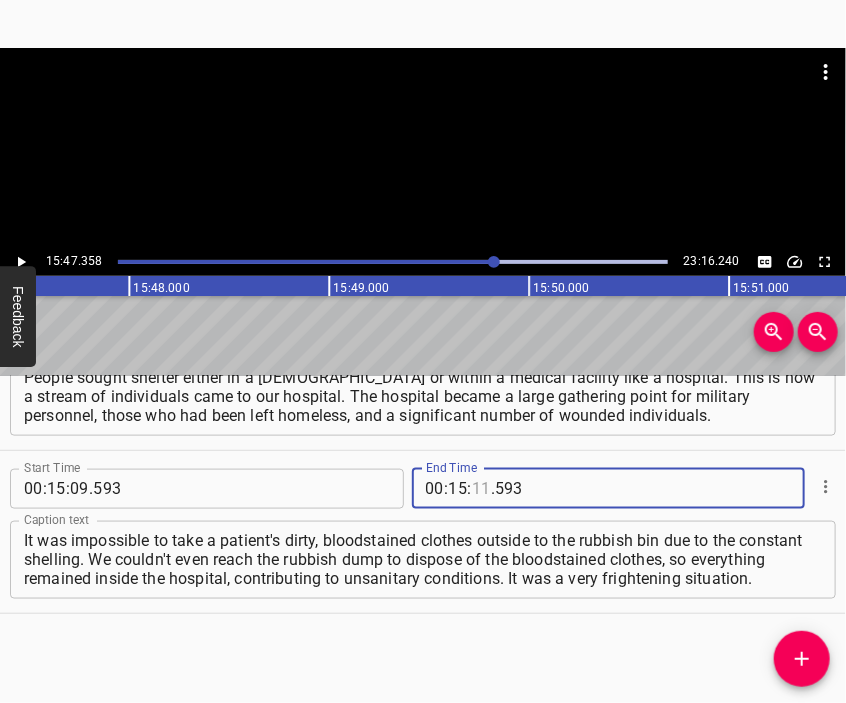 click at bounding box center (481, 489) 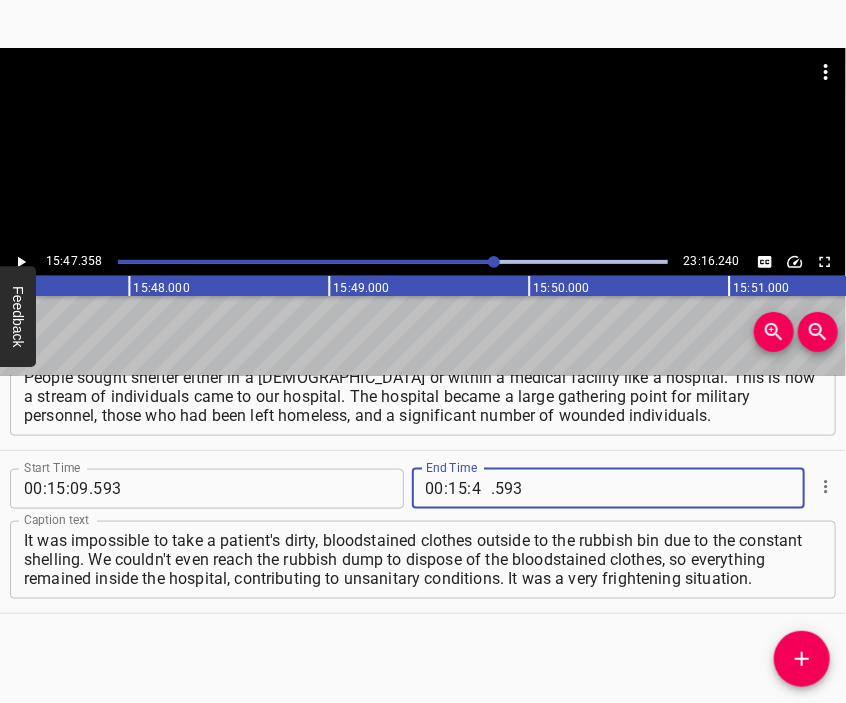 type on "47" 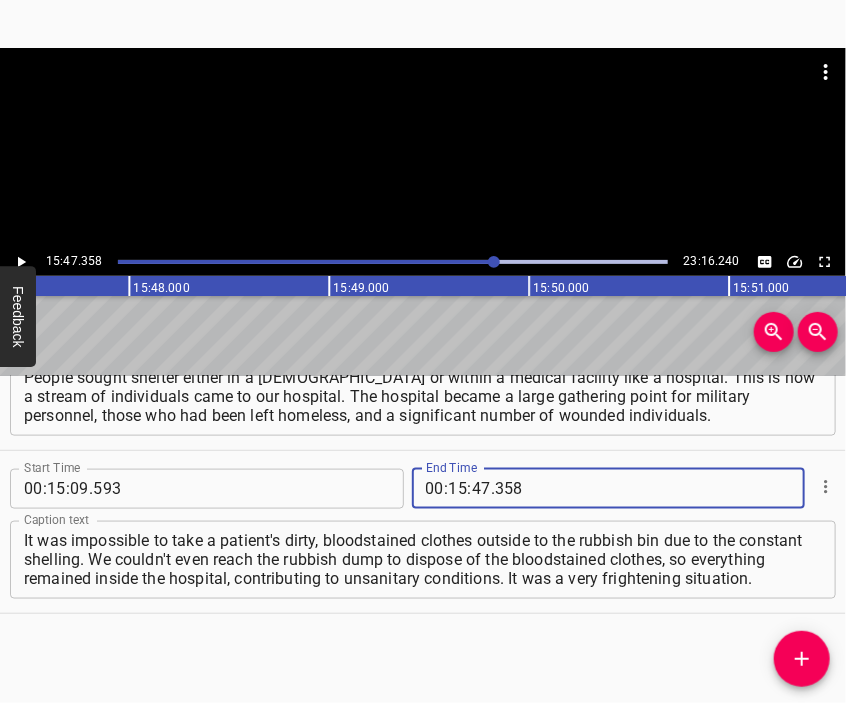 type on "358" 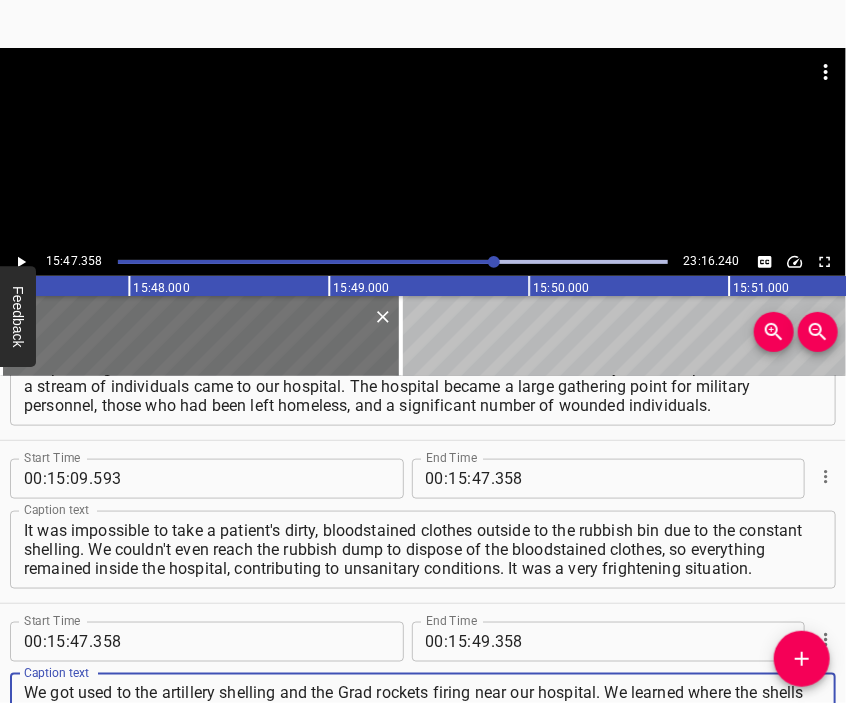 type on "We got used to the artillery shelling and the Grad rockets firing near our hospital. We learned where the shells would land, whether to [PERSON_NAME] or lie down, and if we should run out of the operating room. But the worst came when they started bombing with planes. That was truly terrifying." 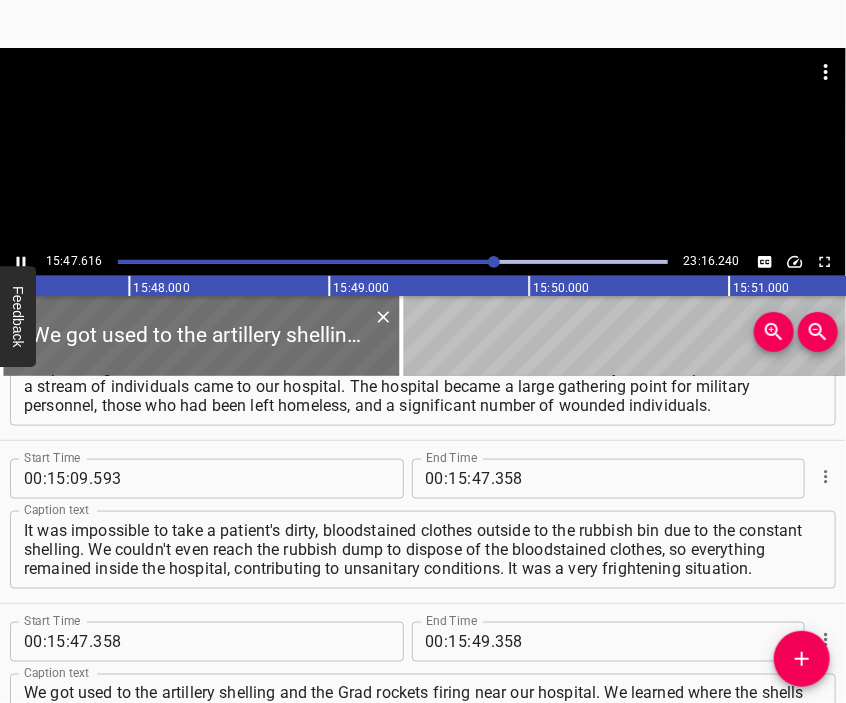 scroll, scrollTop: 5051, scrollLeft: 0, axis: vertical 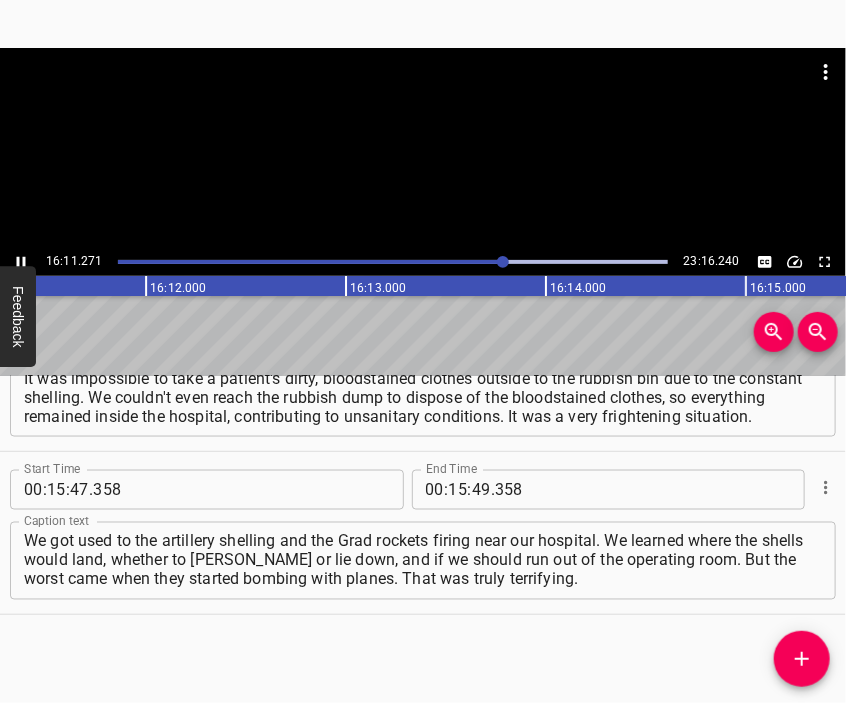 click at bounding box center (423, 148) 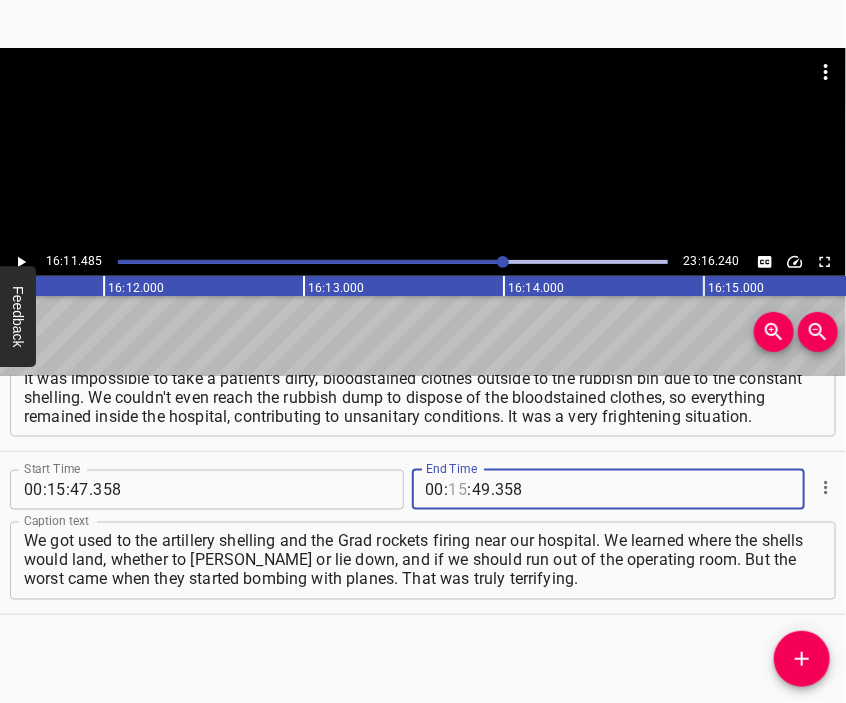 click at bounding box center [458, 490] 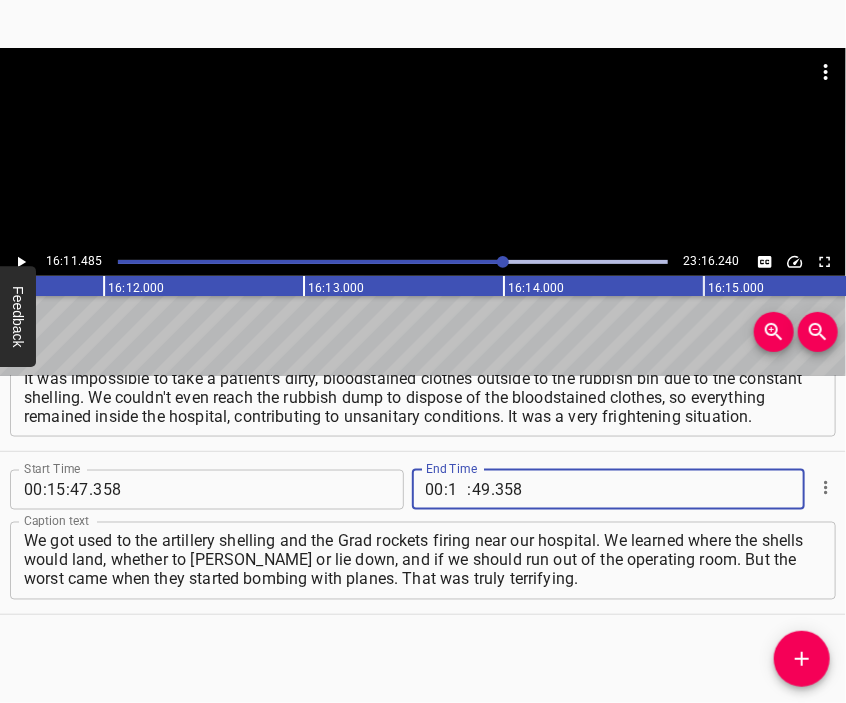 type on "16" 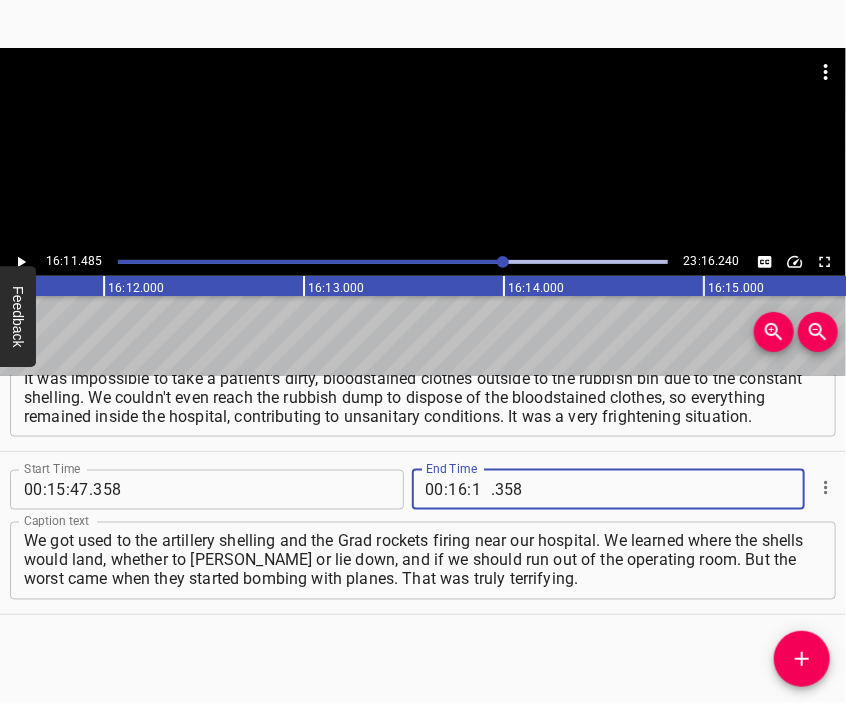 type on "11" 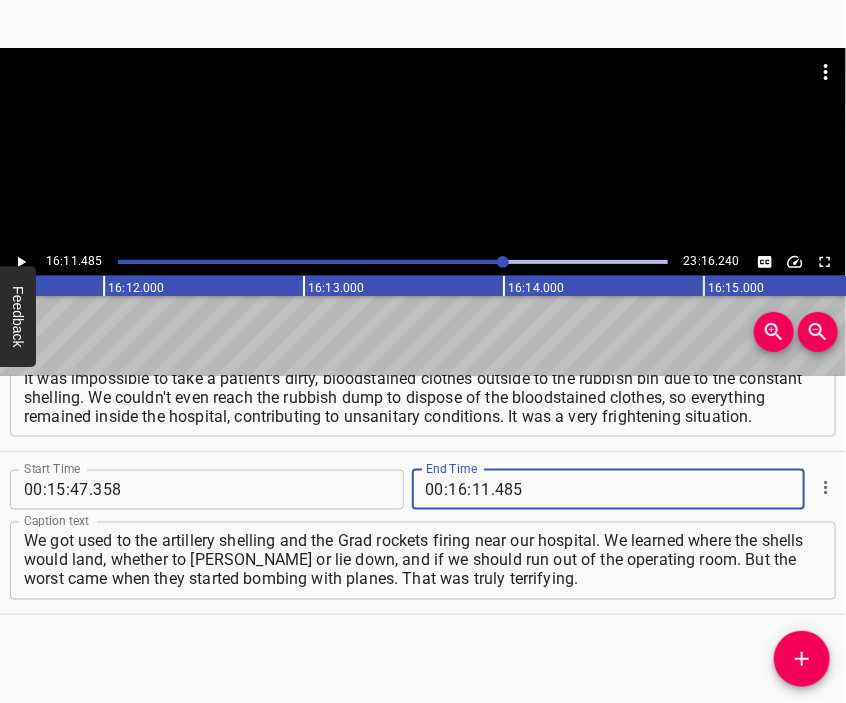 type on "485" 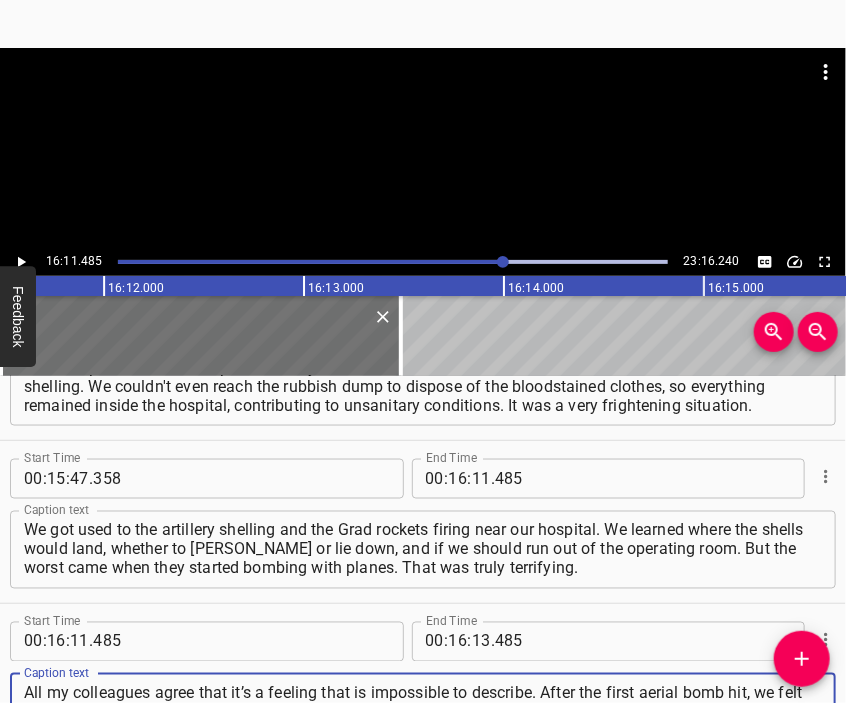 type on "All my colleagues agree that it’s a feeling that is impossible to describe. After the first aerial bomb hit, we felt the hospital shake, but it didn’t collapse; it managed to "get back on its feet." However, when the plane came around for a second round, and we couldn’t tell where it would drop the bomb," 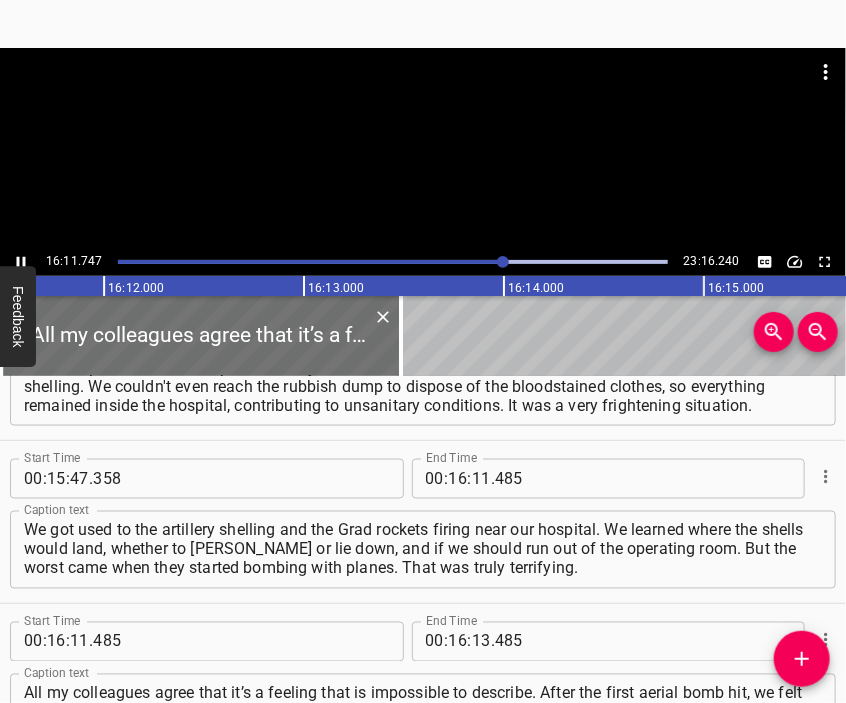 scroll, scrollTop: 5196, scrollLeft: 0, axis: vertical 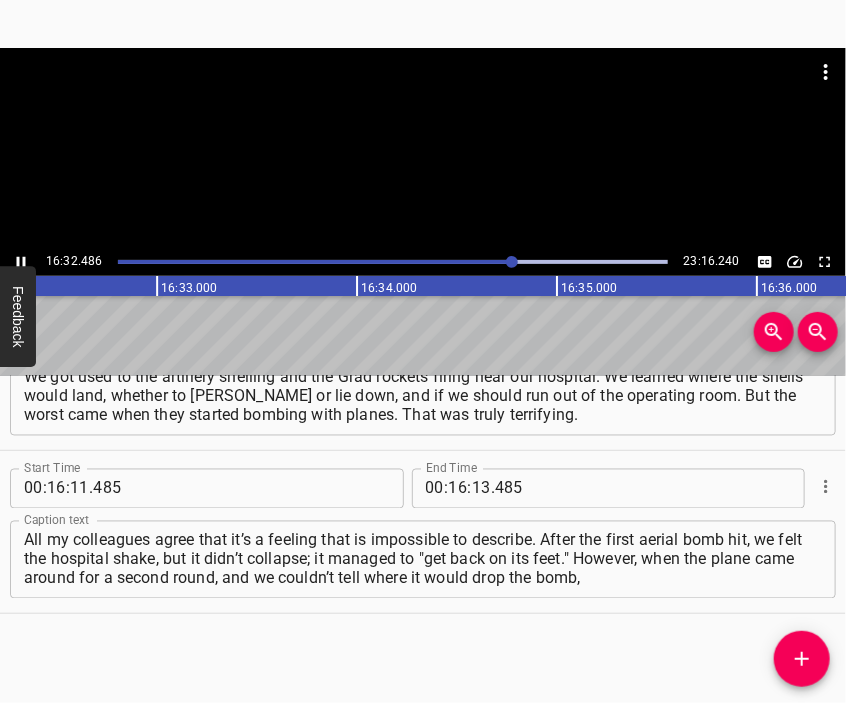 click at bounding box center (423, 98) 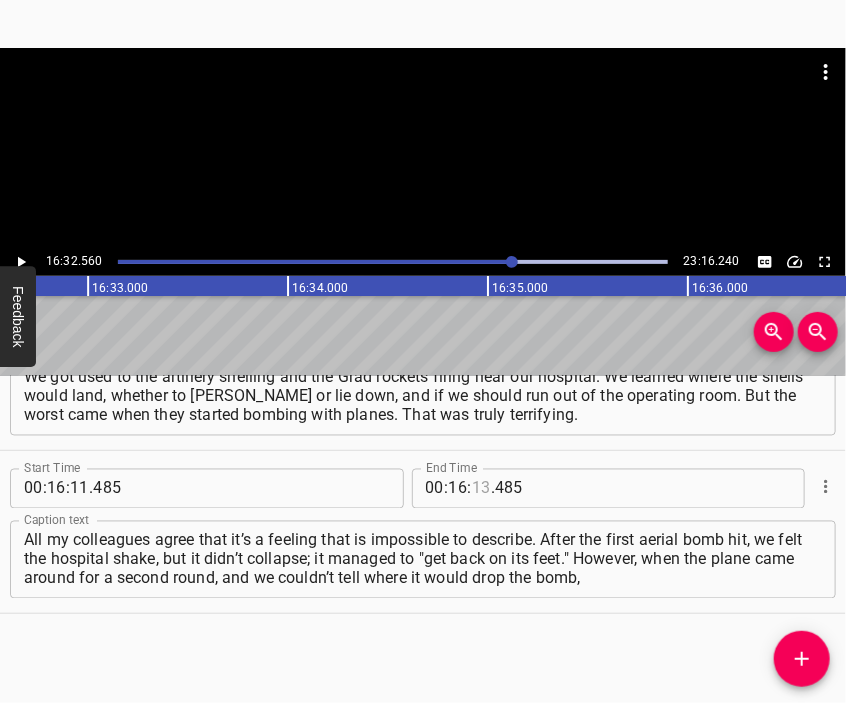 click at bounding box center [481, 489] 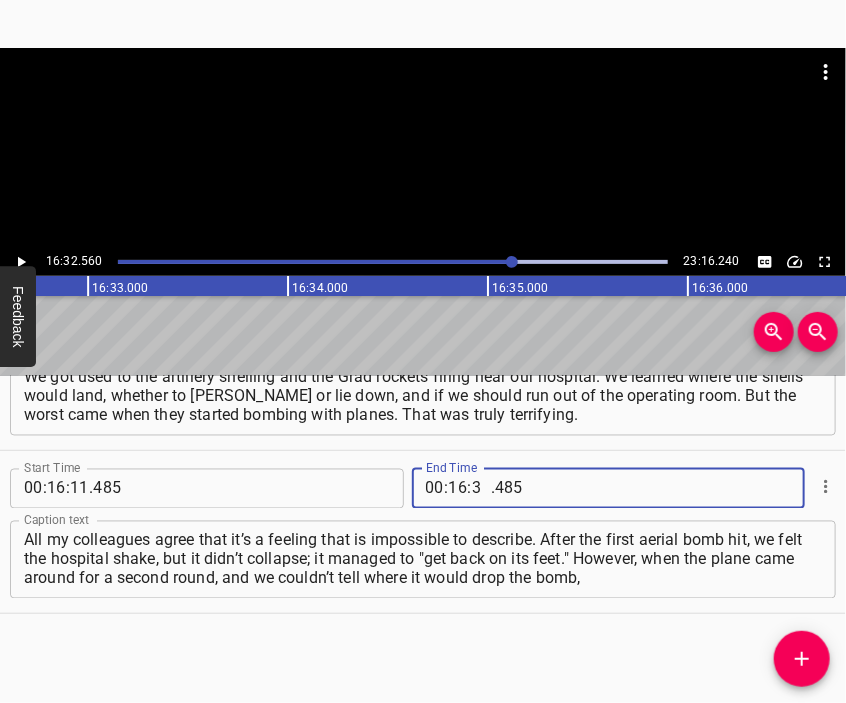 type on "32" 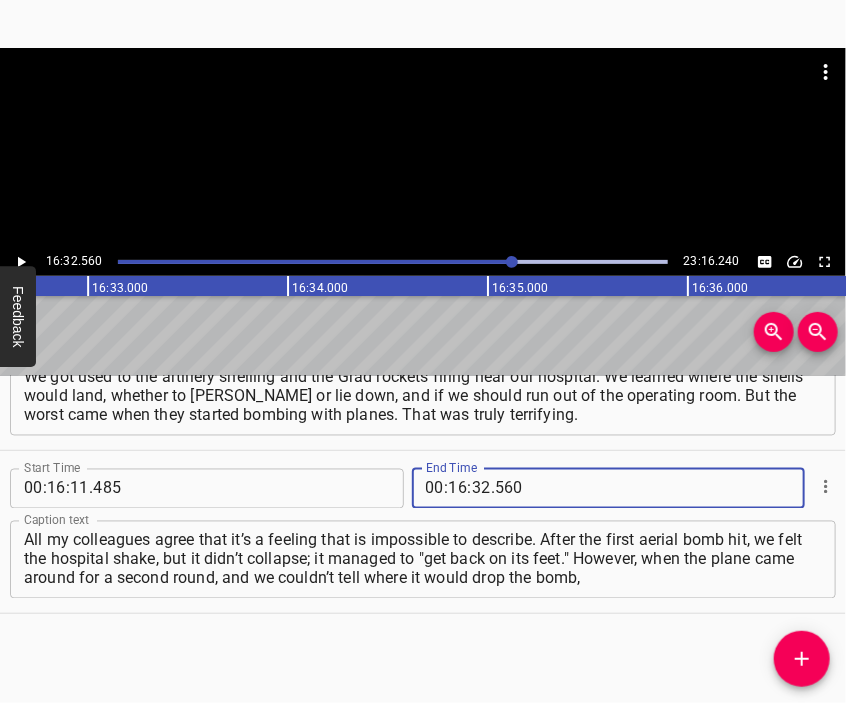 type on "560" 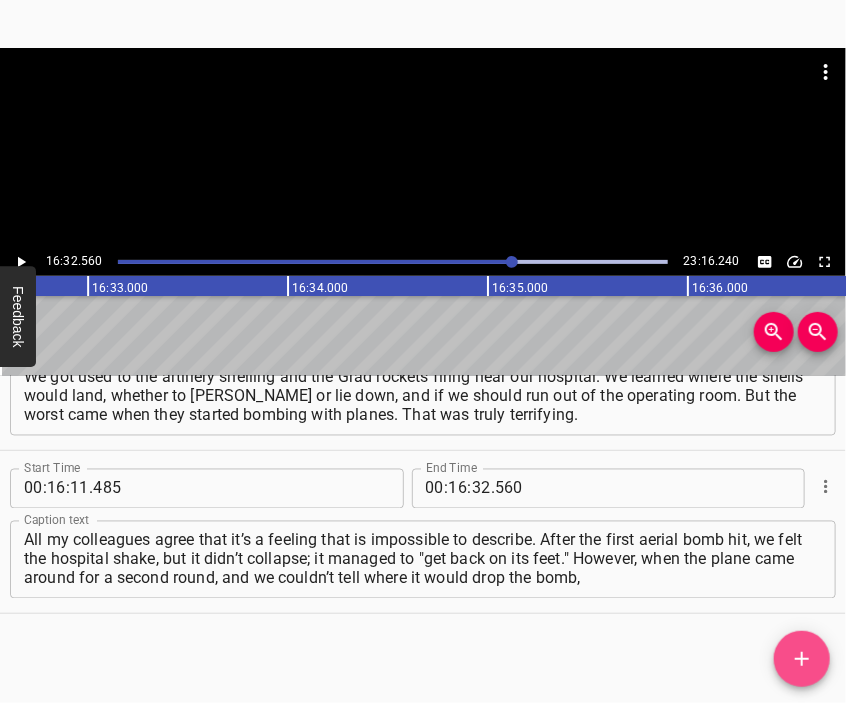 click 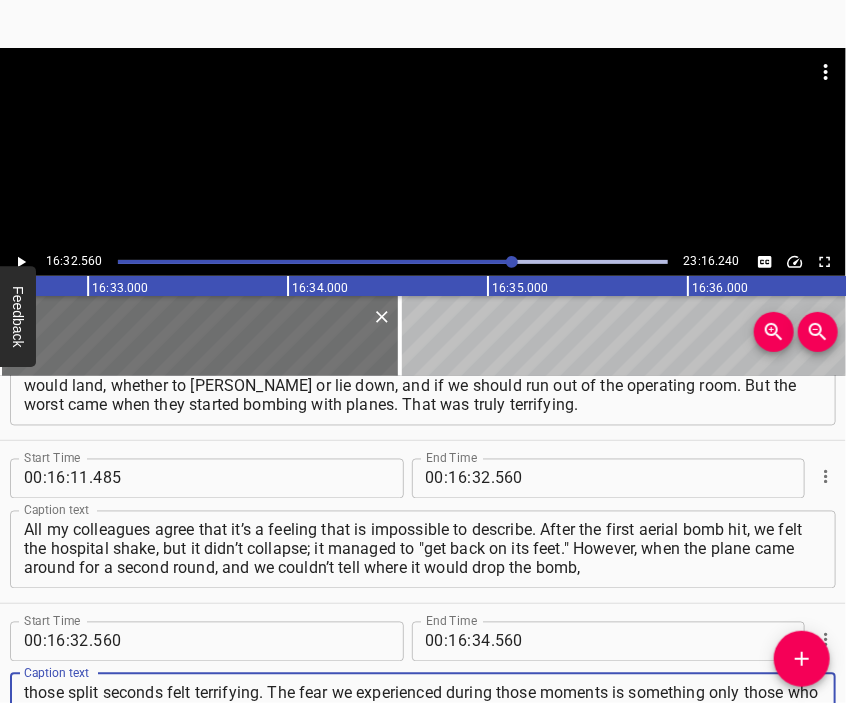 type on "those split seconds felt terrifying. The fear we experienced during those moments is something only those who lived through it alongside me truly understand. We lost everything: our beloved city, which had been thriving in recent years; our cherished jobs; our apartments and homes." 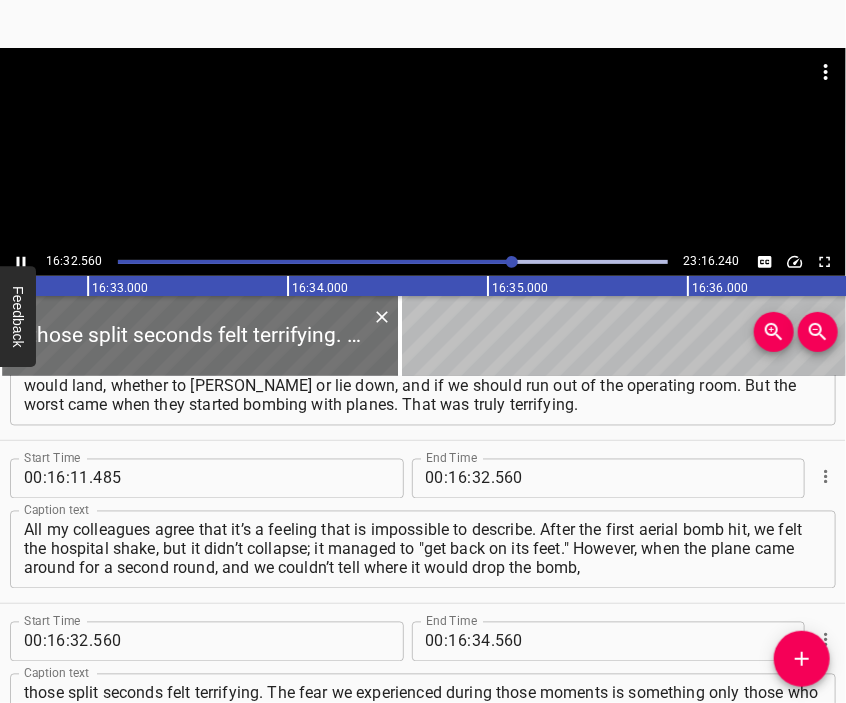 scroll, scrollTop: 5415, scrollLeft: 0, axis: vertical 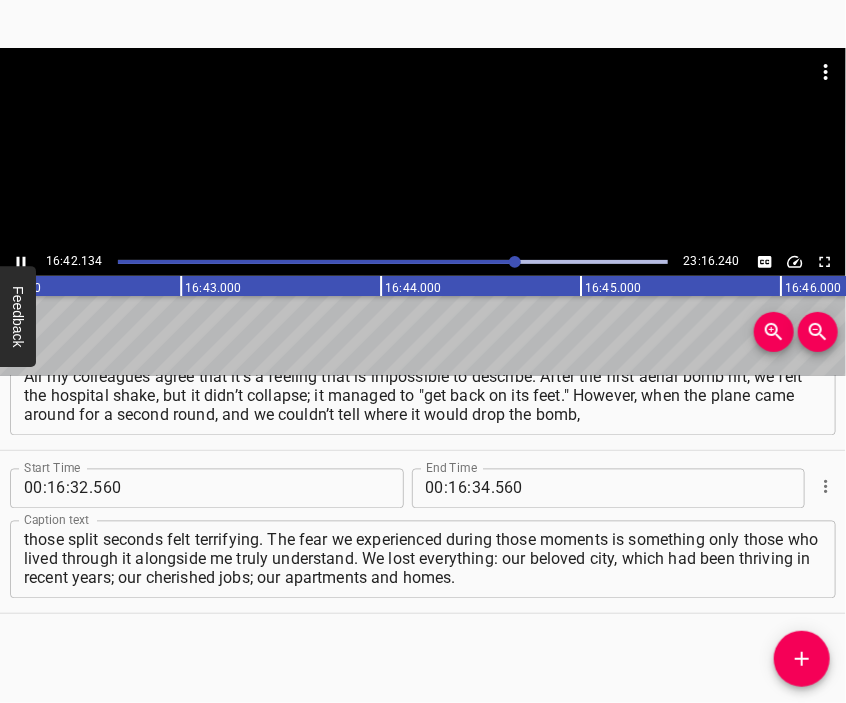 click at bounding box center [423, 98] 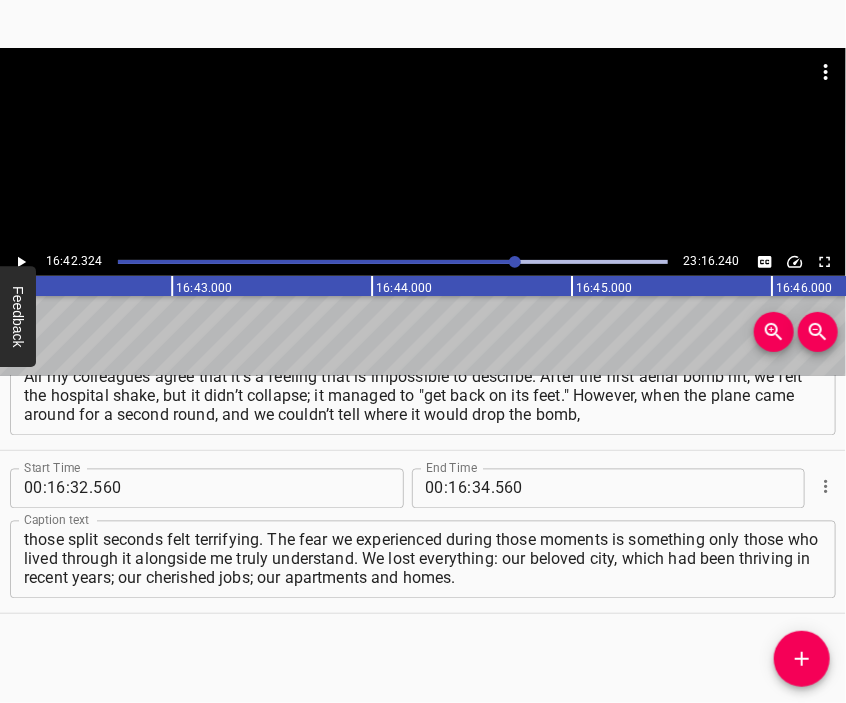 scroll, scrollTop: 0, scrollLeft: 200464, axis: horizontal 